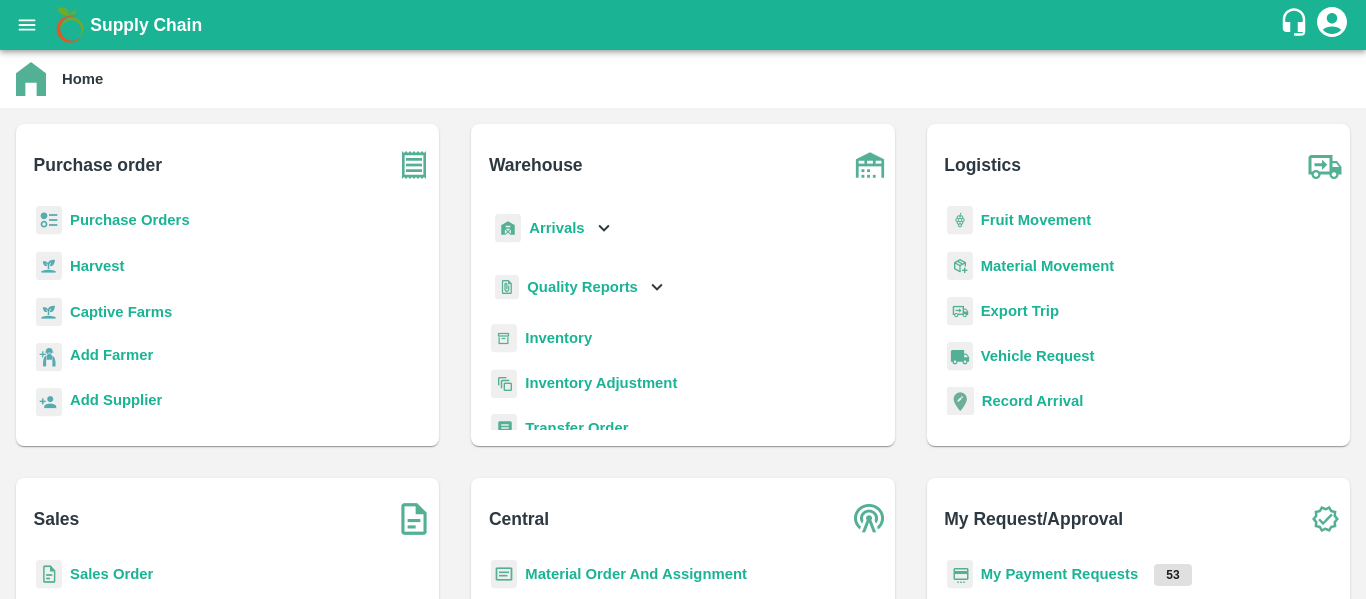 scroll, scrollTop: 0, scrollLeft: 0, axis: both 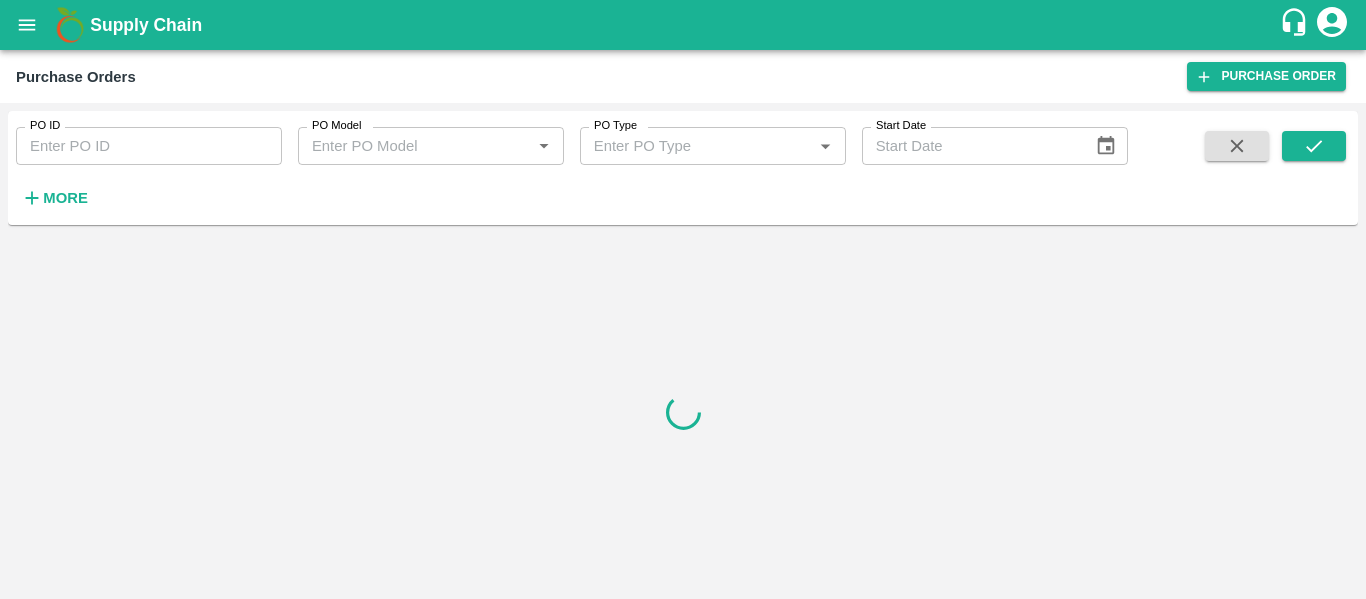 click on "PO ID" at bounding box center (149, 146) 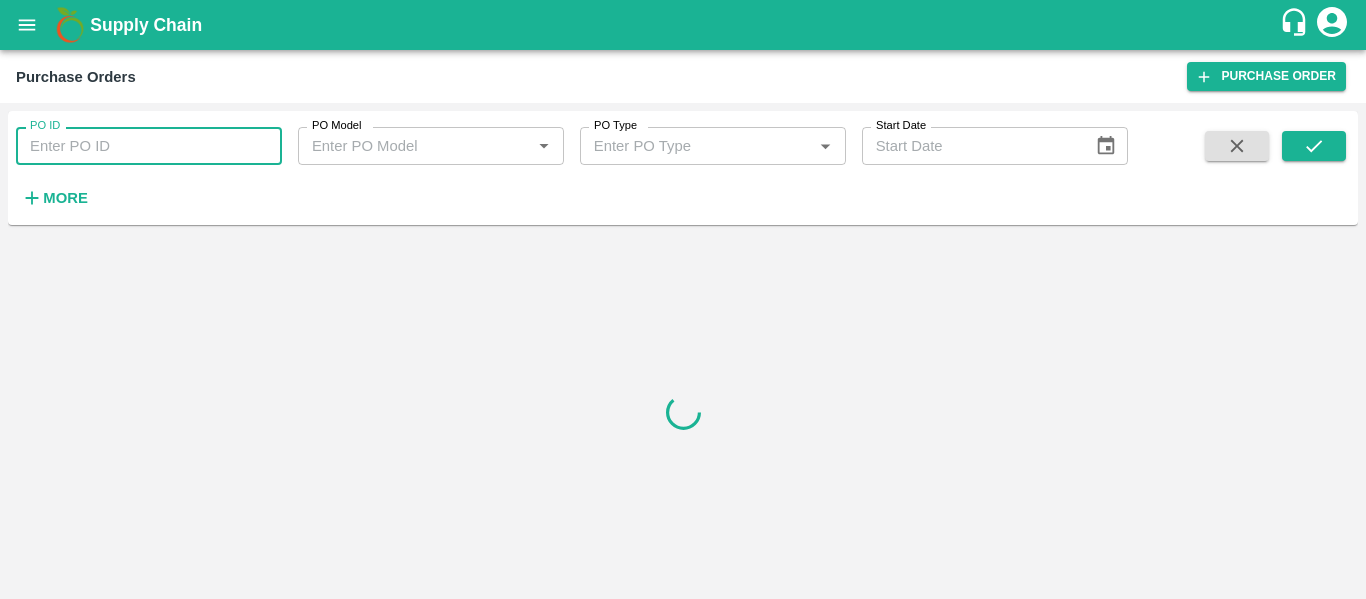 paste on "166671" 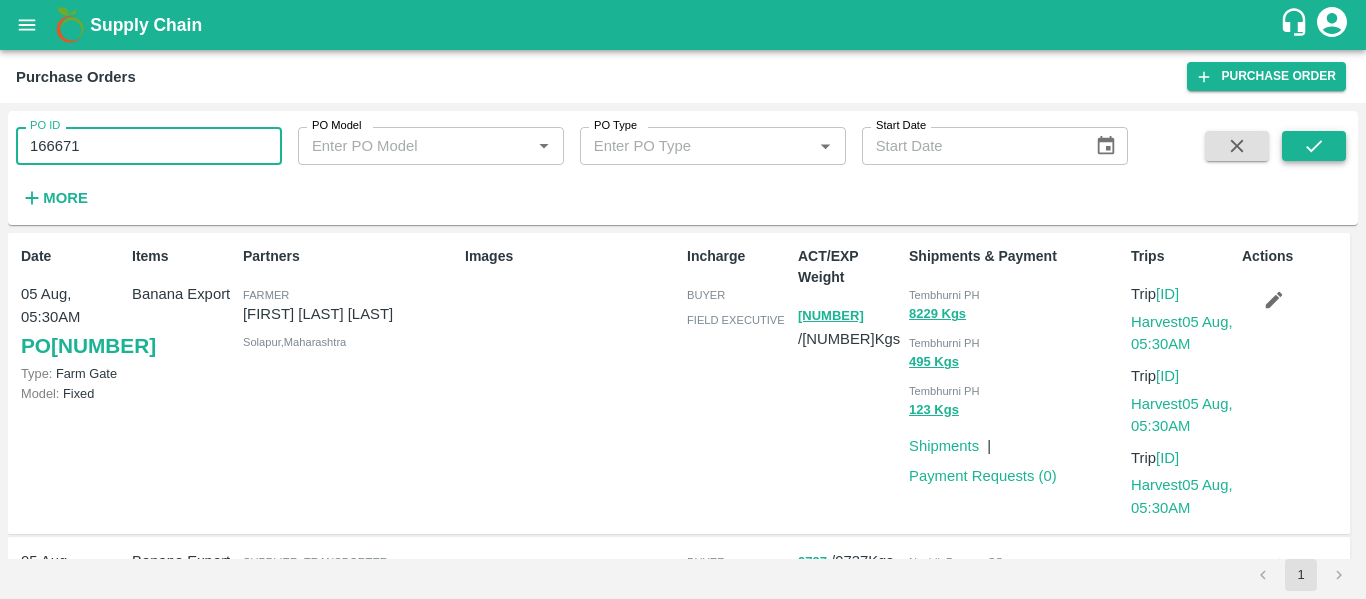 type on "166671" 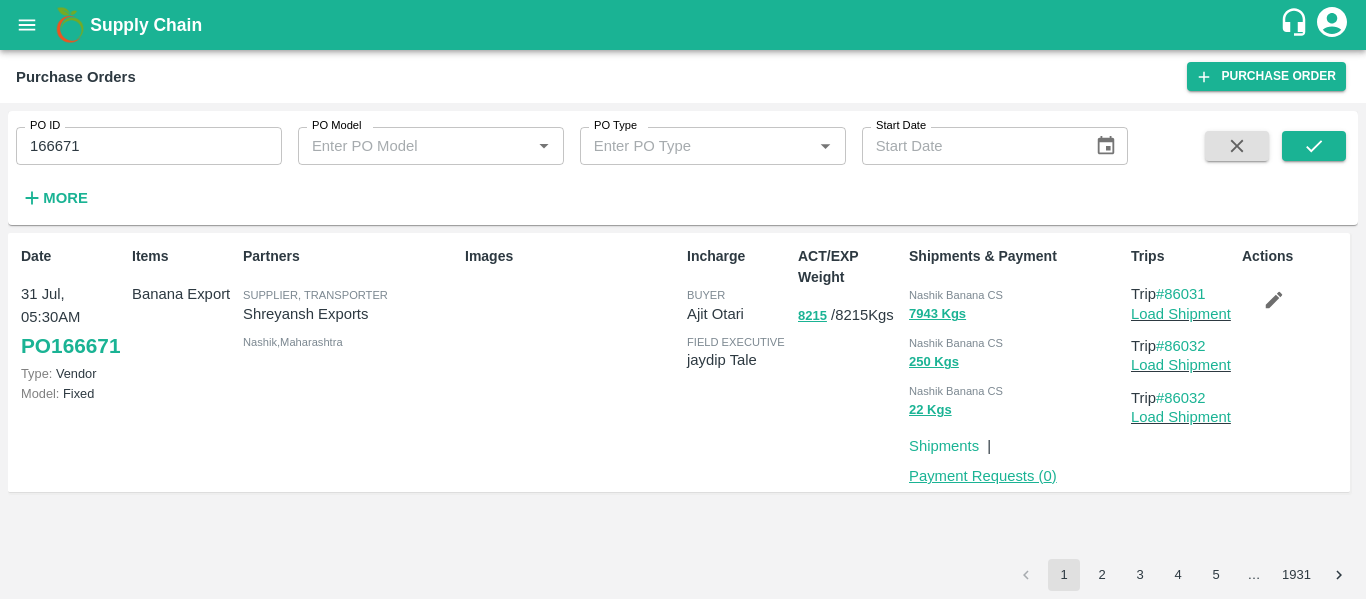 click on "Payment Requests ( 0 )" at bounding box center (983, 476) 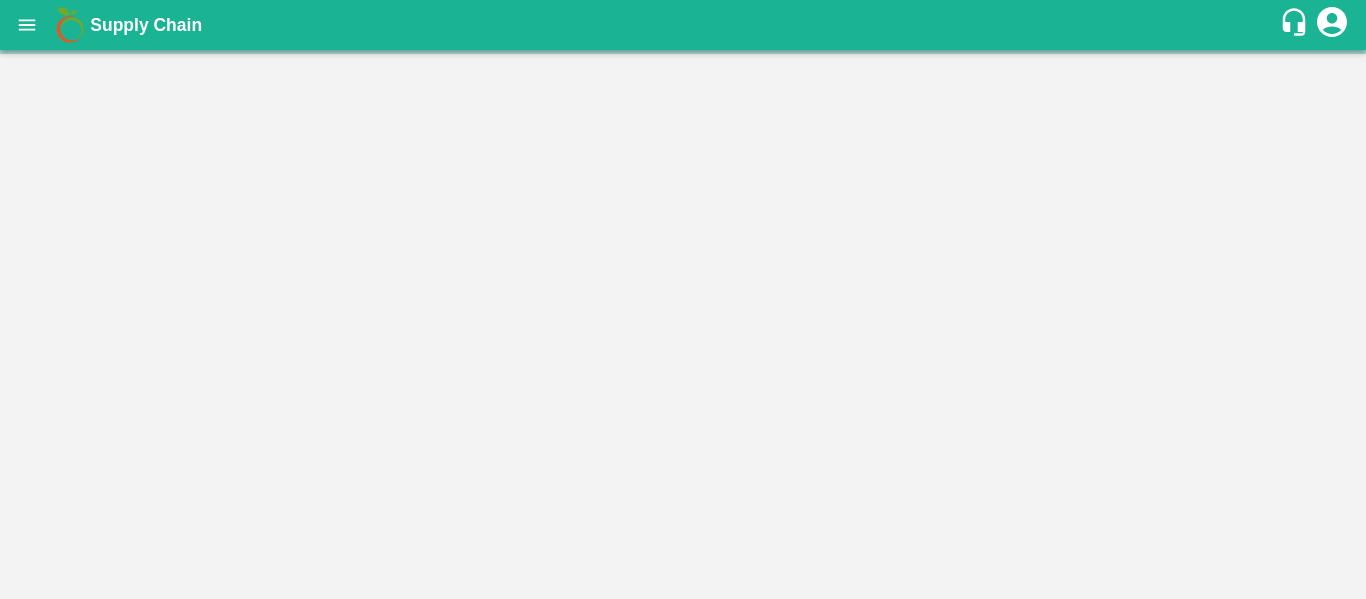 scroll, scrollTop: 0, scrollLeft: 0, axis: both 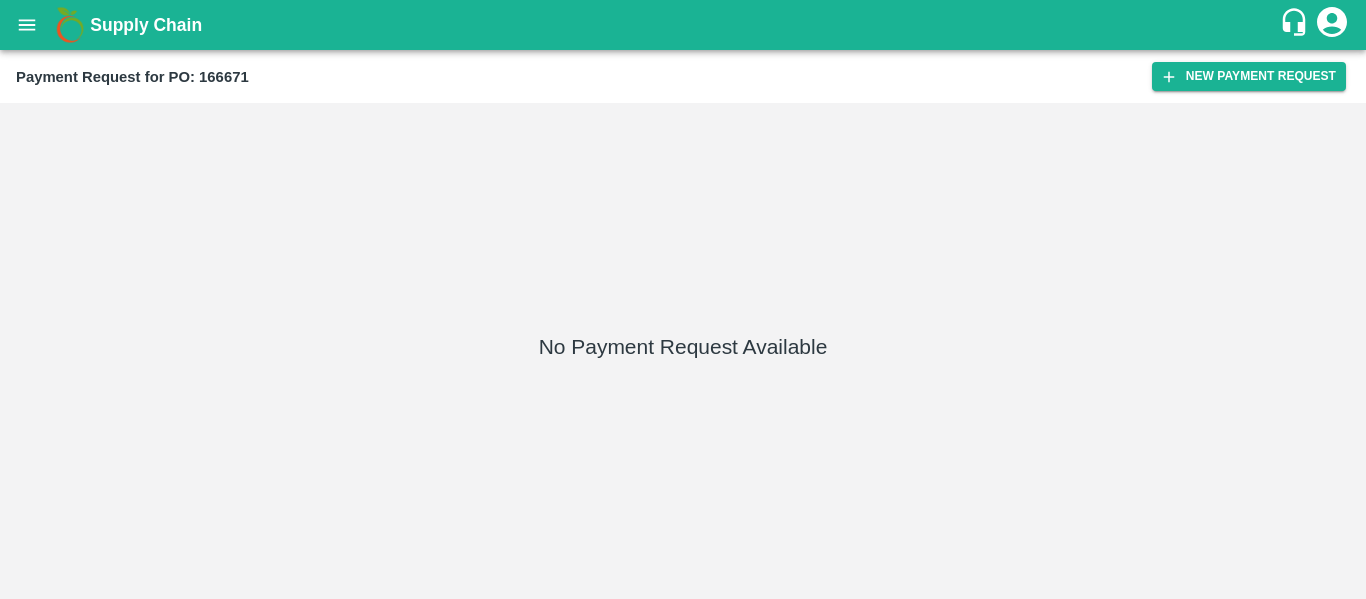 click on "Payment Request for PO: 166671 New Payment Request" at bounding box center (683, 76) 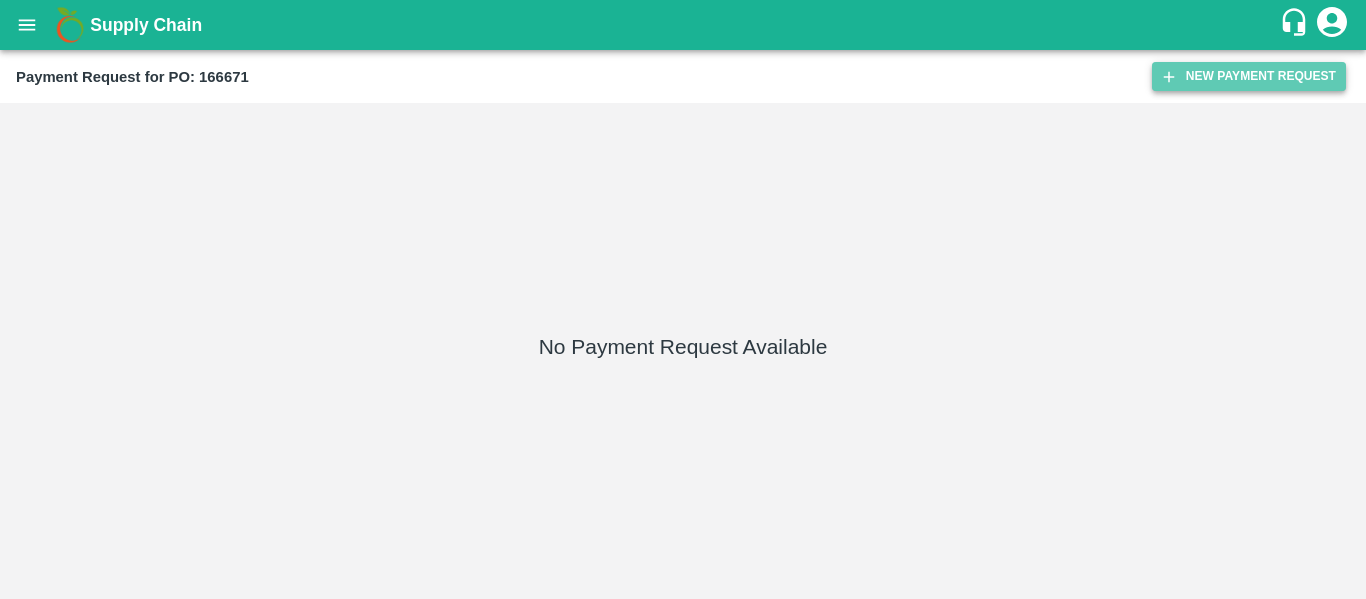 click on "New Payment Request" at bounding box center [1249, 76] 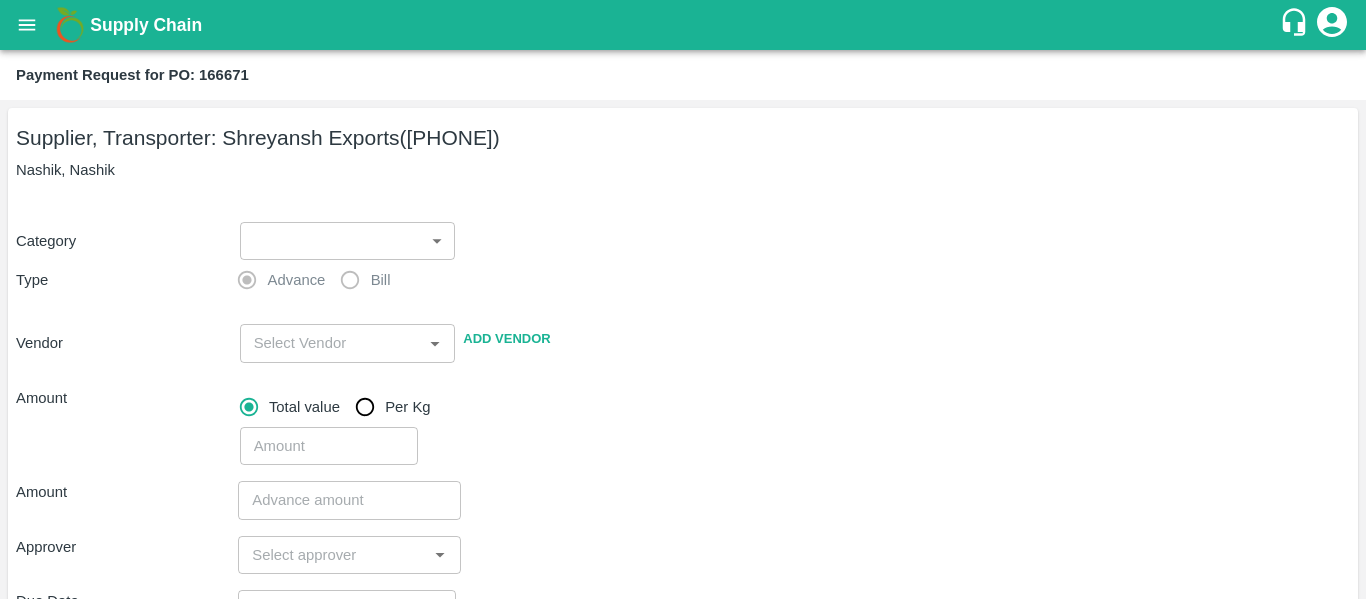 click on "Supply Chain Payment Request for PO: 166671 Supplier, Transporter:    Shreyansh Exports  (91584 65669) Nashik, Nashik Category ​ ​ Type Advance Bill Vendor ​ Add Vendor Amount Total value Per Kg ​ Amount ​ Approver ​ Due Date ​  Priority  Low  High Comment x ​ Attach bill Cancel Save Tembhurni PH Nashik CC Shahada Banana Export PH Savda Banana Export PH Nashik Banana CS Nikhil Subhash Mangvade Logout" at bounding box center [683, 299] 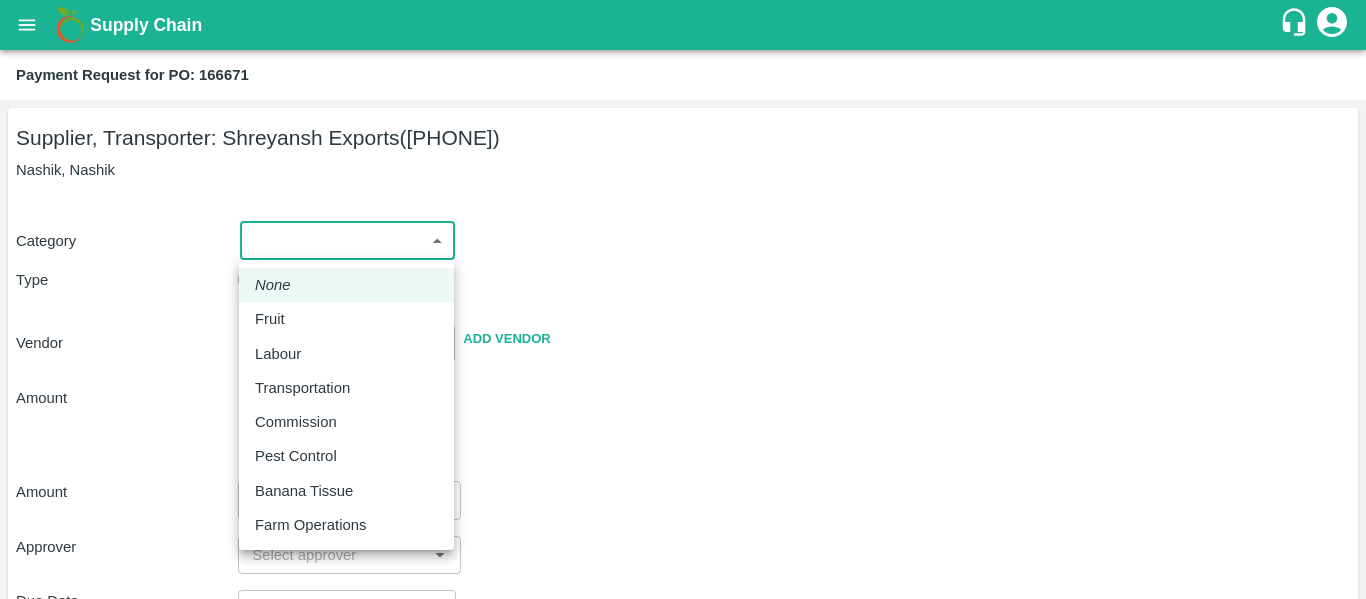 click on "Fruit" at bounding box center (270, 319) 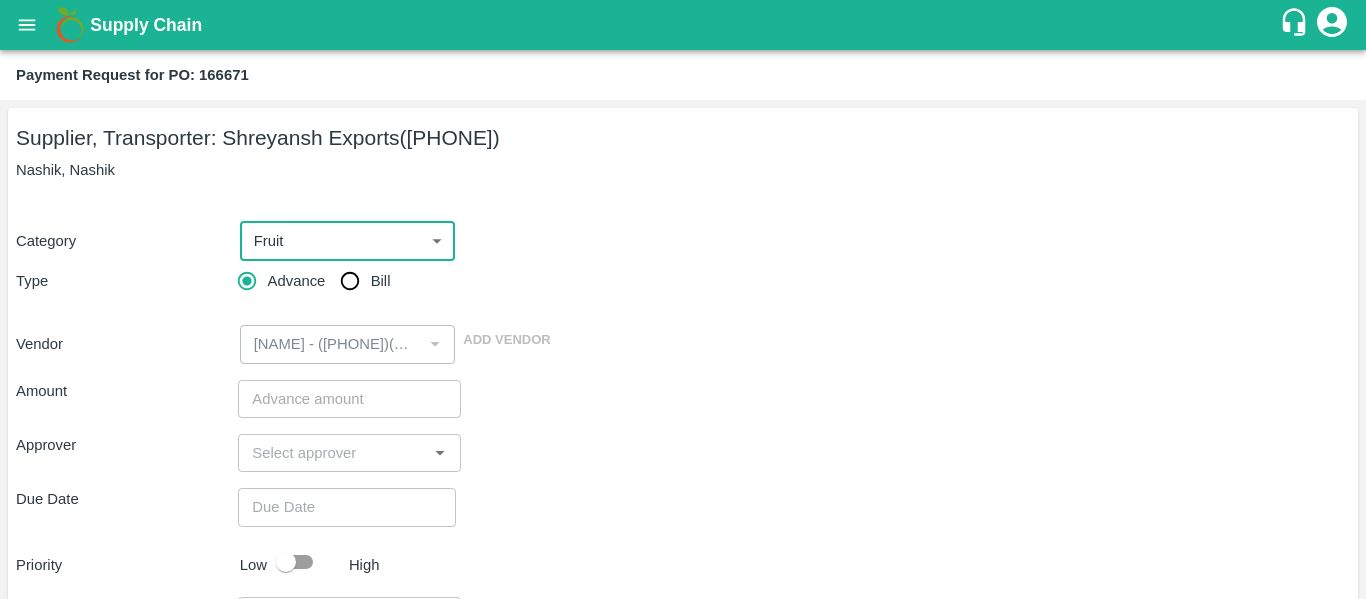 click on "Bill" at bounding box center (350, 281) 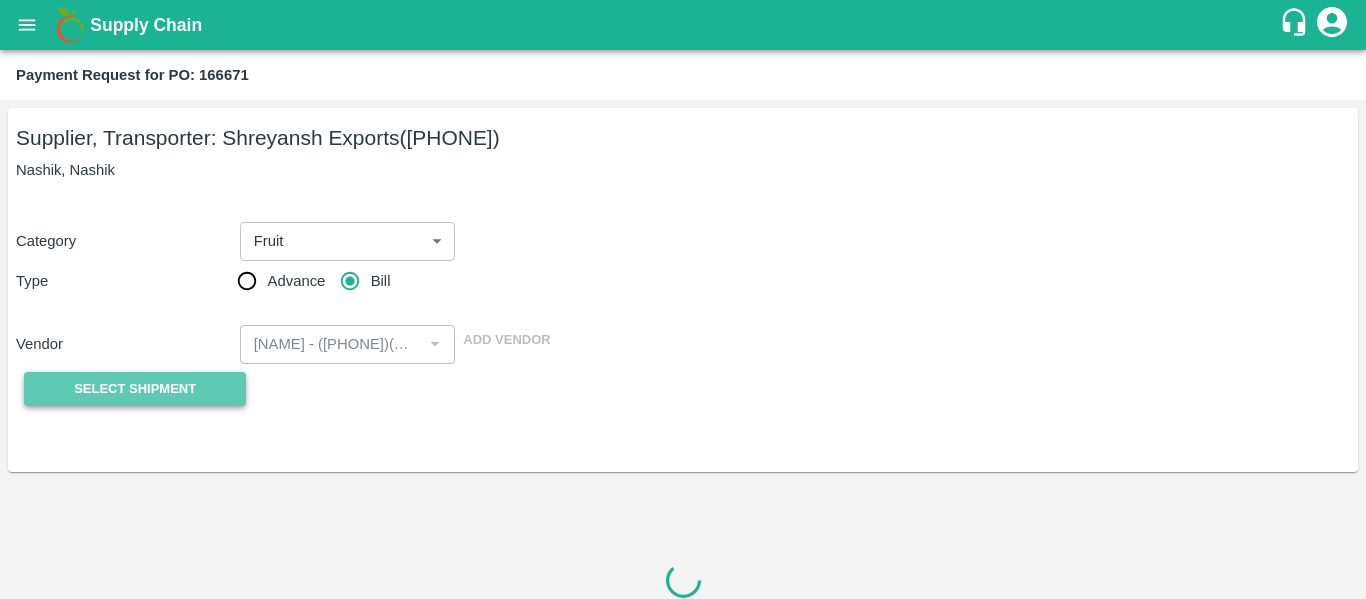 click on "Select Shipment" at bounding box center [135, 389] 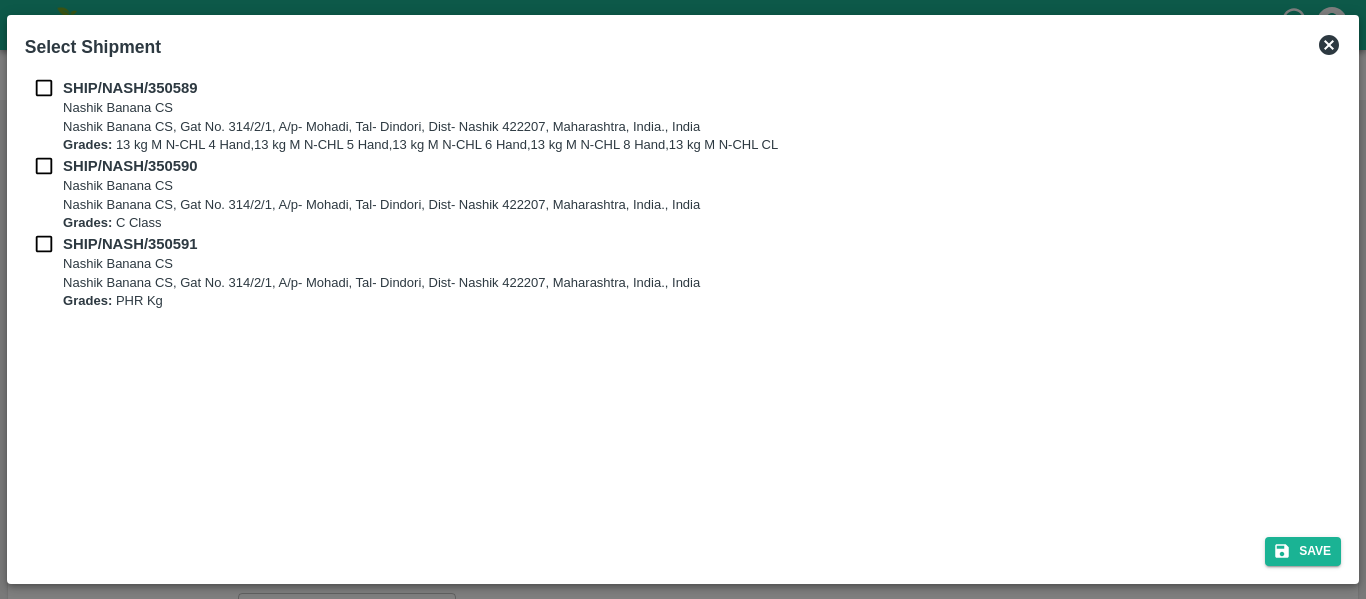 click at bounding box center (44, 88) 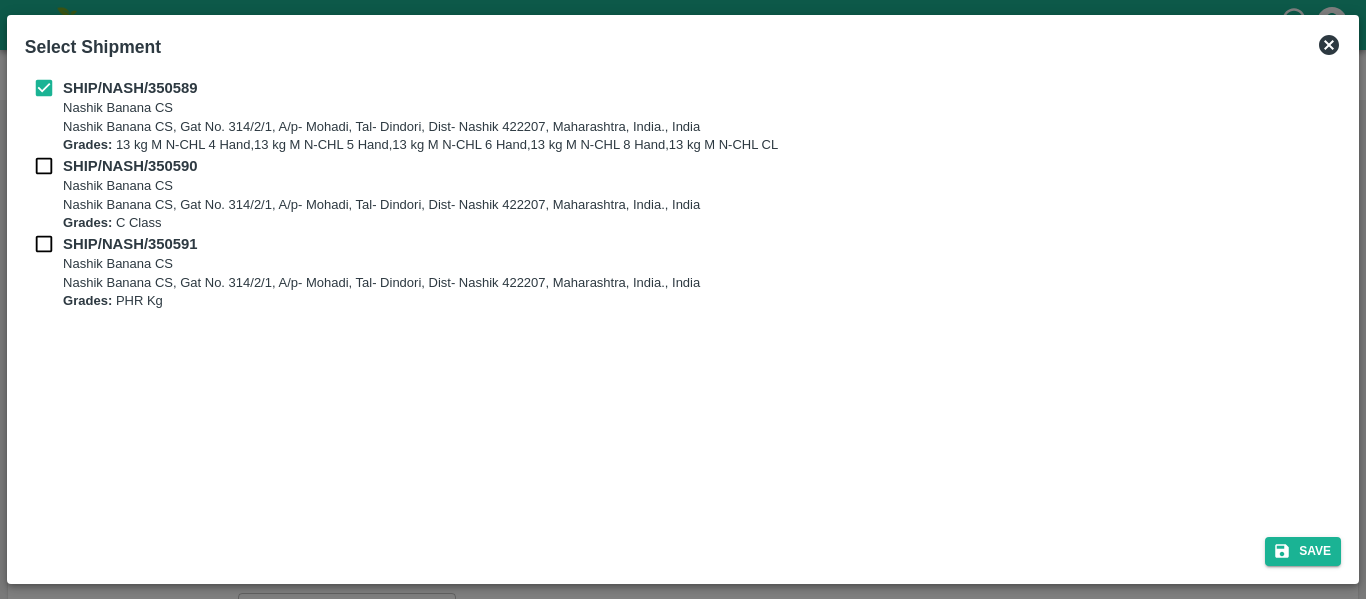click at bounding box center (44, 166) 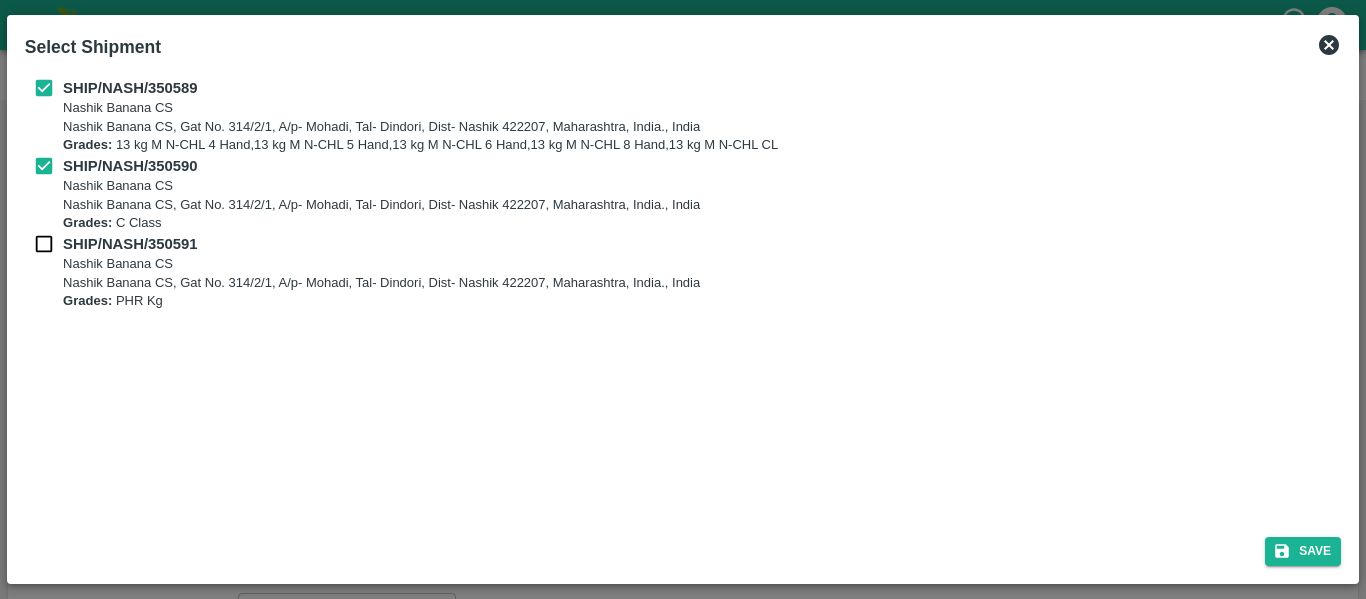 click at bounding box center [44, 244] 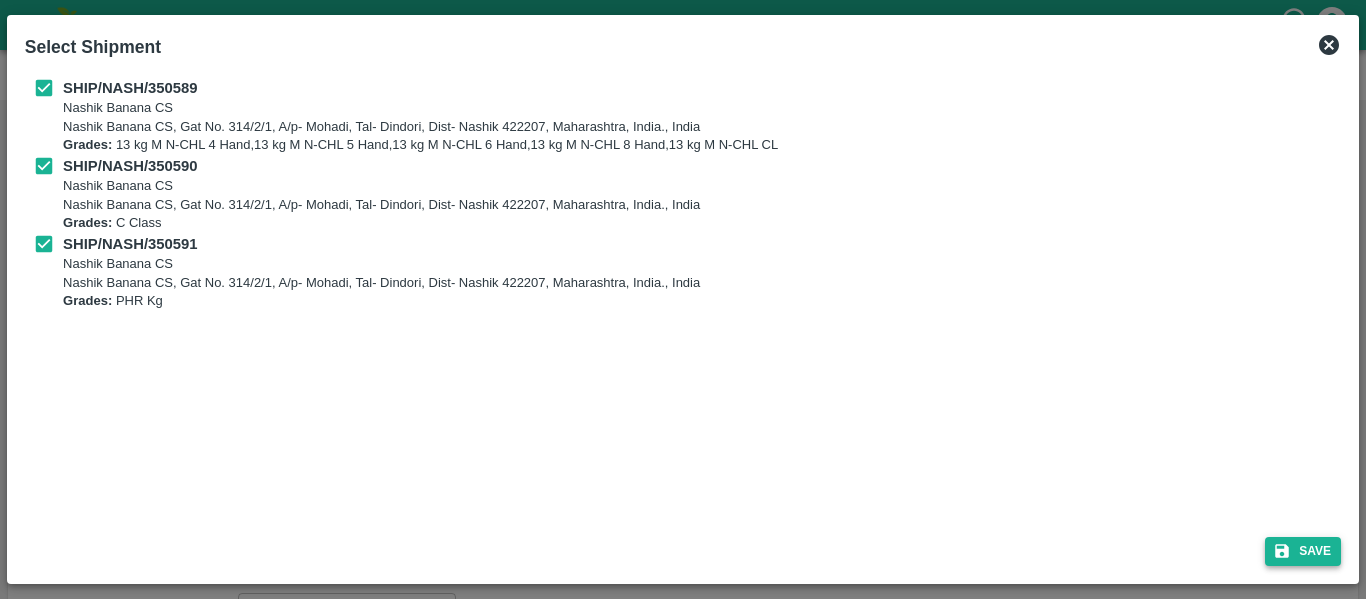 click on "Save" at bounding box center [1303, 551] 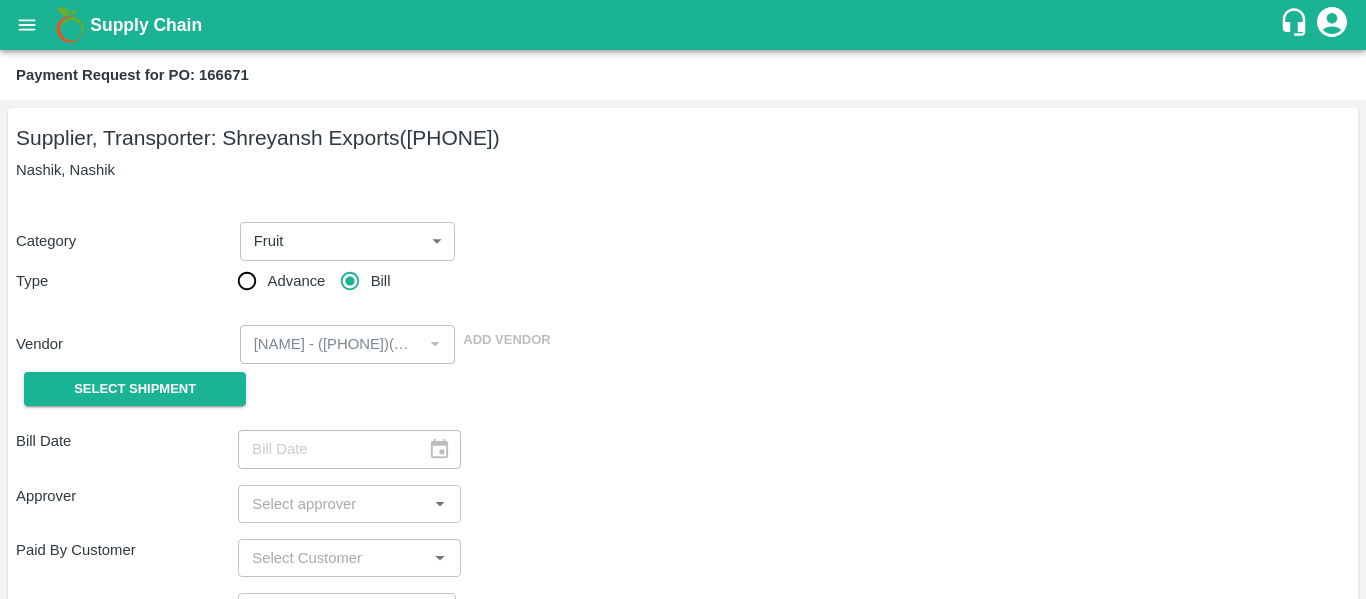 type on "01/08/2025" 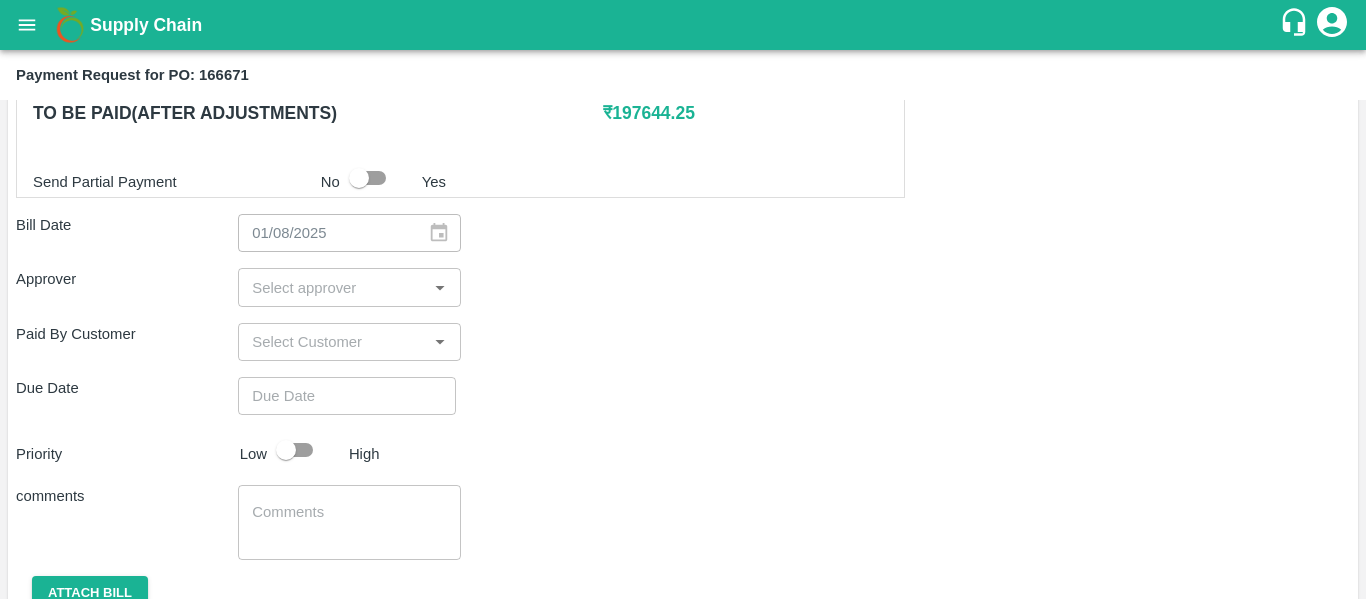 scroll, scrollTop: 1029, scrollLeft: 0, axis: vertical 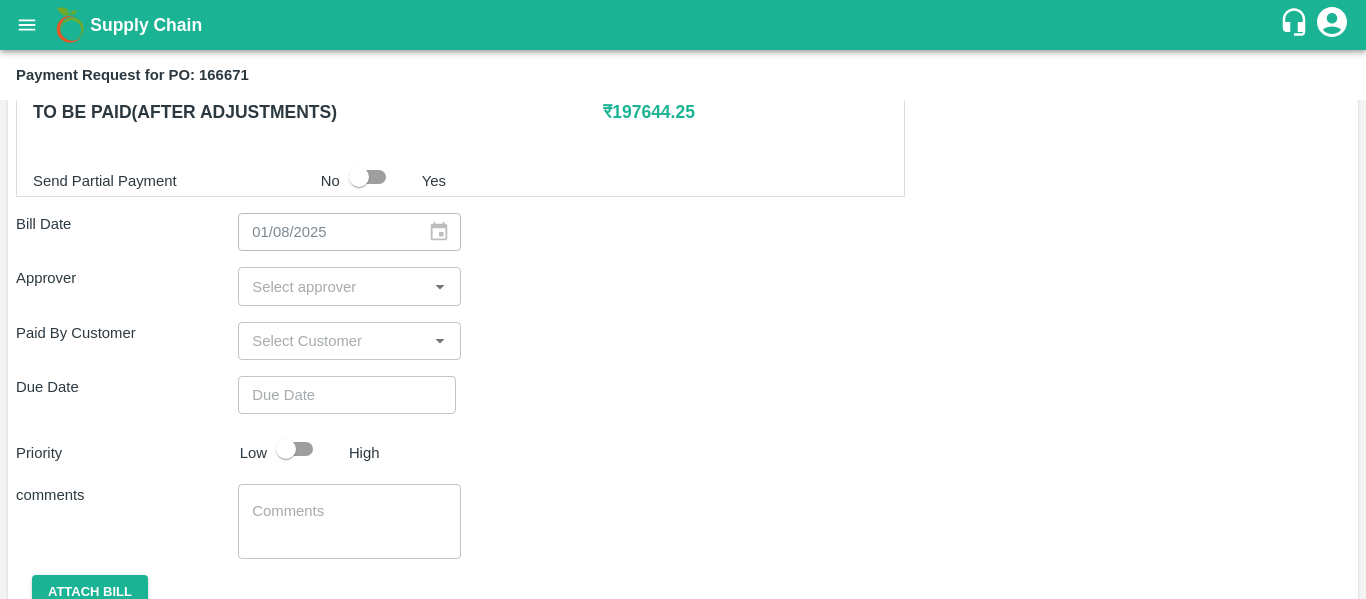 click at bounding box center (332, 286) 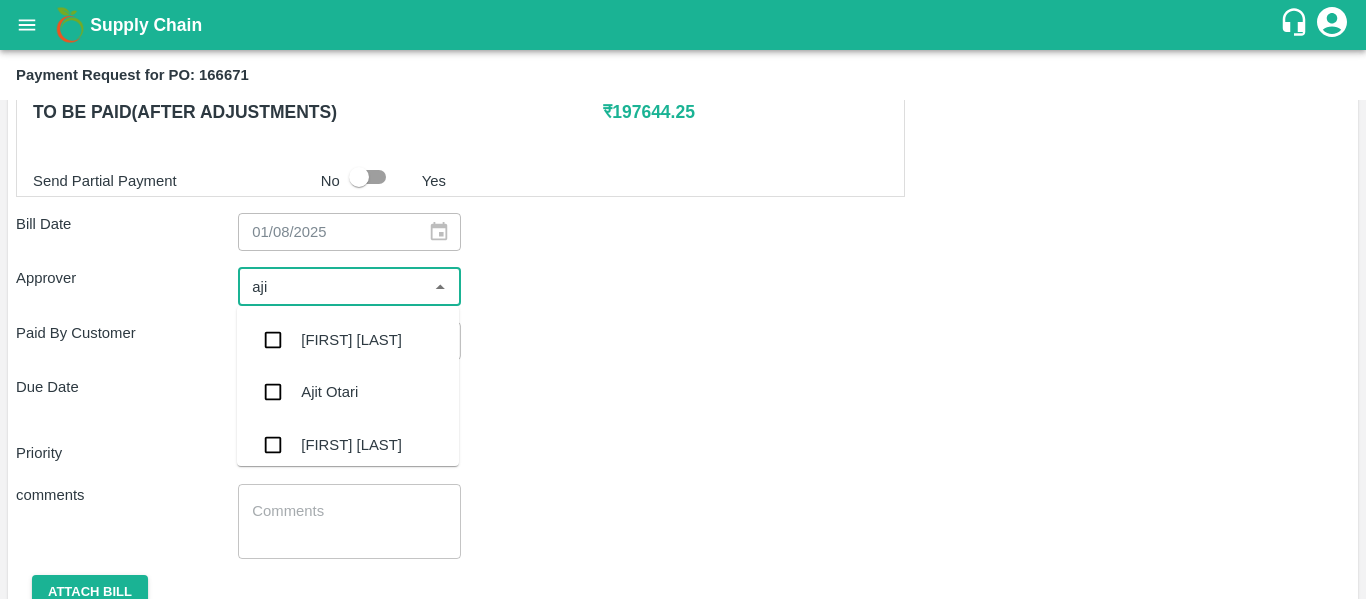 type on "[PERSON]" 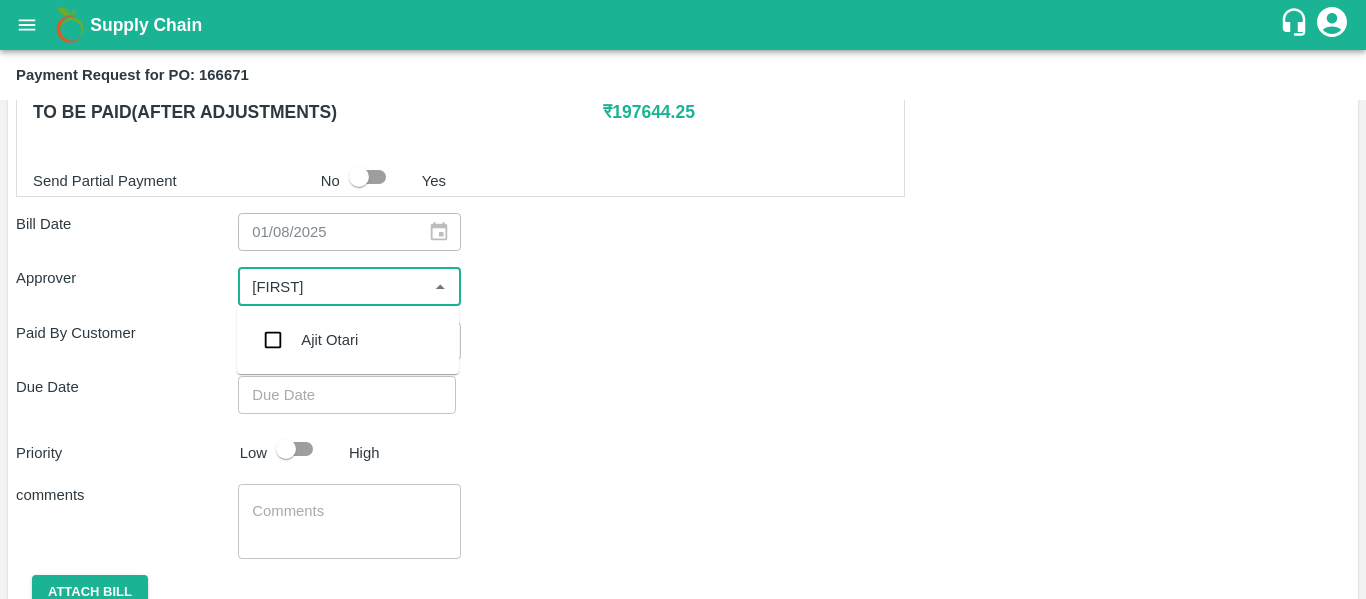 click on "Ajit Otari" at bounding box center (348, 340) 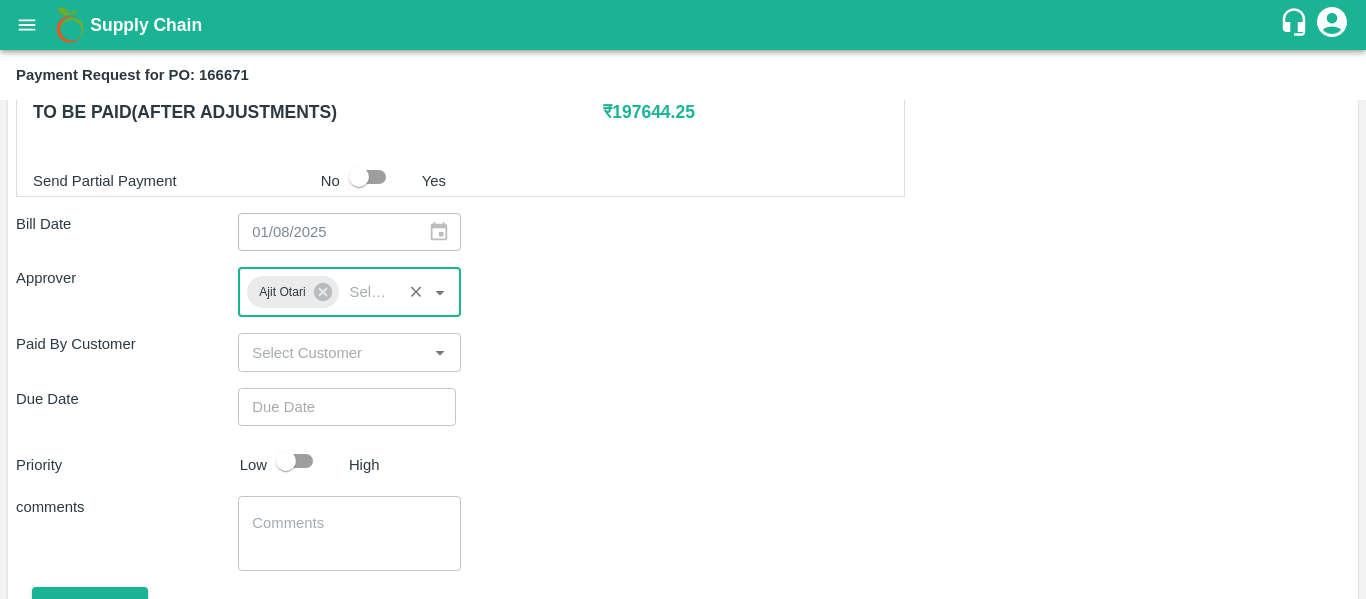 click at bounding box center (340, 407) 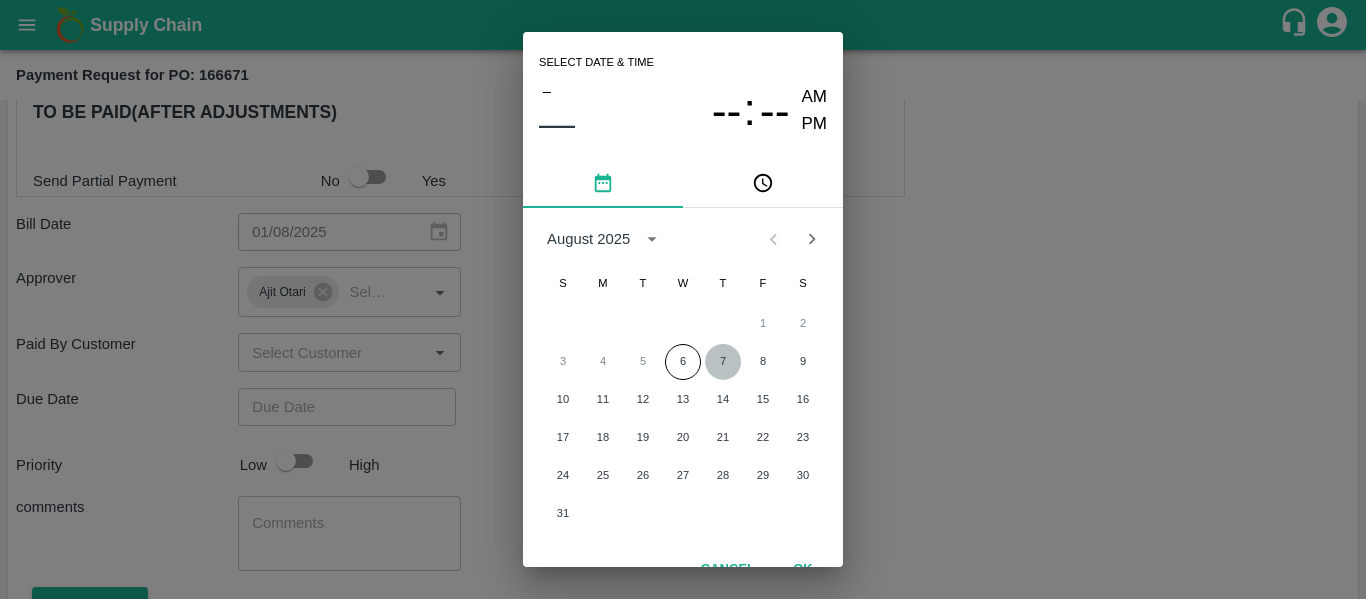 click on "7" at bounding box center (723, 362) 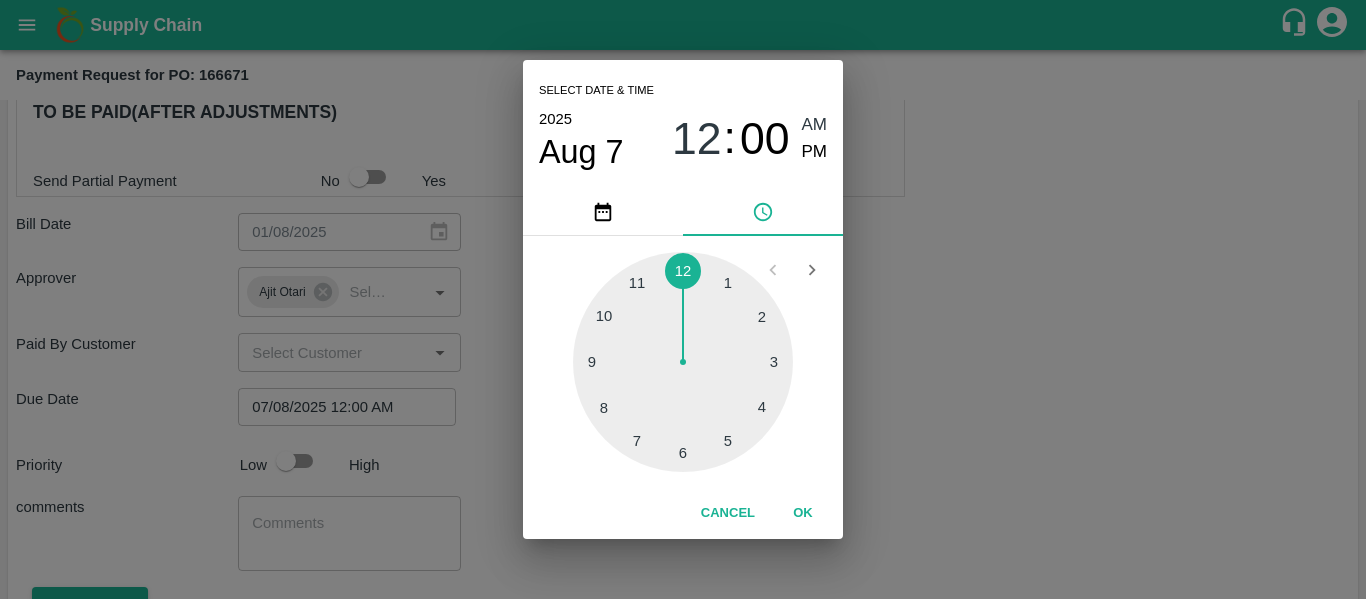 click on "Select date & time 2025 Aug 7 12 : 00 AM PM 1 2 3 4 5 6 7 8 9 10 11 12 Cancel OK" at bounding box center (683, 299) 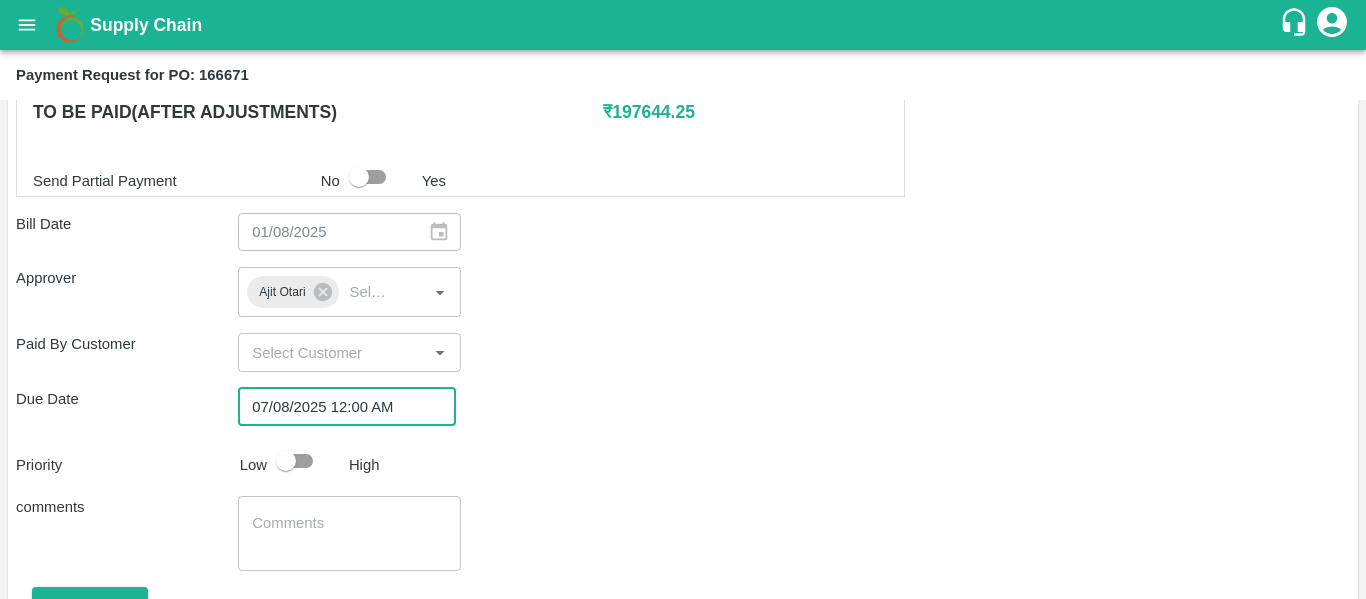 click at bounding box center [286, 461] 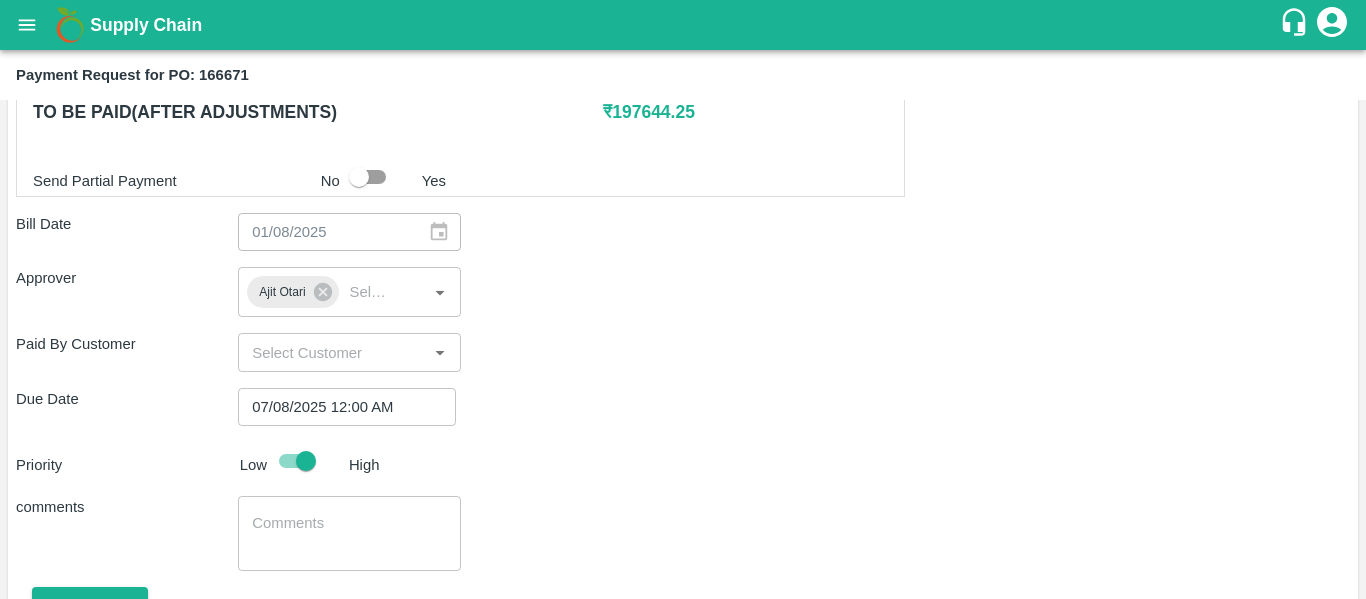 click at bounding box center [349, 534] 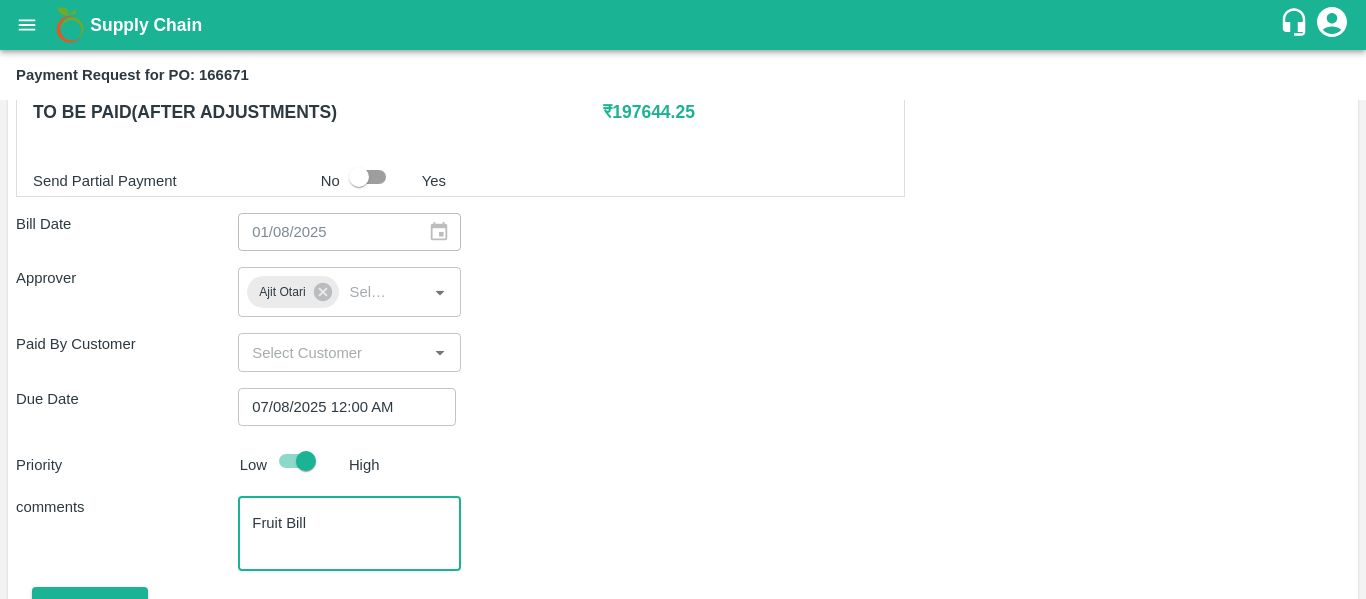 type on "Fruit Bill" 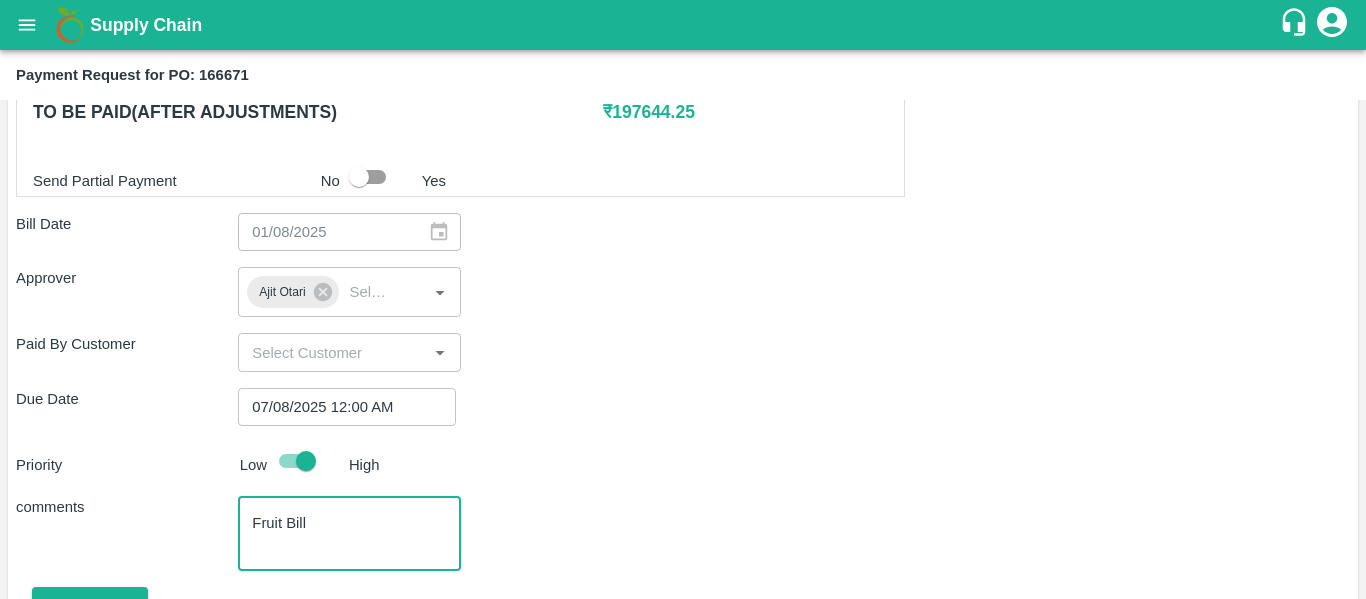 scroll, scrollTop: 1127, scrollLeft: 0, axis: vertical 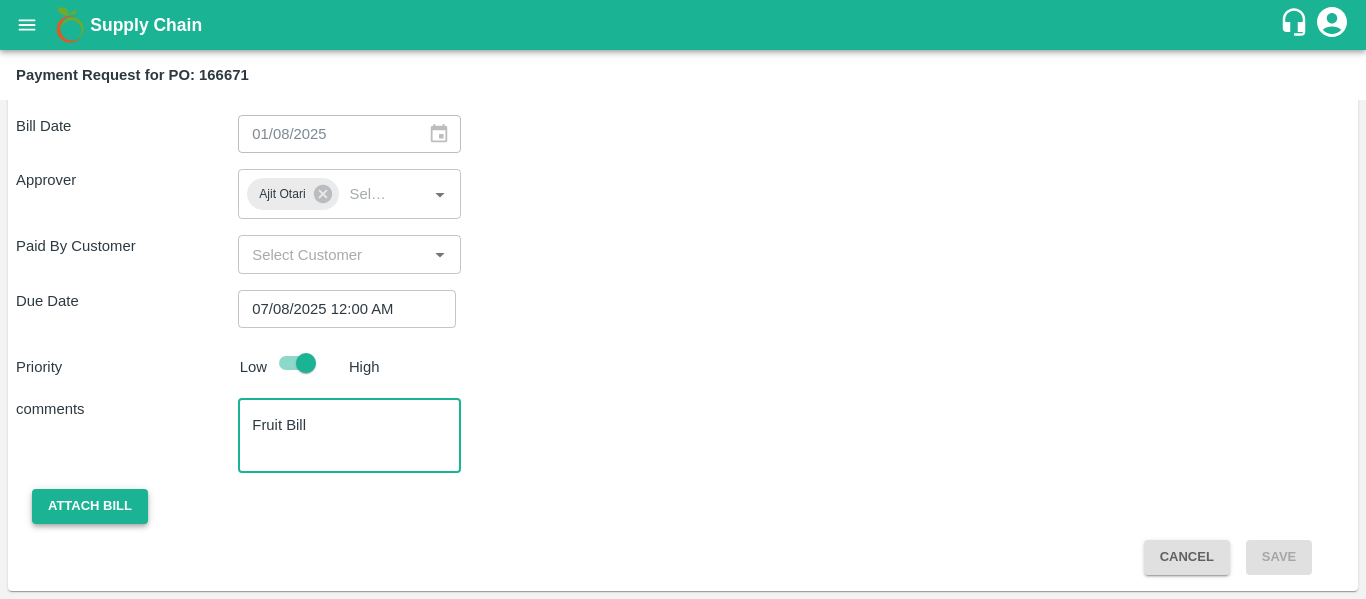 click on "Attach bill" at bounding box center [90, 506] 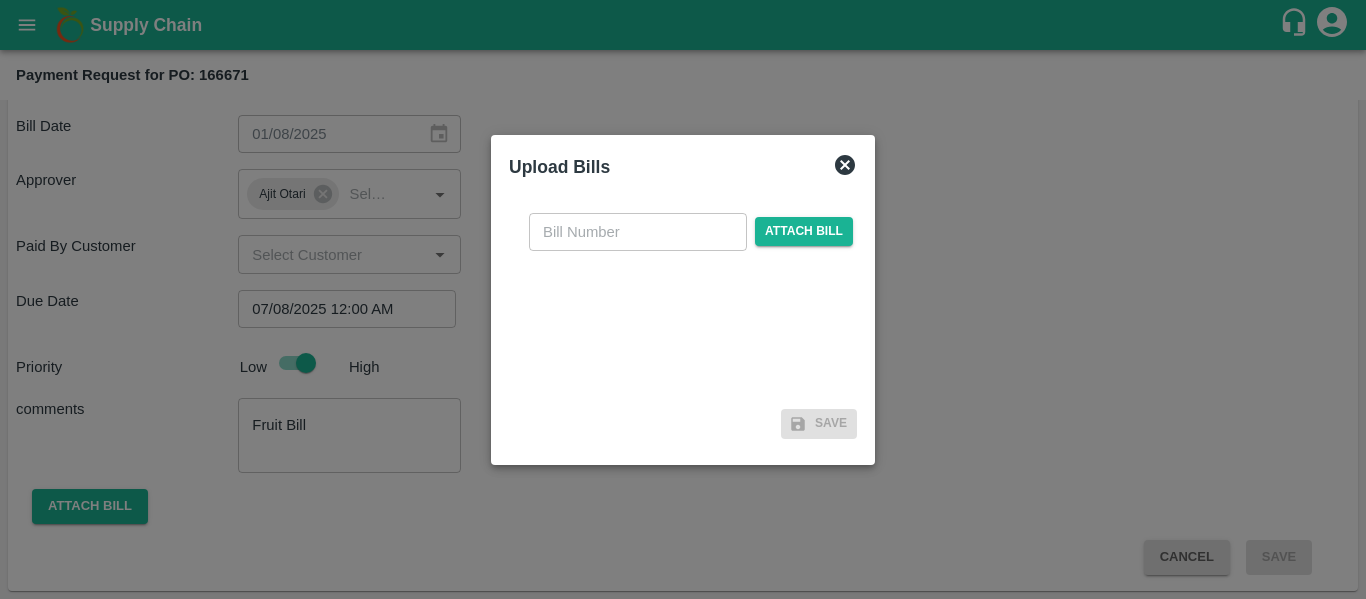 click at bounding box center [638, 232] 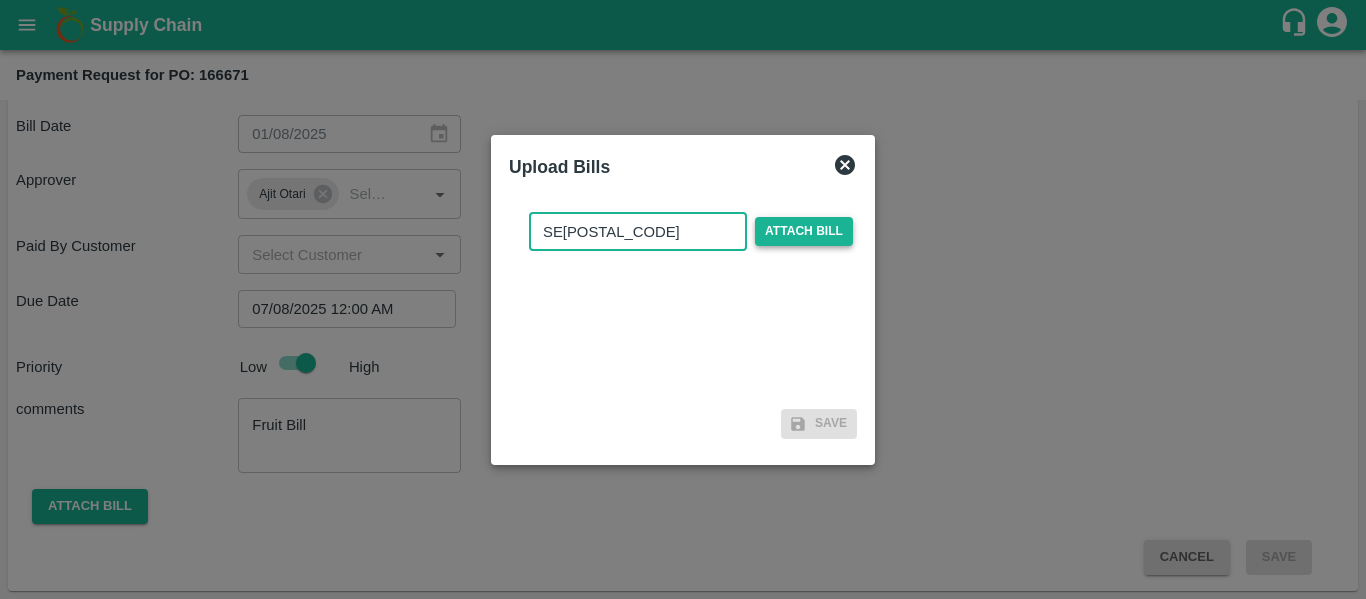 type on "SE/25-26/1181" 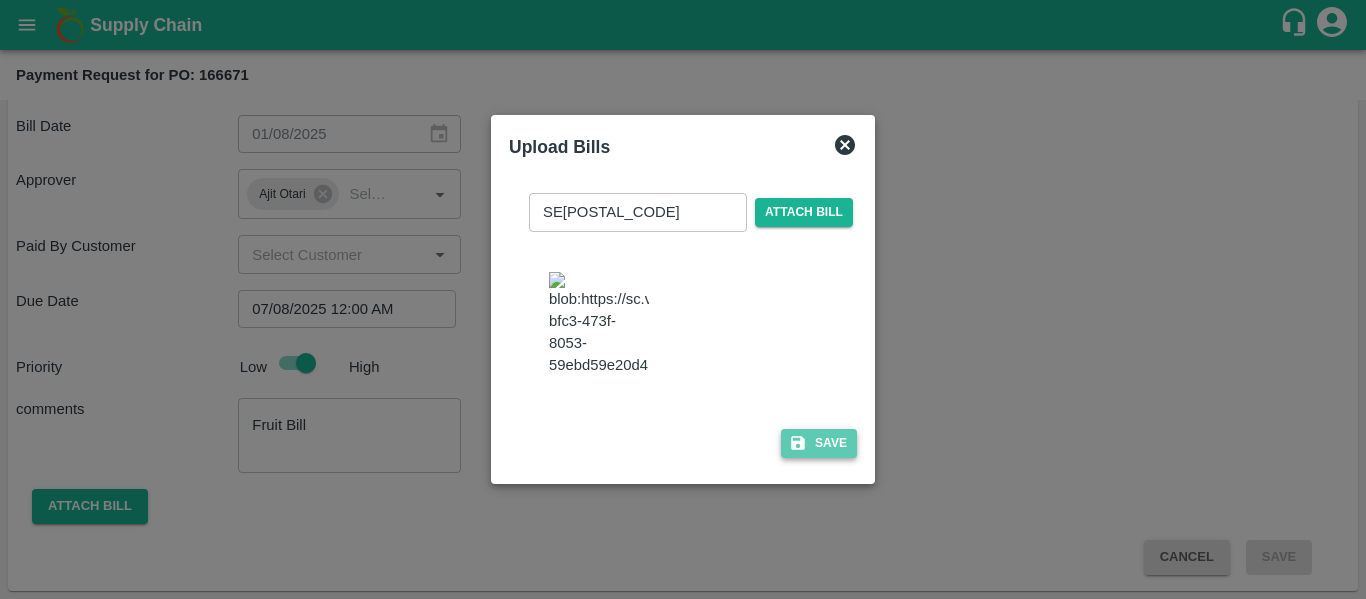 click on "Save" at bounding box center (819, 443) 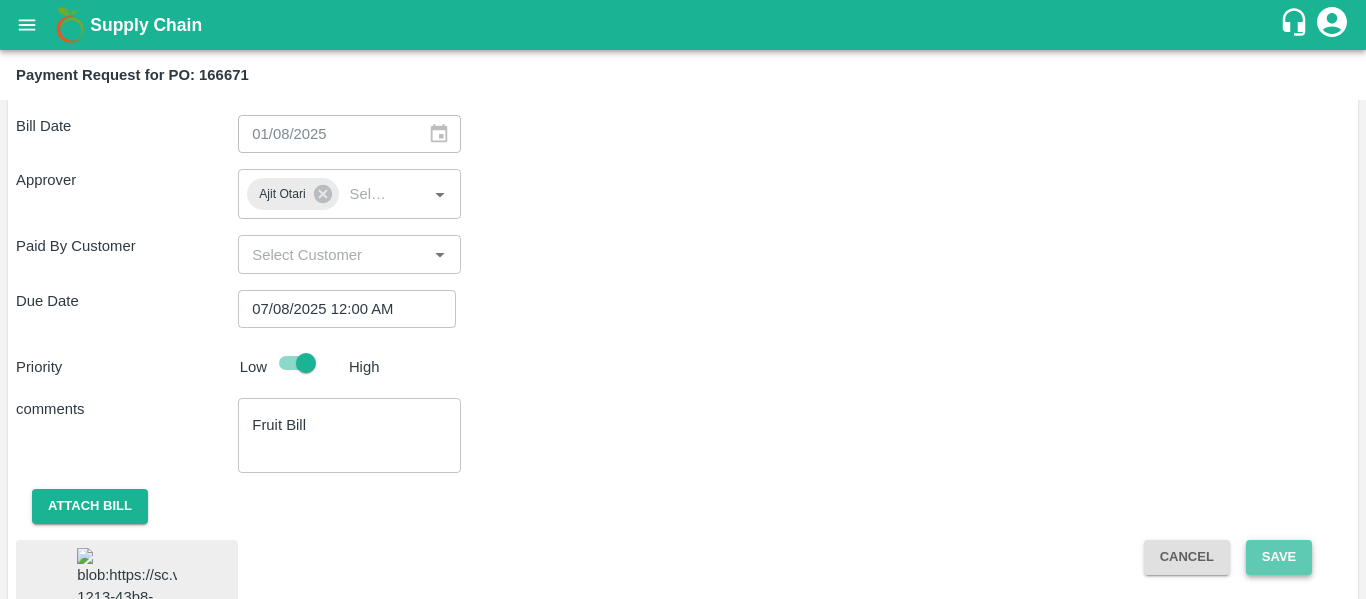 click on "Save" at bounding box center [1279, 557] 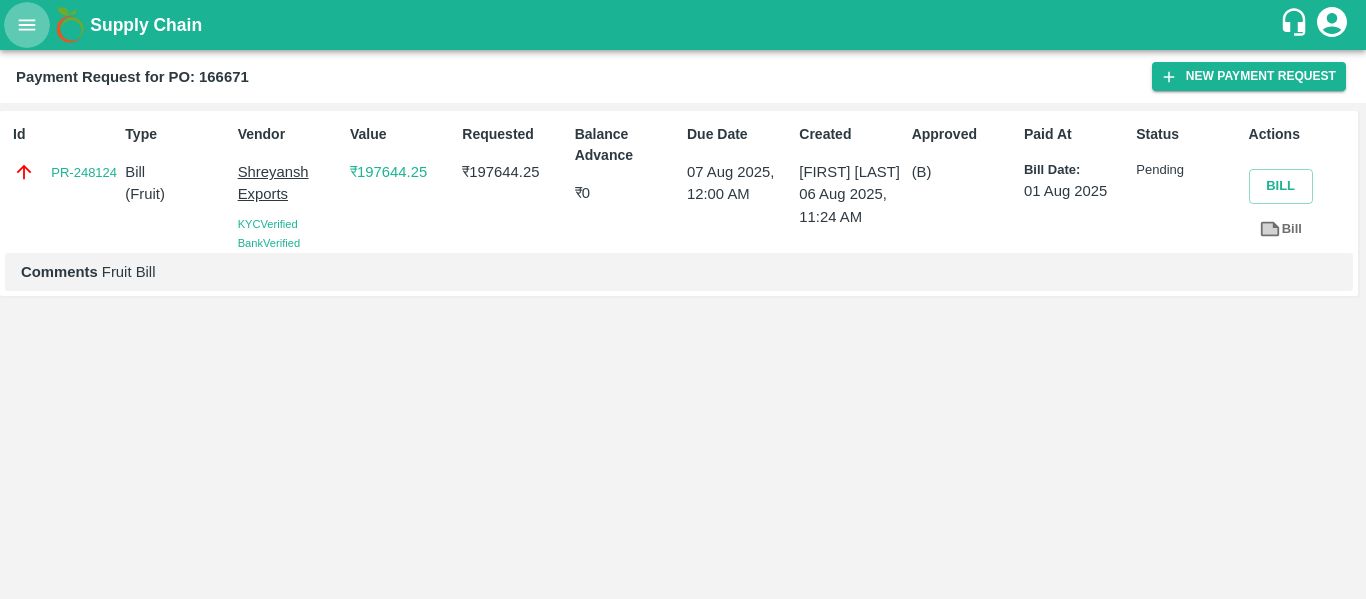 click 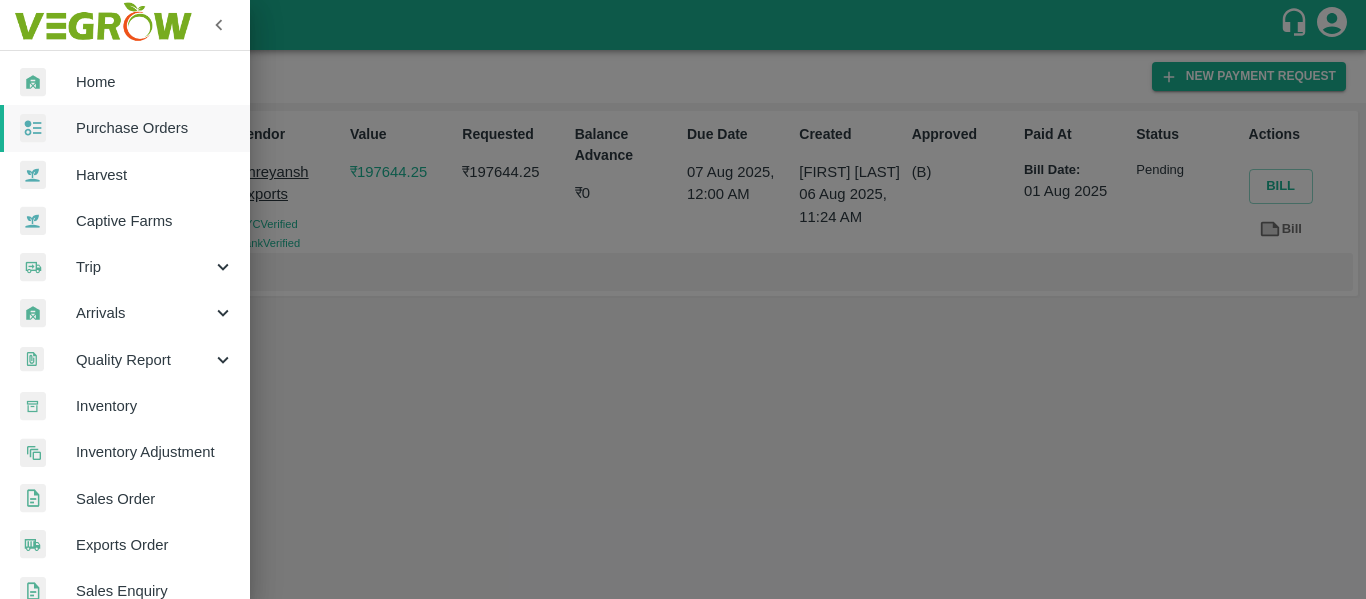 click on "Purchase Orders" at bounding box center [125, 128] 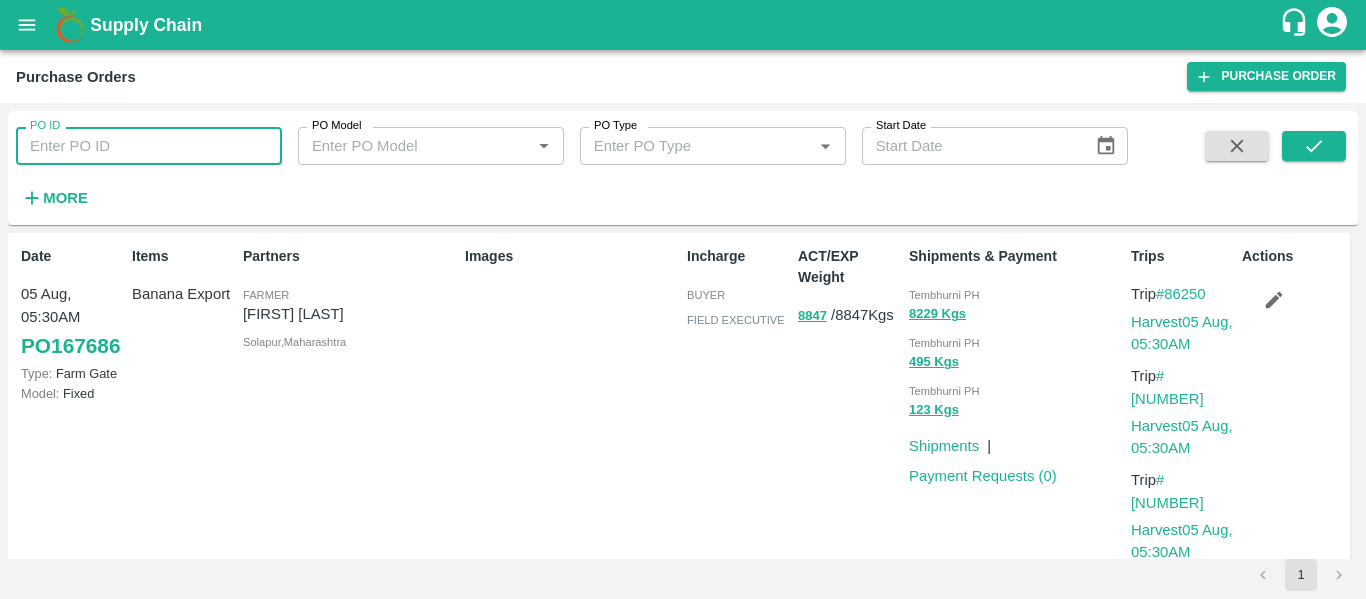 click on "PO ID" at bounding box center [149, 146] 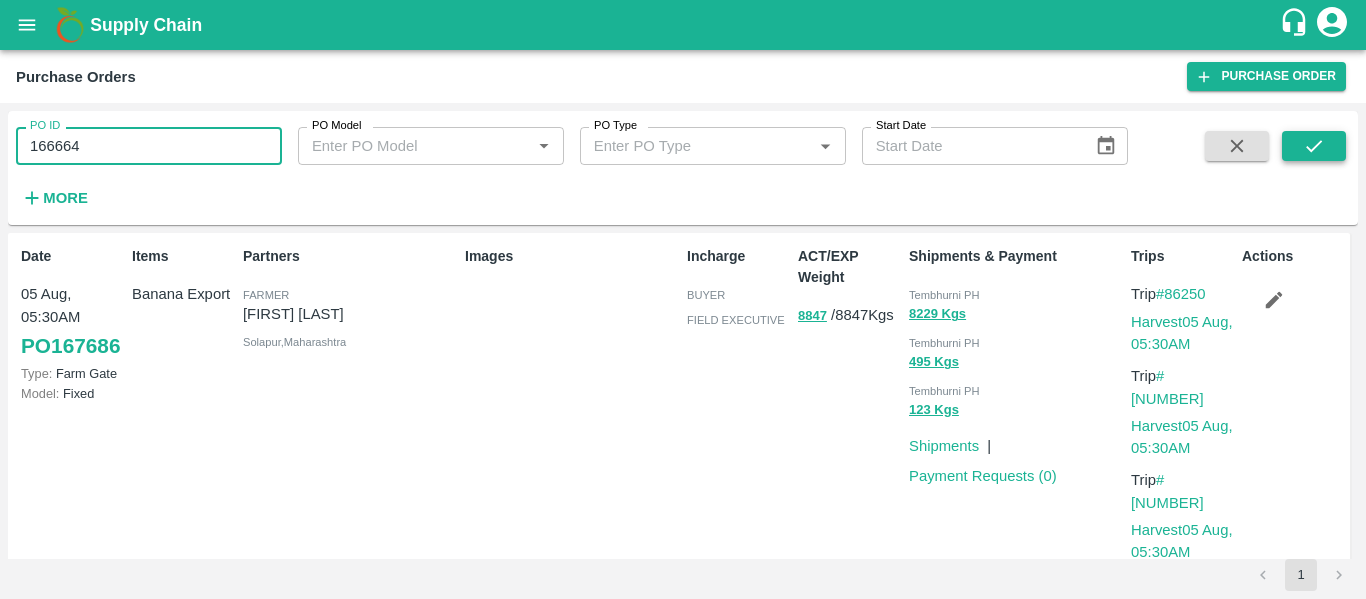 type on "166664" 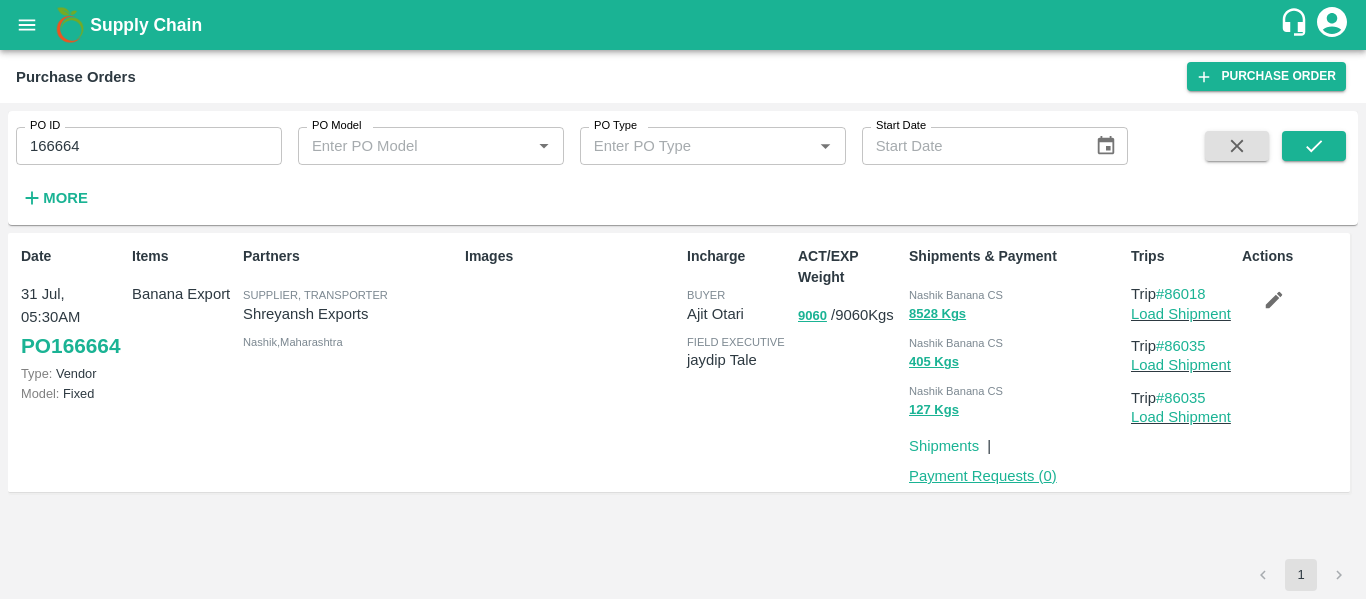click on "Payment Requests ( 0 )" at bounding box center (983, 476) 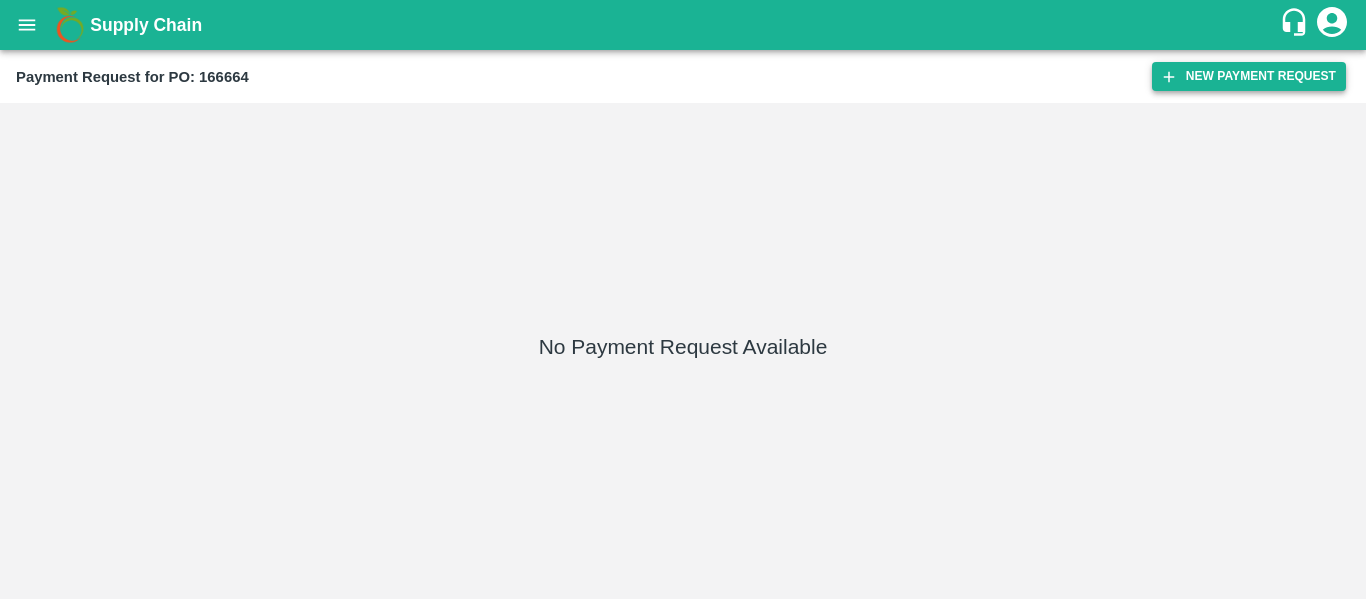 scroll, scrollTop: 0, scrollLeft: 0, axis: both 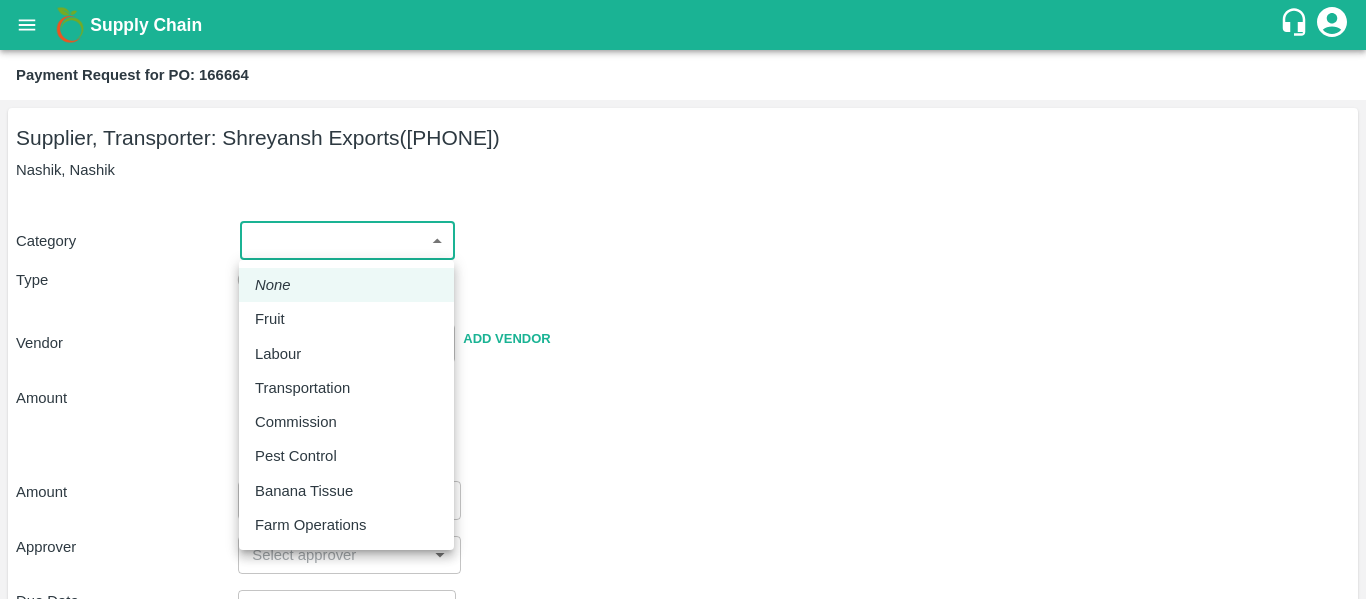 click on "Supply Chain Payment Request for PO: [NUMBER] Supplier, Transporter:    Shreyansh Exports  ([PHONE]) [CITY], [CITY] Category ​ ​ Type Advance Bill Vendor ​ Add Vendor Amount Total value Per Kg ​ Amount ​ Approver ​ Due Date ​  Priority  Low  High Comment x ​ Attach bill Cancel Save Tembhurni PH [CITY] [CITY] [CITY] Banana CS [CITY] Subhash Mangvade Logout None Fruit Labour Transportation Commission Pest Control Banana Tissue Farm Operations" at bounding box center (683, 299) 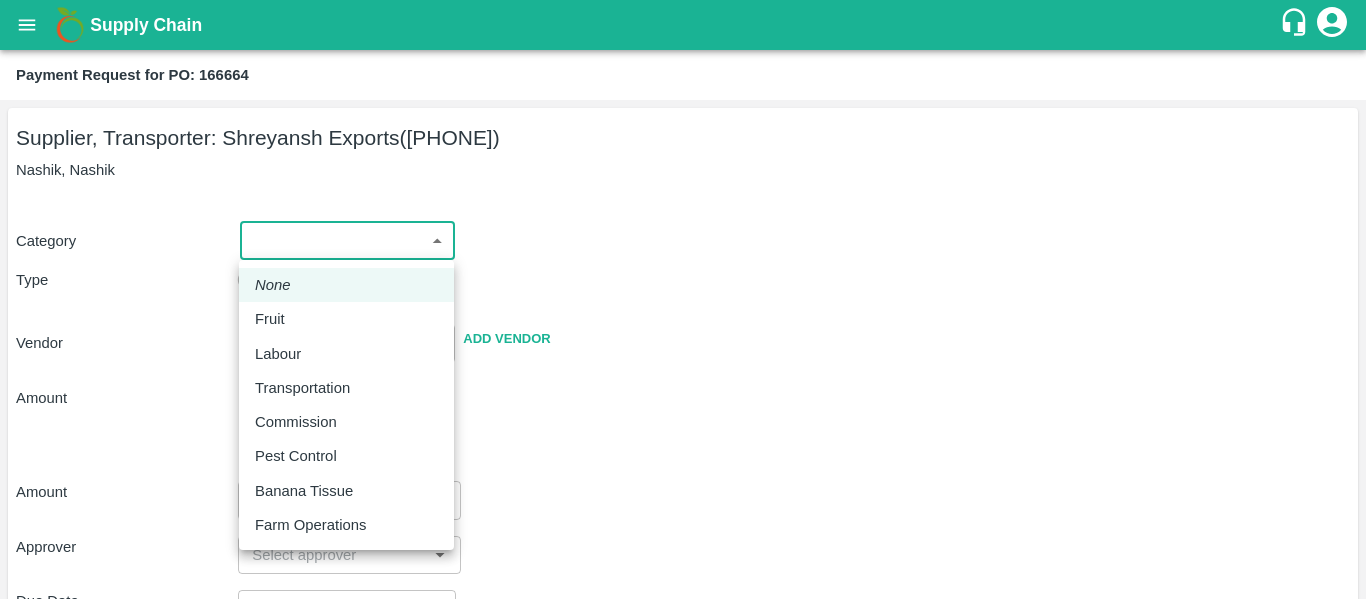 click on "Fruit" at bounding box center (275, 319) 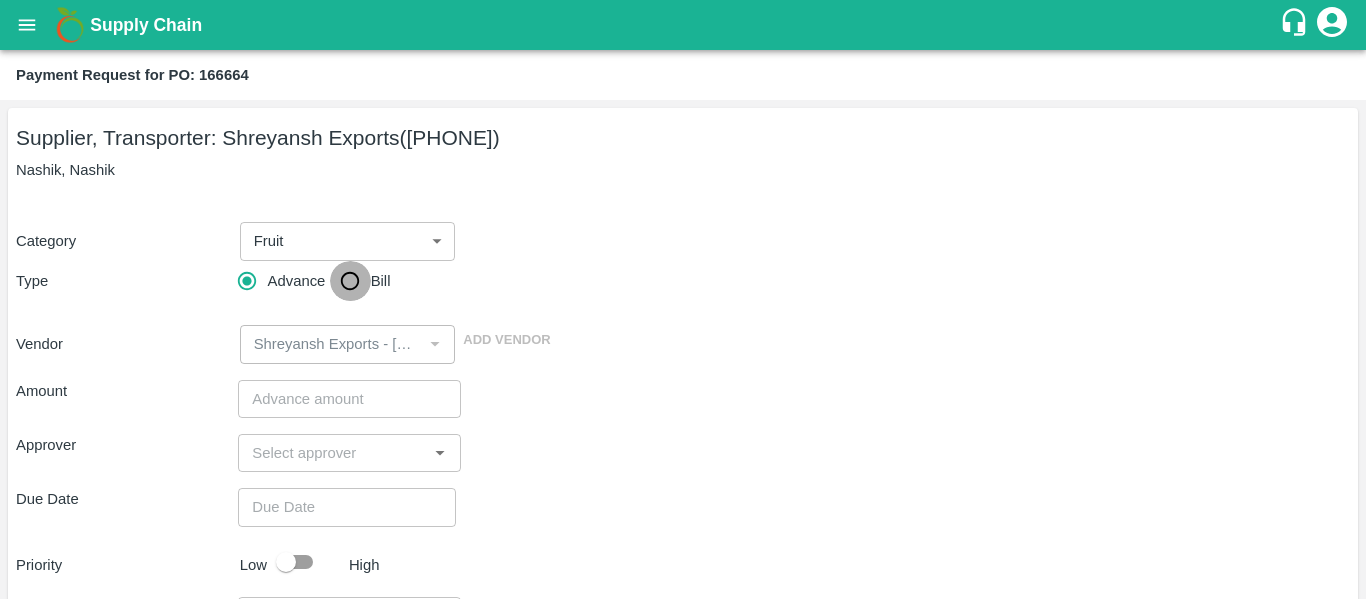 click on "Bill" at bounding box center [350, 281] 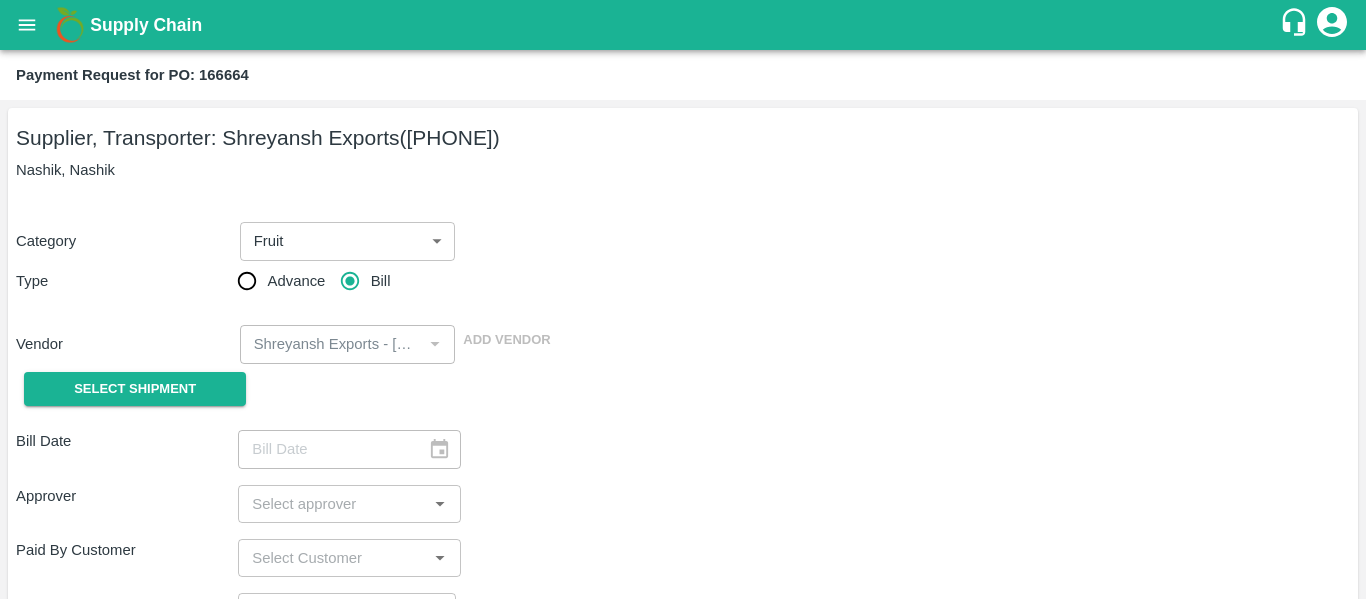 click on "Vendor" at bounding box center [124, 344] 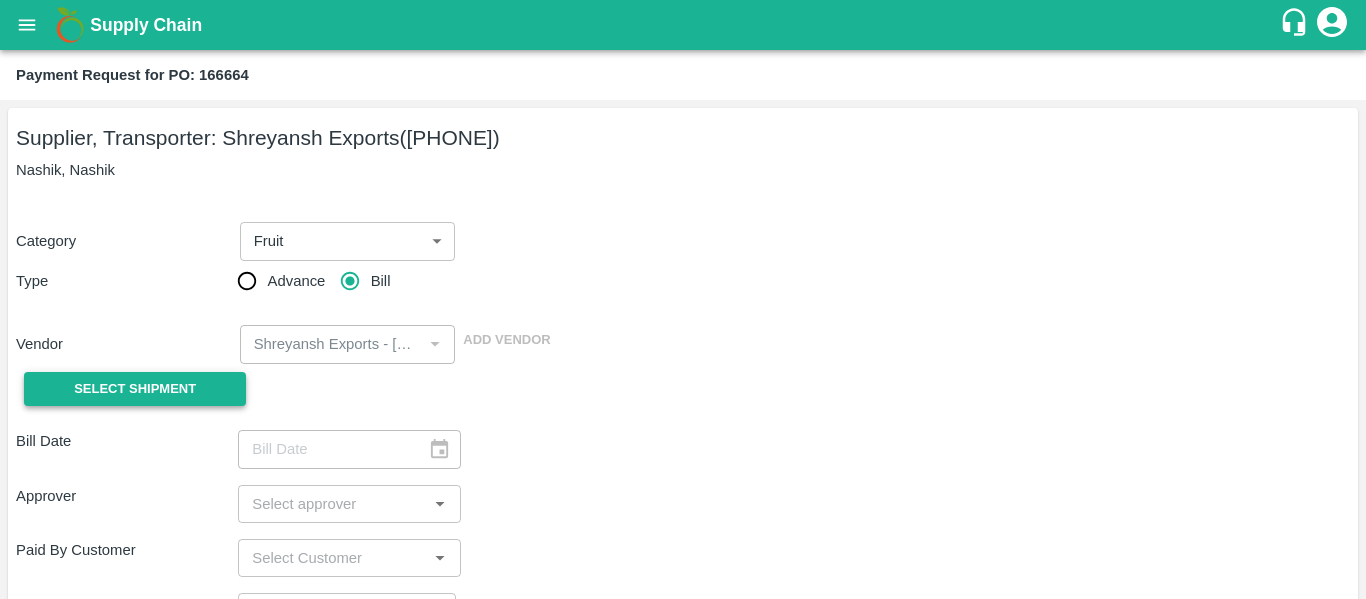 click on "Select Shipment" at bounding box center [135, 389] 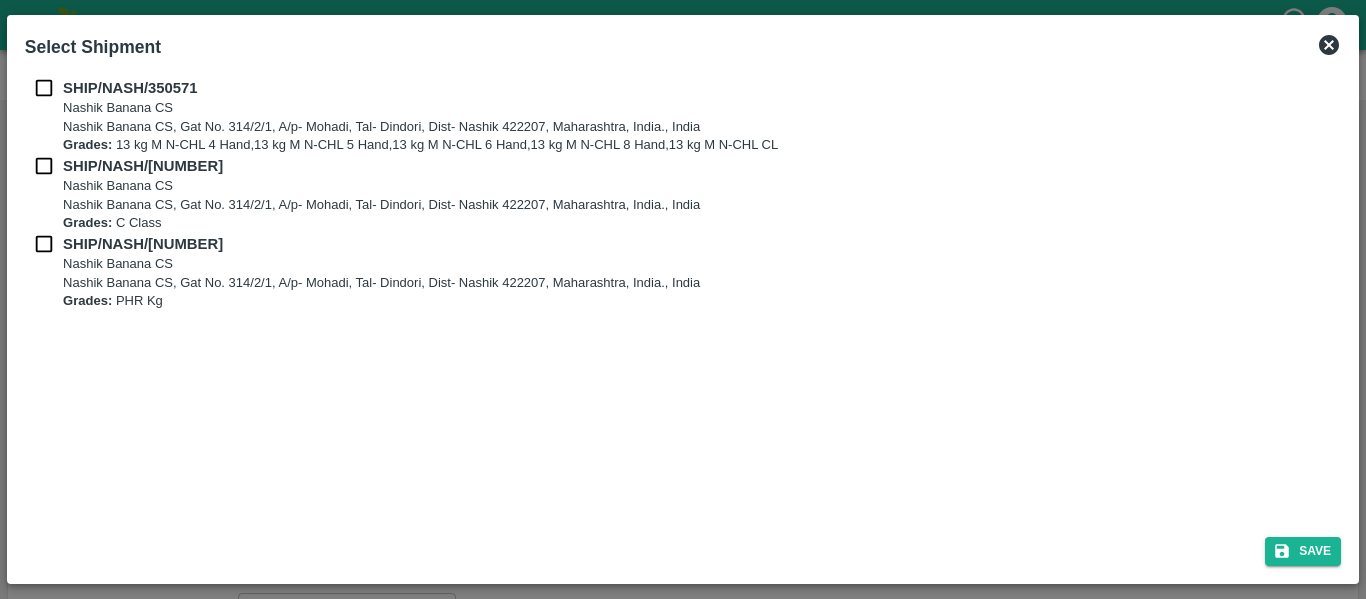 click at bounding box center (44, 88) 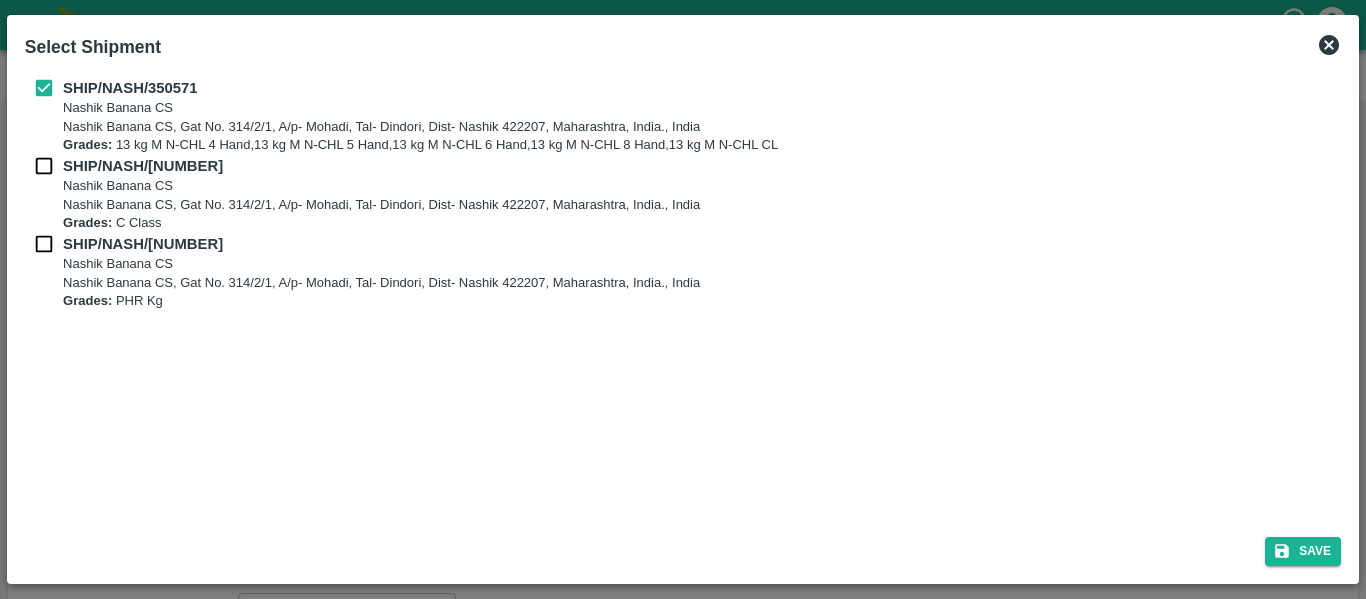 click on "SHIP/NASH/[NUMBER] [CITY] Banana CS  [CITY] Banana CS, Gat No. 314/2/1, A/p- Mohadi, Tal- Dindori, Dist- [CITY], [POSTAL_CODE], [STATE], India., India Grades:   13 kg M N-CHL 4 Hand,13 kg M N-CHL 5 Hand,13 kg M N-CHL 6 Hand,13 kg M N-CHL 8 Hand,13 kg M N-CHL CL" at bounding box center [683, 116] 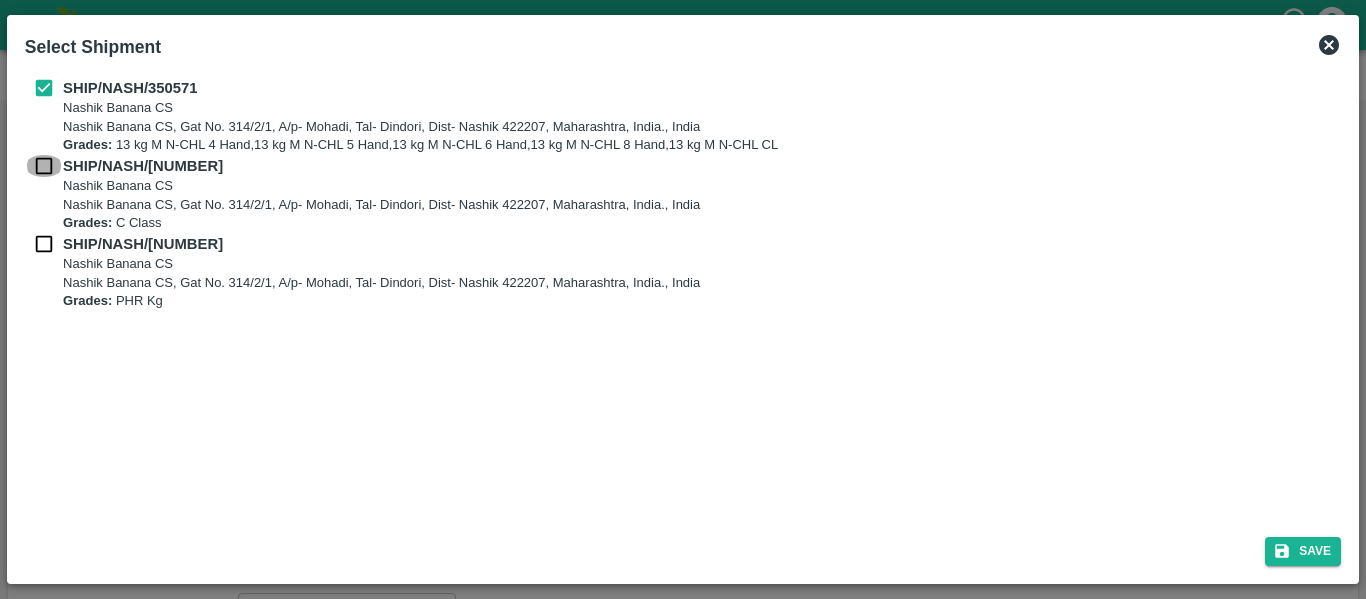 click at bounding box center [44, 166] 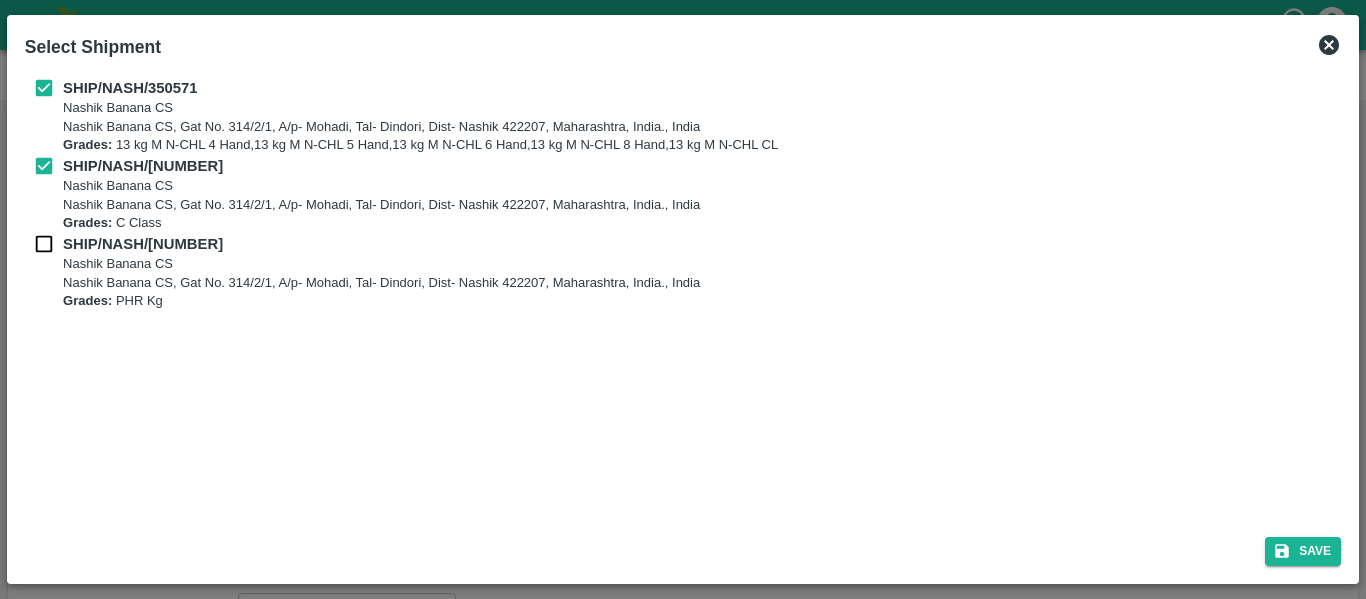 click at bounding box center (44, 244) 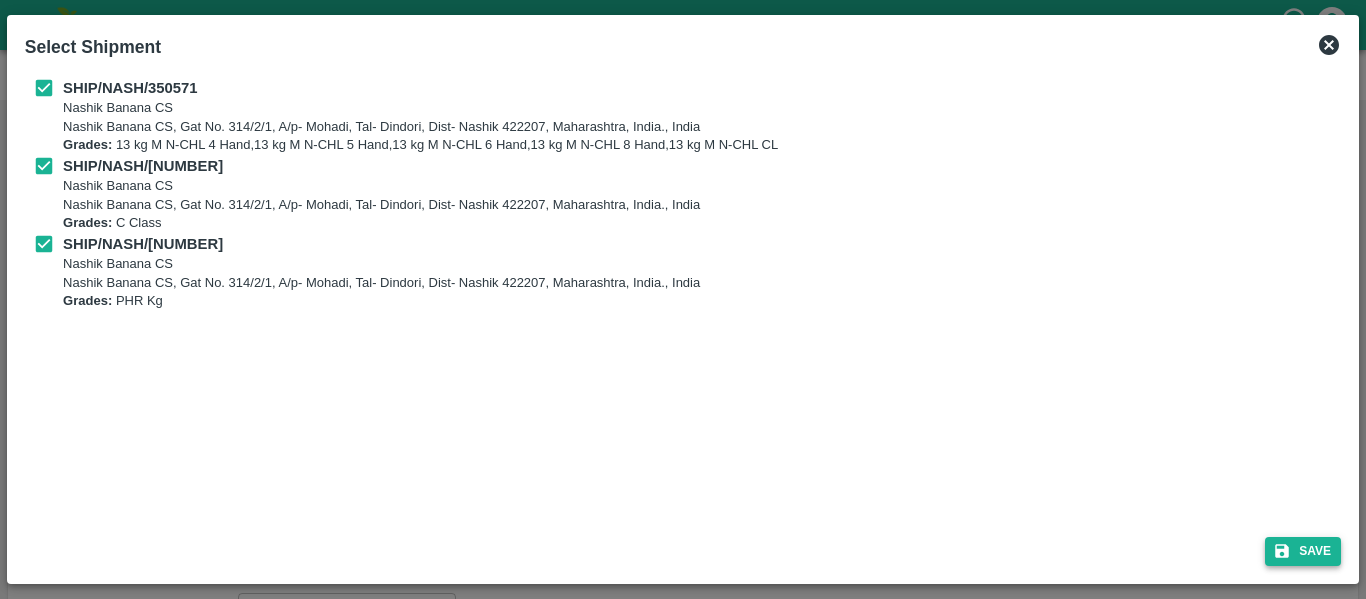 click on "Save" at bounding box center [1303, 551] 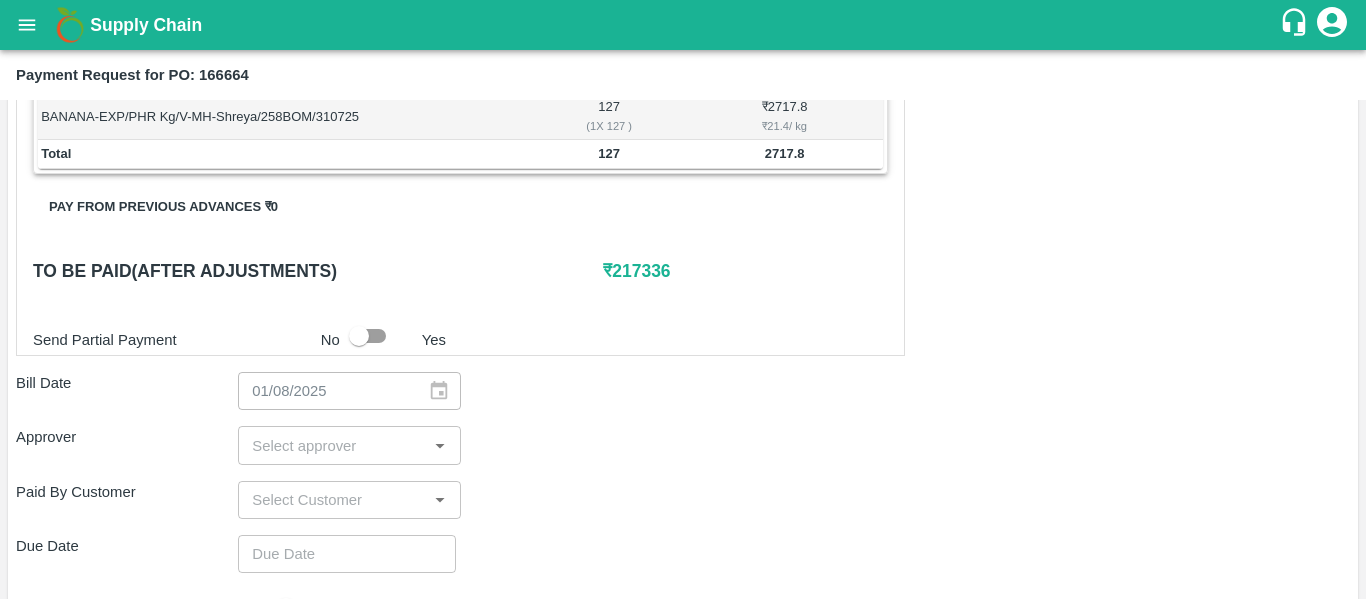 scroll, scrollTop: 871, scrollLeft: 0, axis: vertical 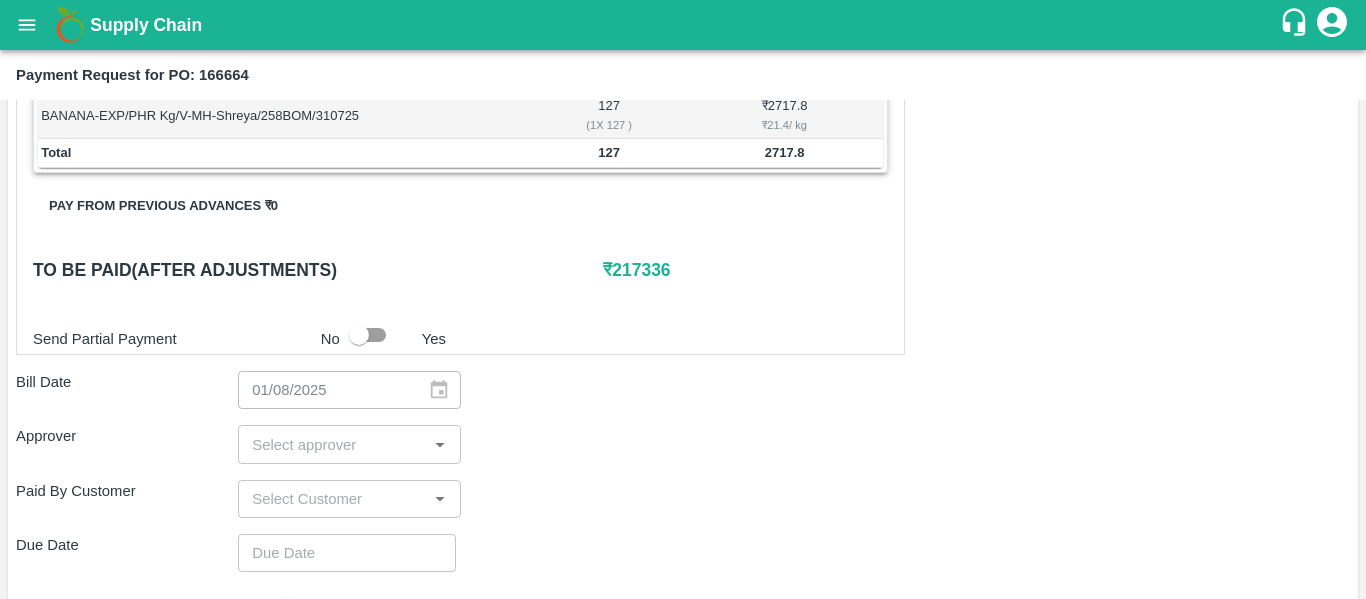click at bounding box center [332, 444] 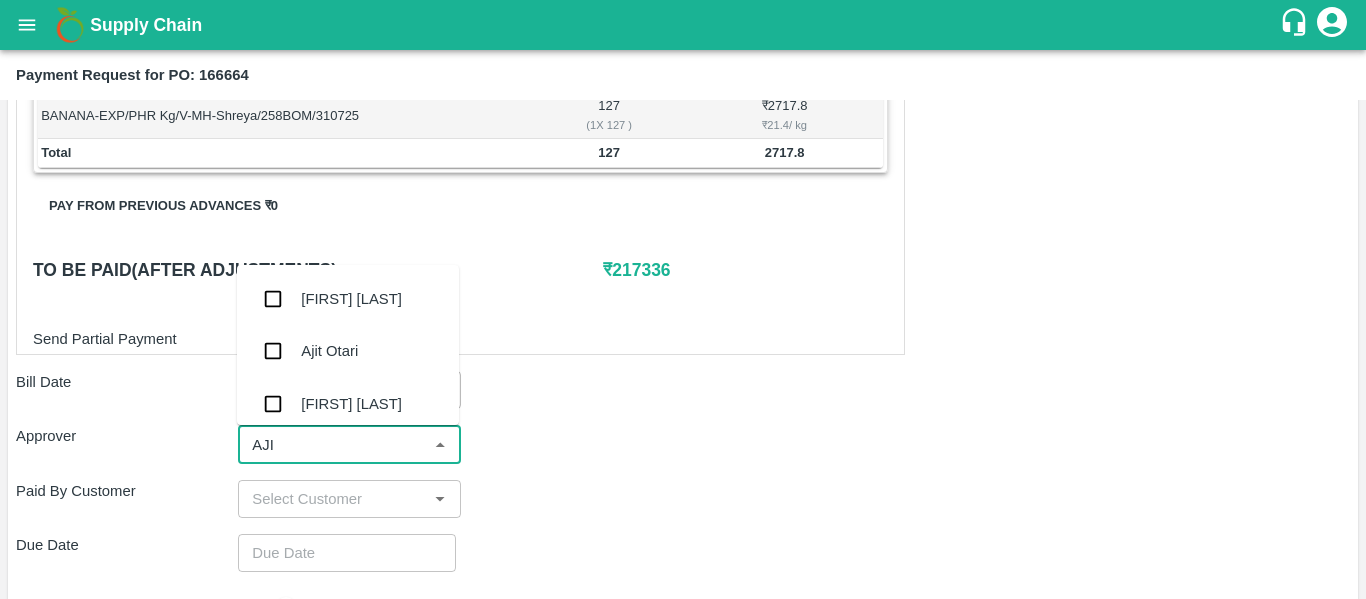 type on "[NAME]" 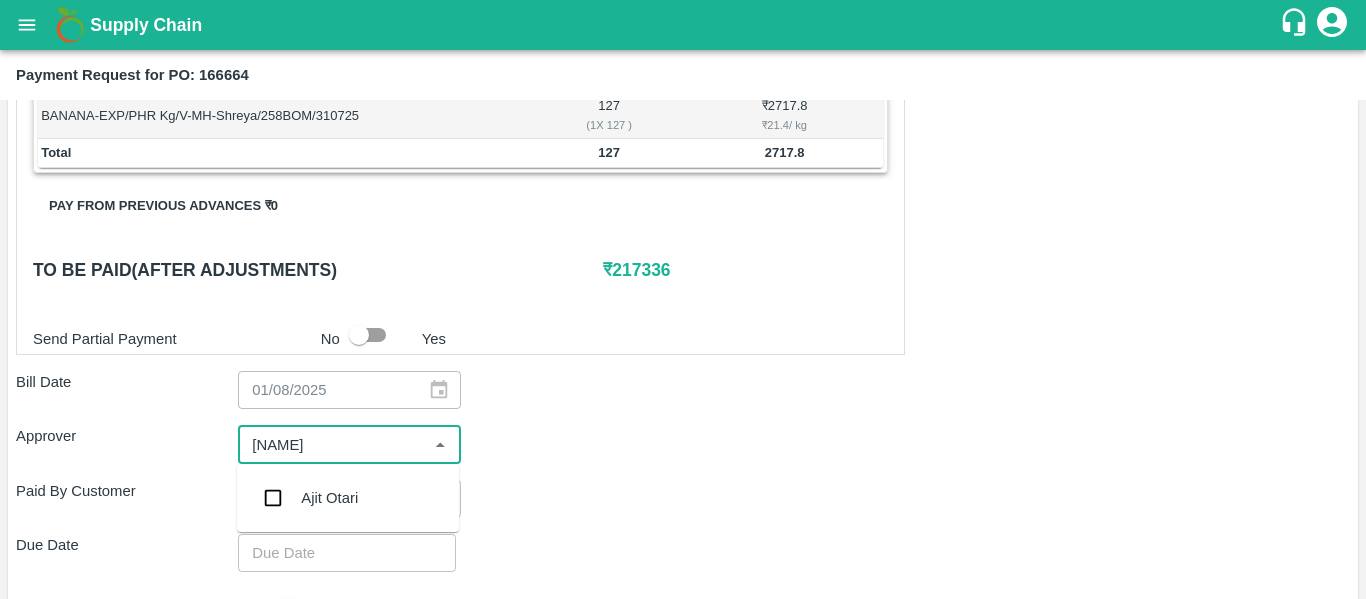click on "Ajit Otari" at bounding box center (329, 498) 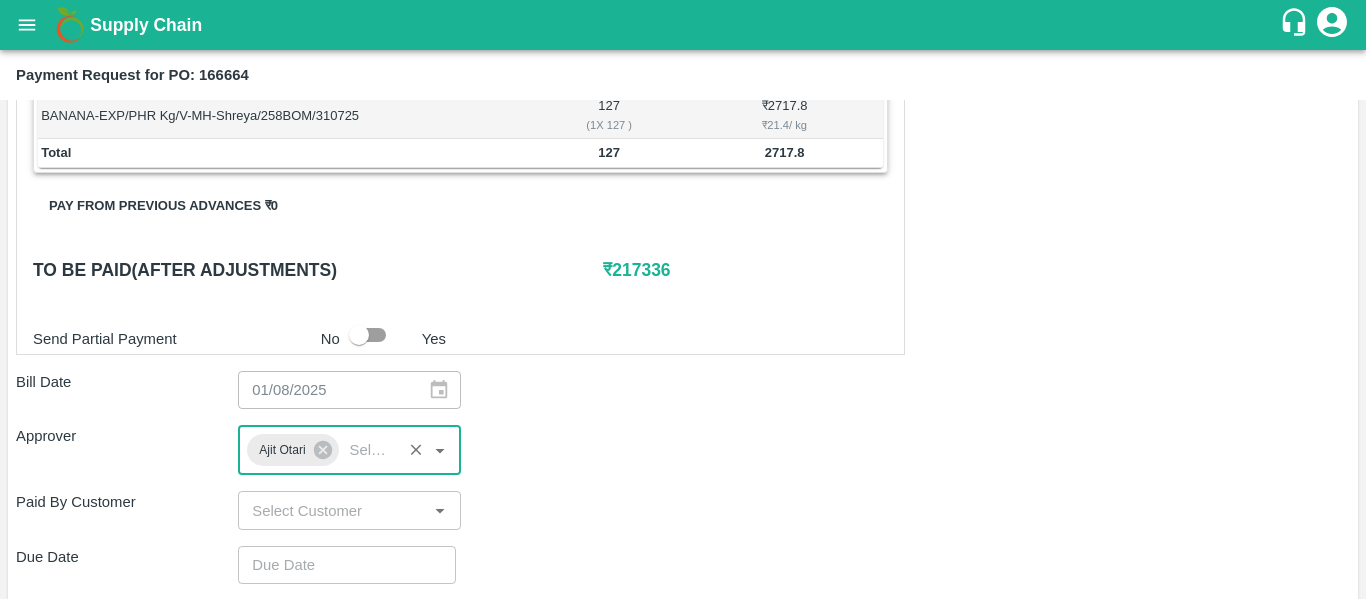 type on "DD/MM/YYYY hh:mm aa" 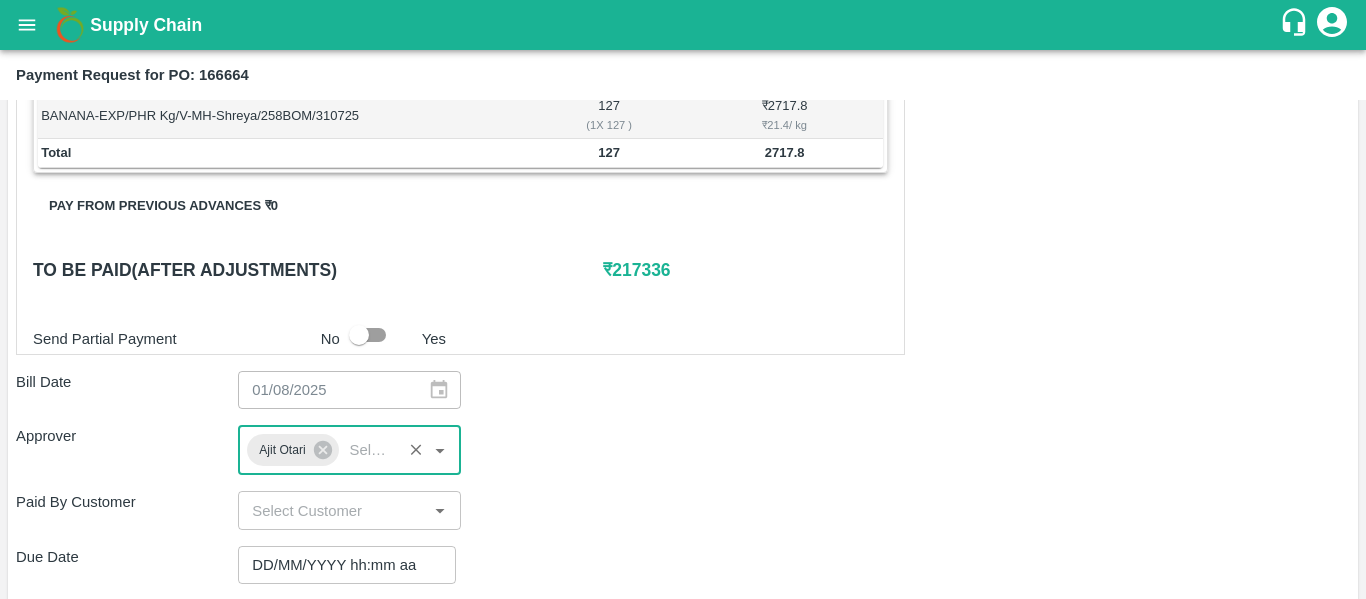 click on "DD/MM/YYYY hh:mm aa" at bounding box center (340, 565) 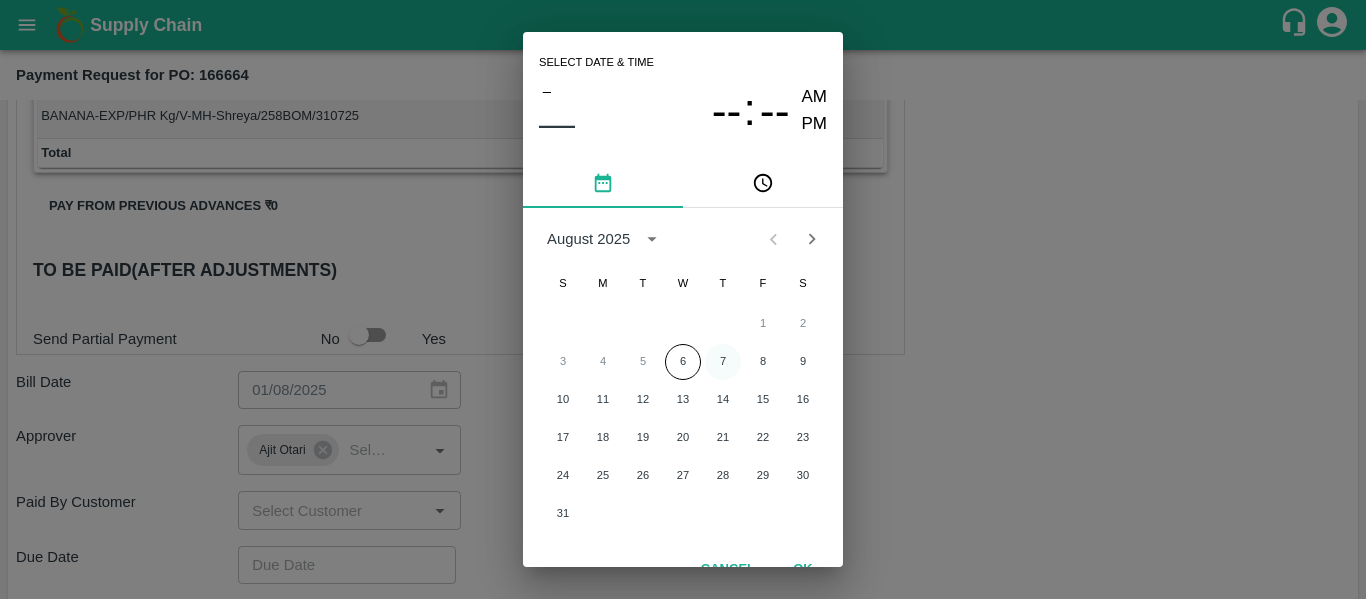 click on "7" at bounding box center [723, 362] 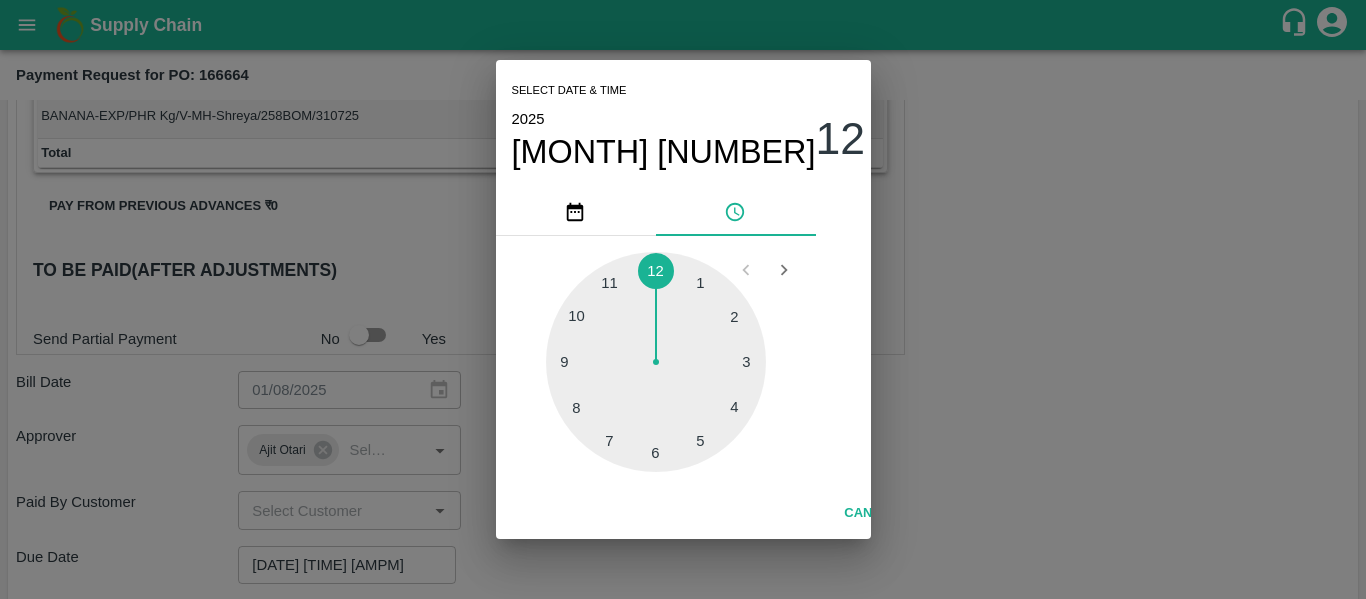 click on "Select date & time 2025 Aug 7 12 : 00 AM PM 1 2 3 4 5 6 7 8 9 10 11 12 Cancel OK" at bounding box center (683, 299) 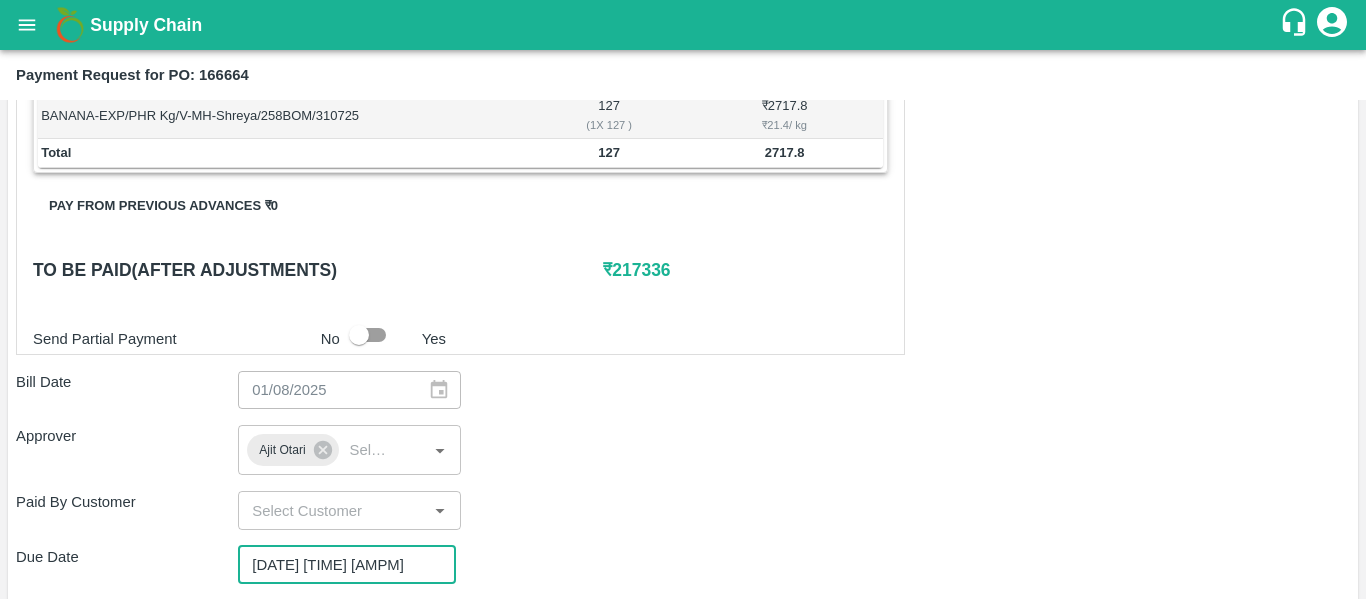 scroll, scrollTop: 1127, scrollLeft: 0, axis: vertical 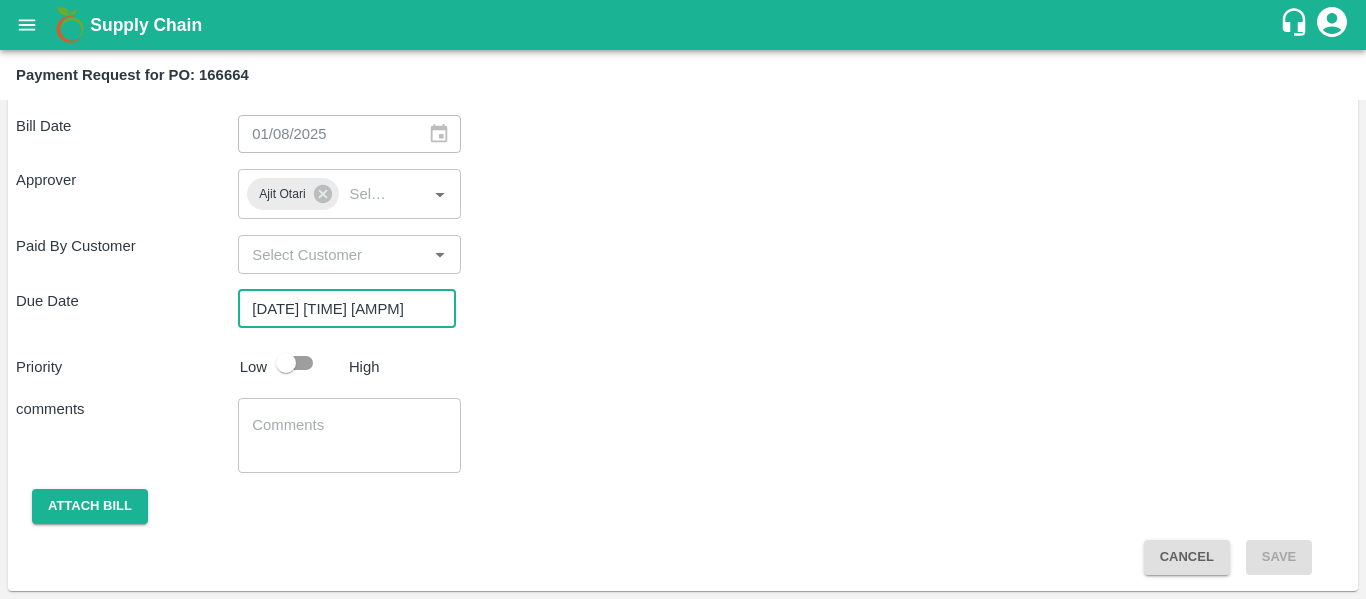 click at bounding box center [286, 363] 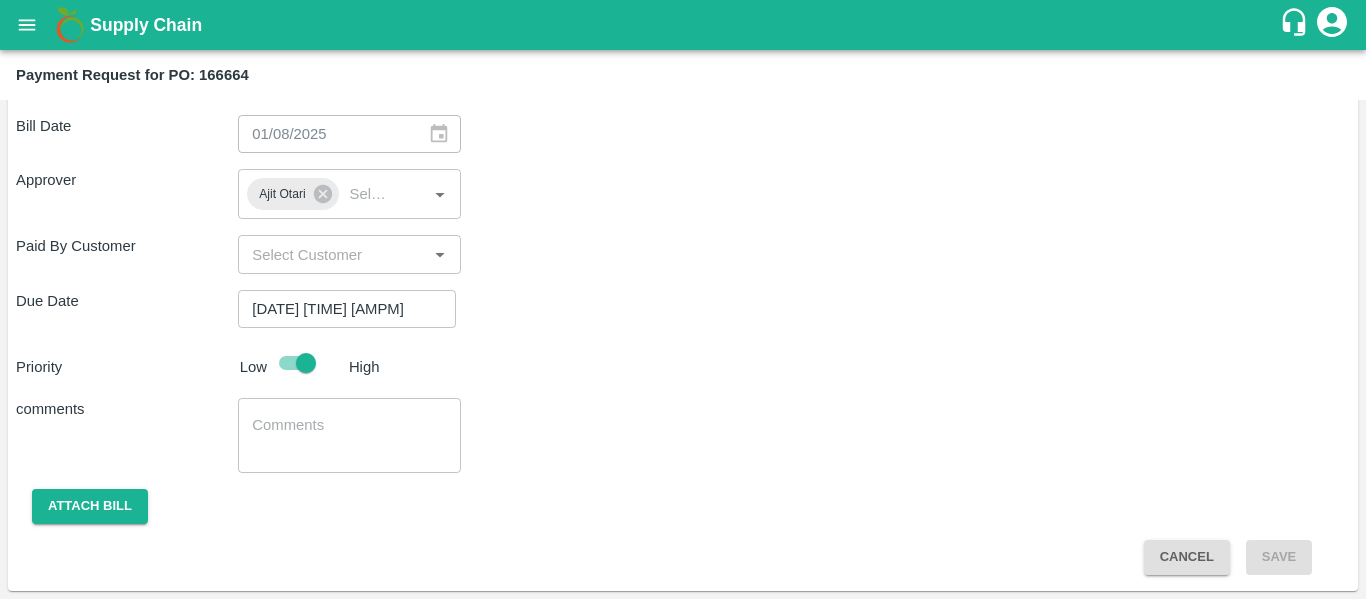 click at bounding box center (349, 436) 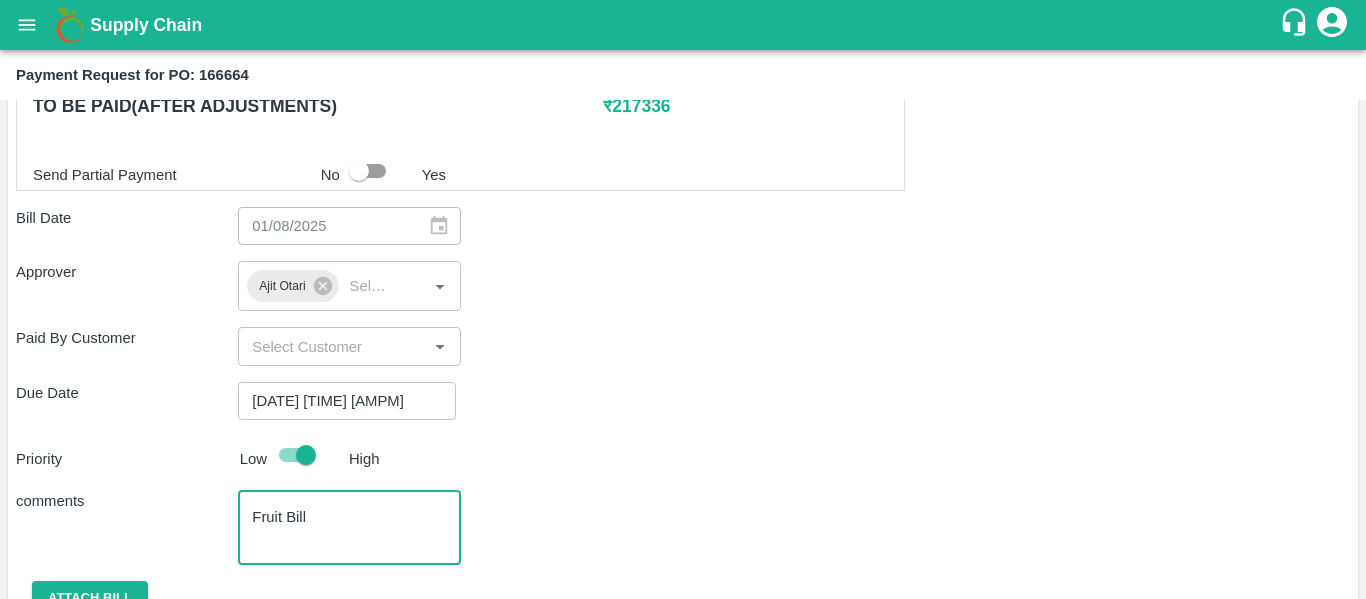 scroll, scrollTop: 1034, scrollLeft: 0, axis: vertical 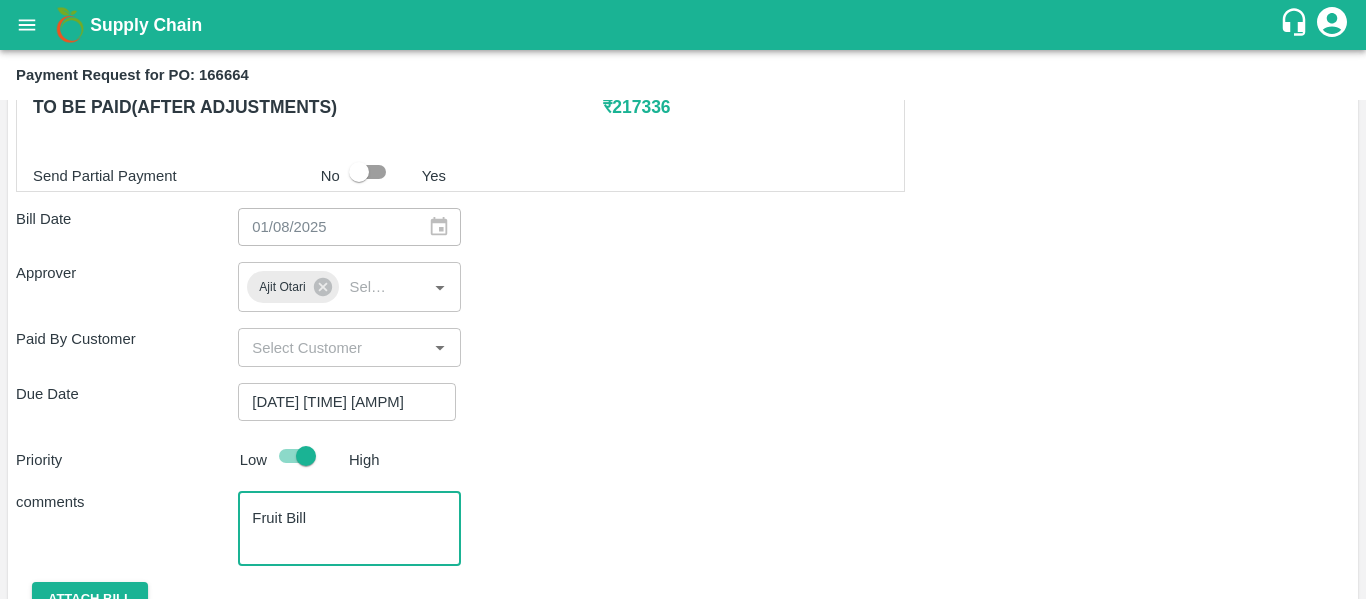 type on "Fruit Bill" 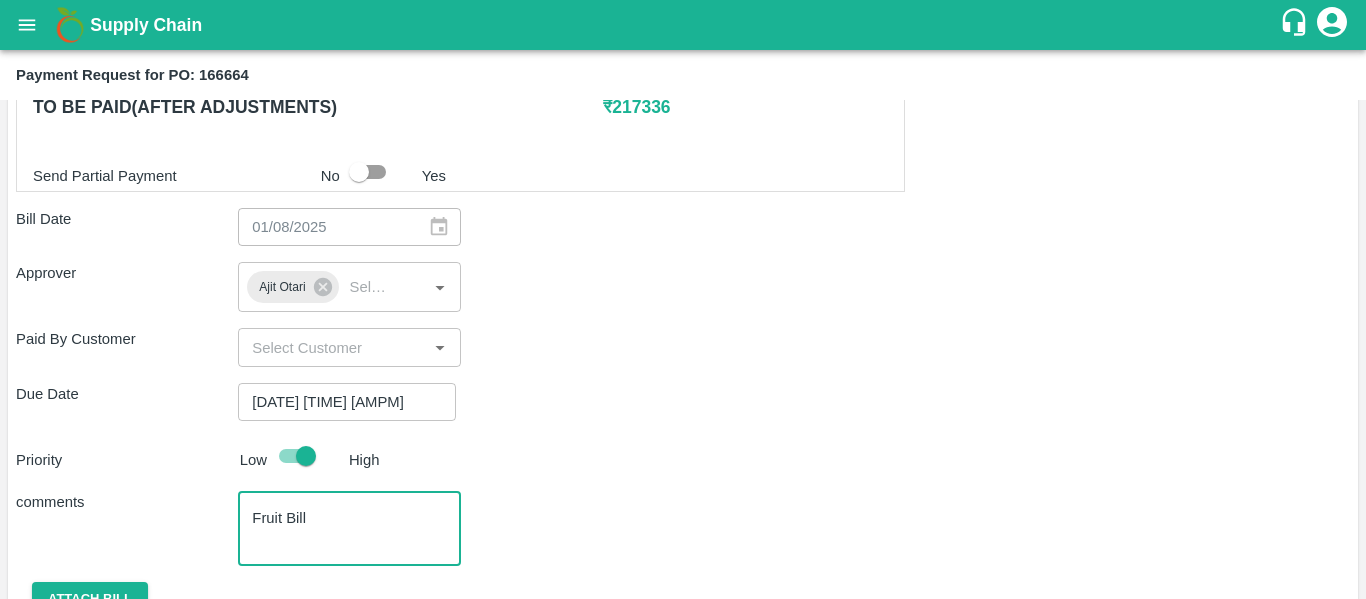 scroll, scrollTop: 1127, scrollLeft: 0, axis: vertical 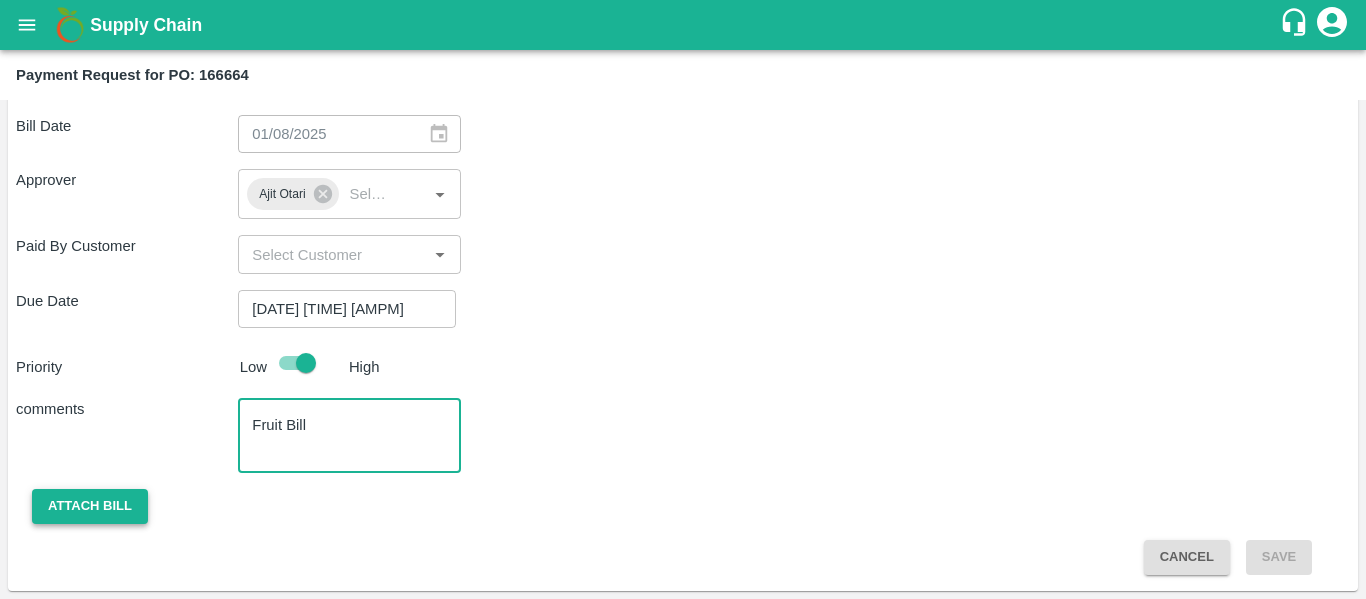 click on "Attach bill" at bounding box center [90, 506] 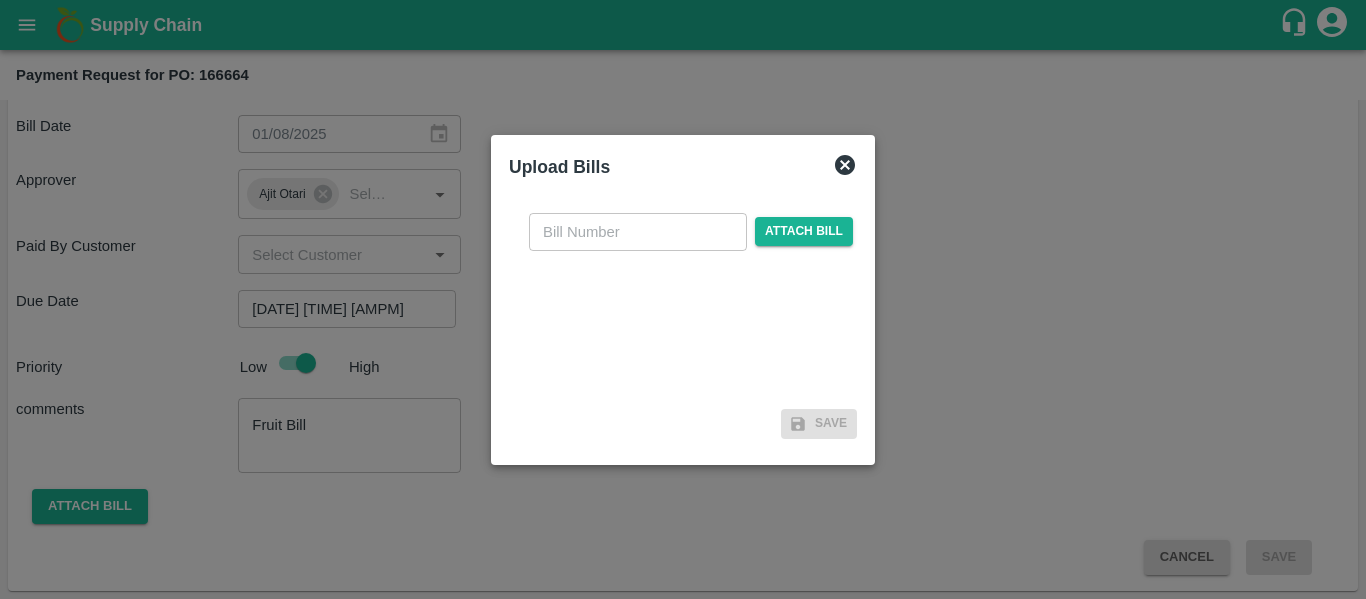 click at bounding box center [638, 232] 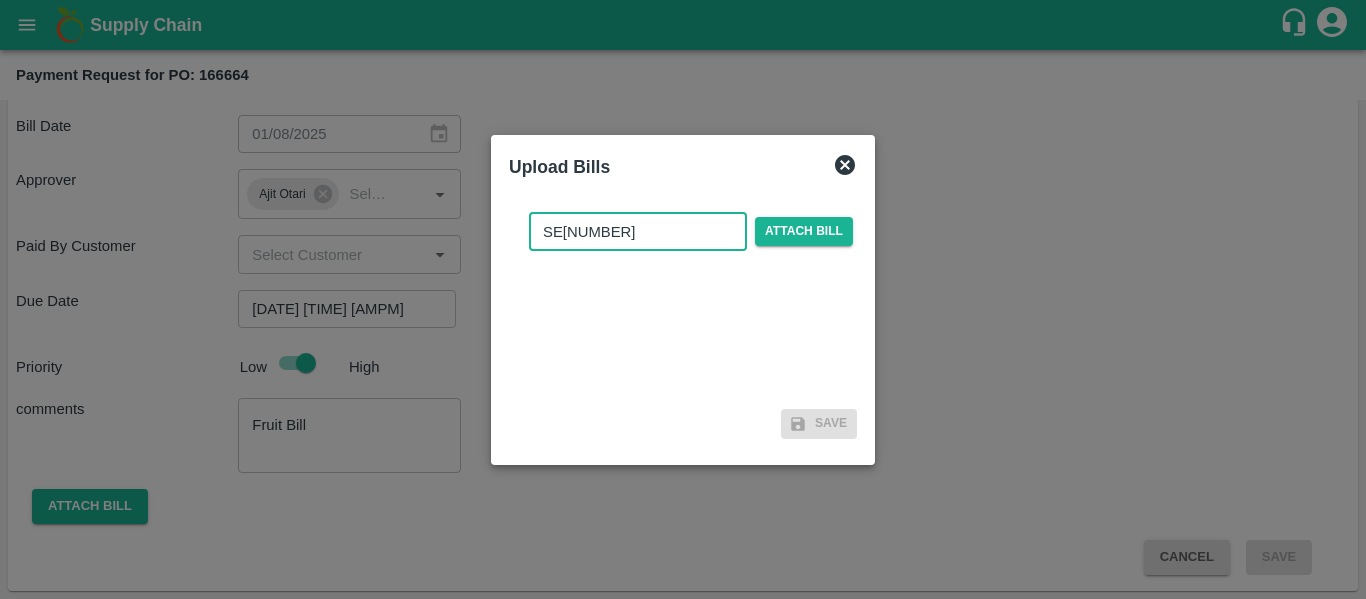 click on "SE25261182" at bounding box center [638, 232] 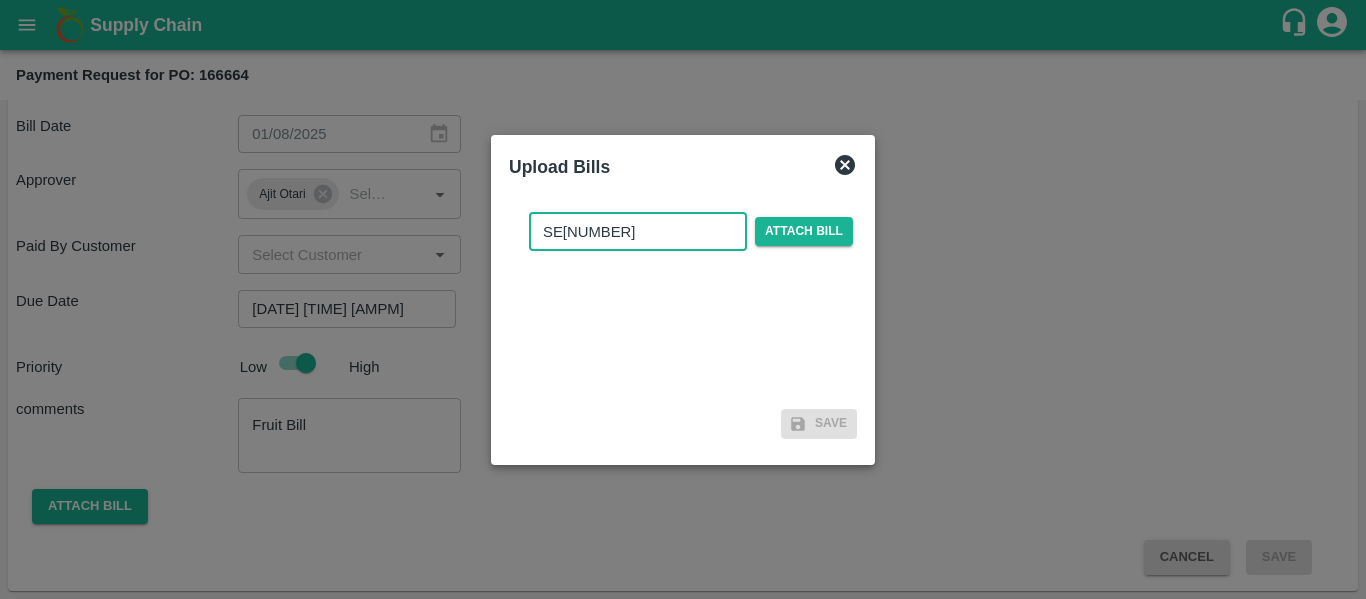 click on "SE25261182" at bounding box center [638, 232] 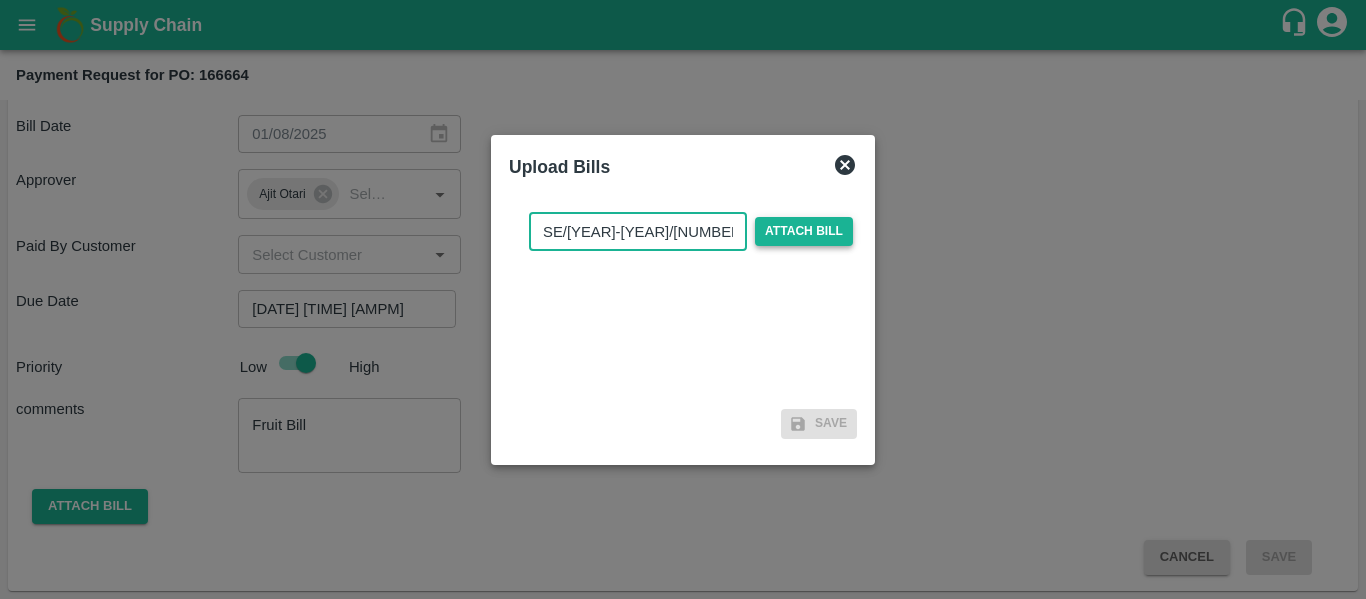 type on "SE/25-26/1182" 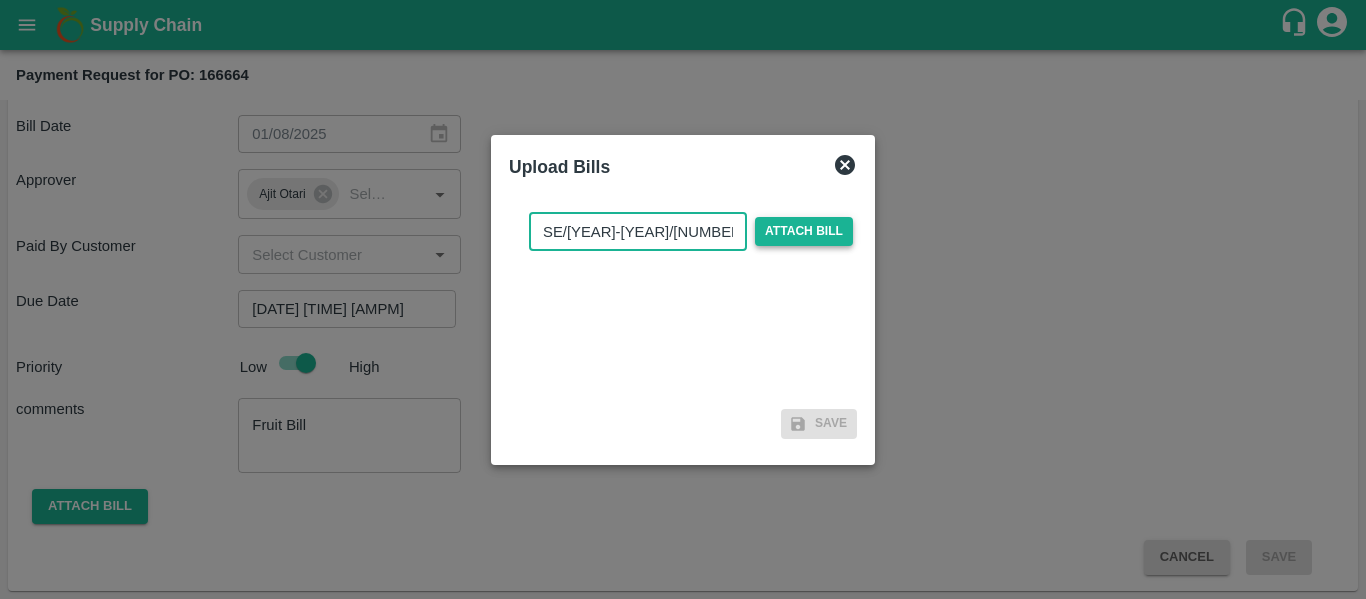 click on "Attach bill" at bounding box center (804, 231) 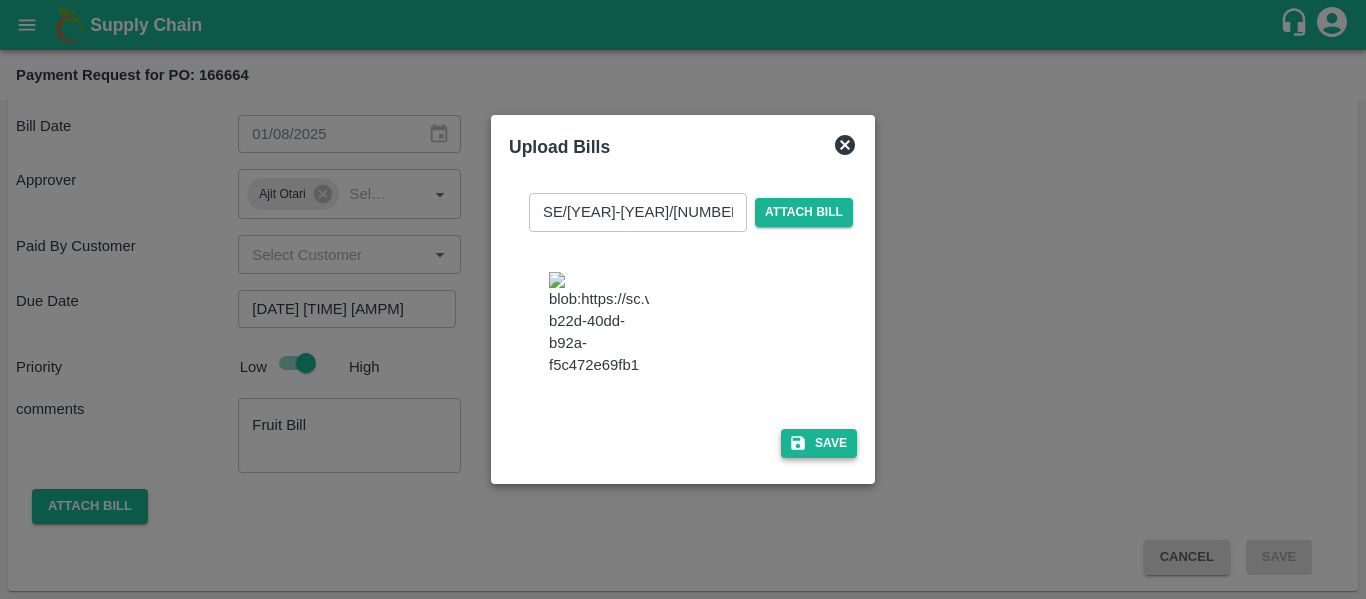 click on "Save" at bounding box center [819, 443] 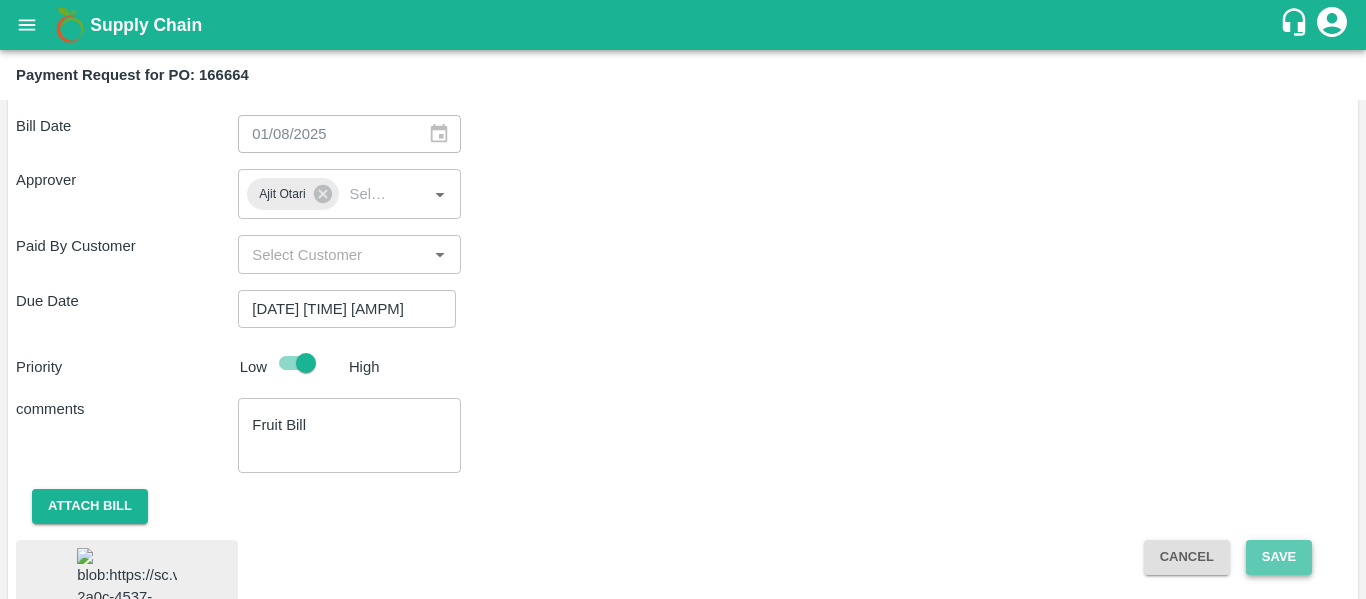 click on "Save" at bounding box center [1279, 557] 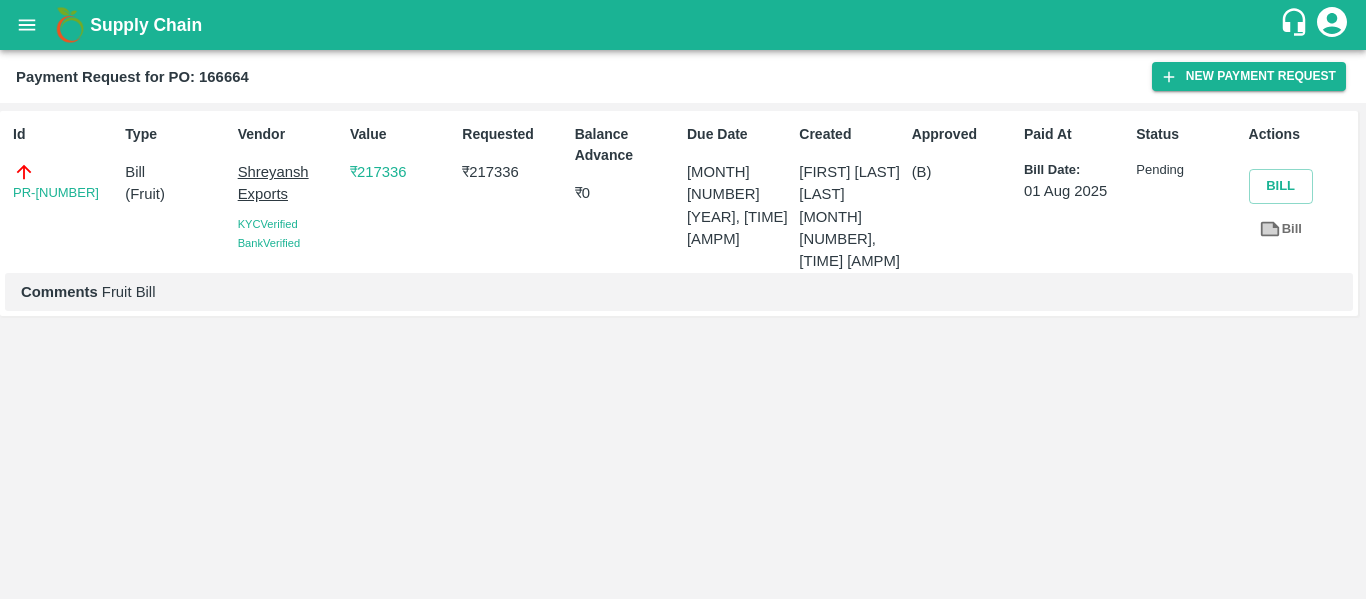 click 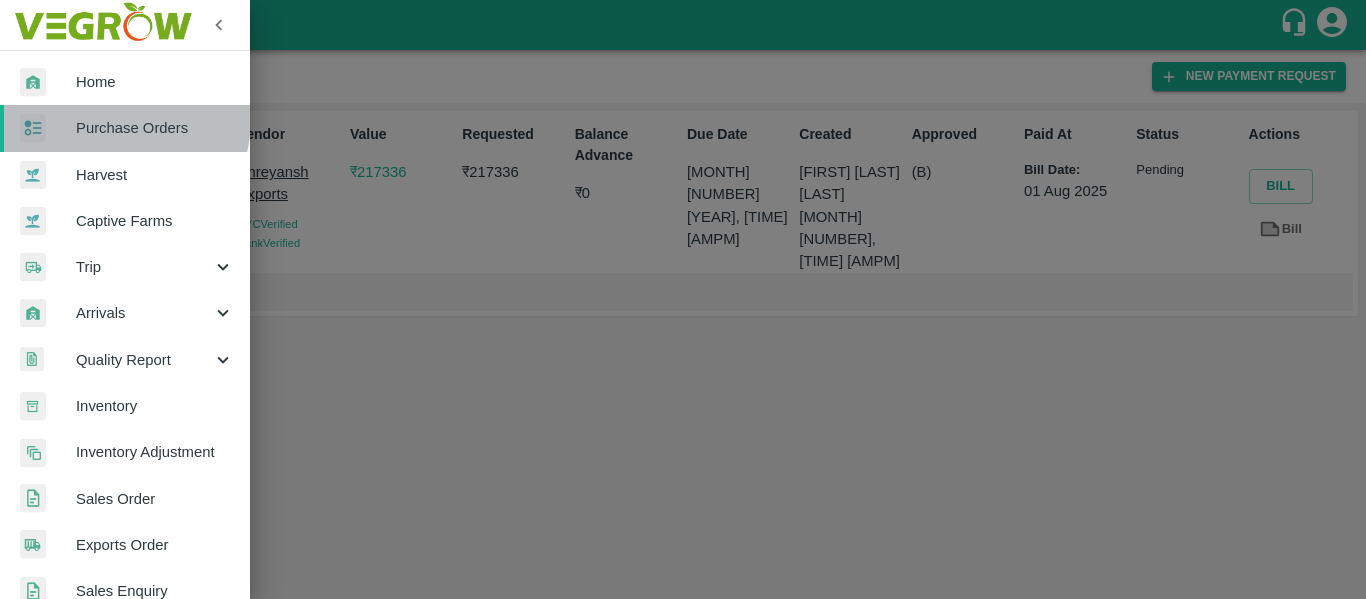 click on "Purchase Orders" at bounding box center [155, 128] 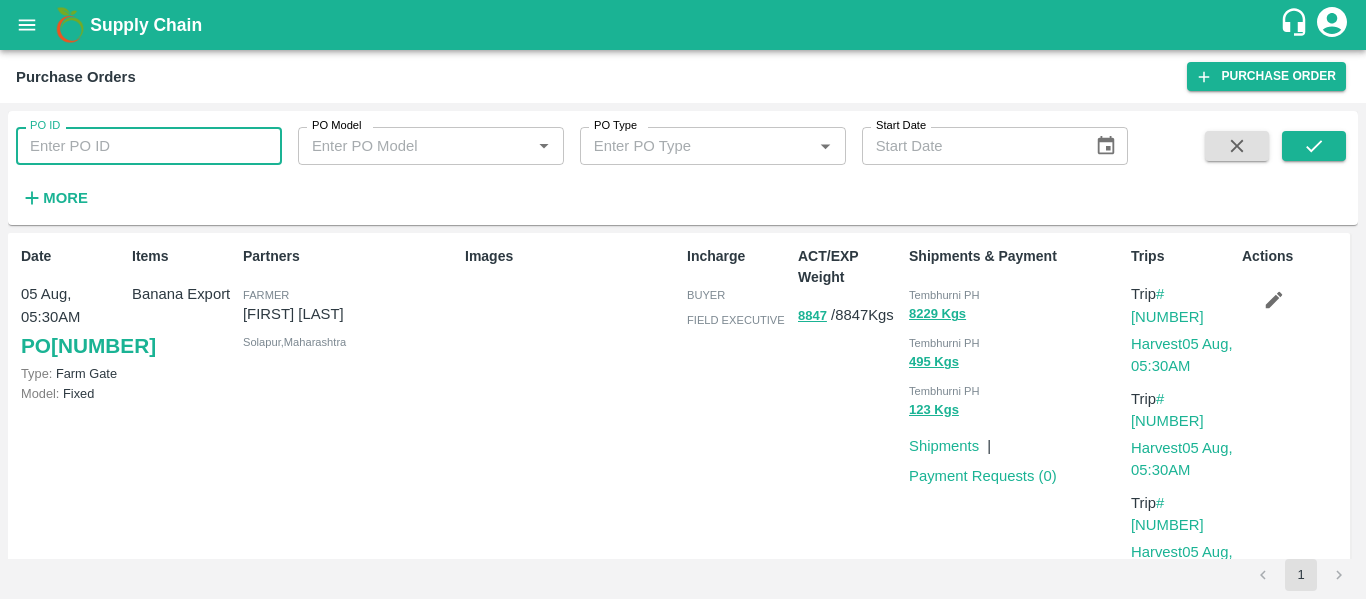 click on "PO ID" at bounding box center [149, 146] 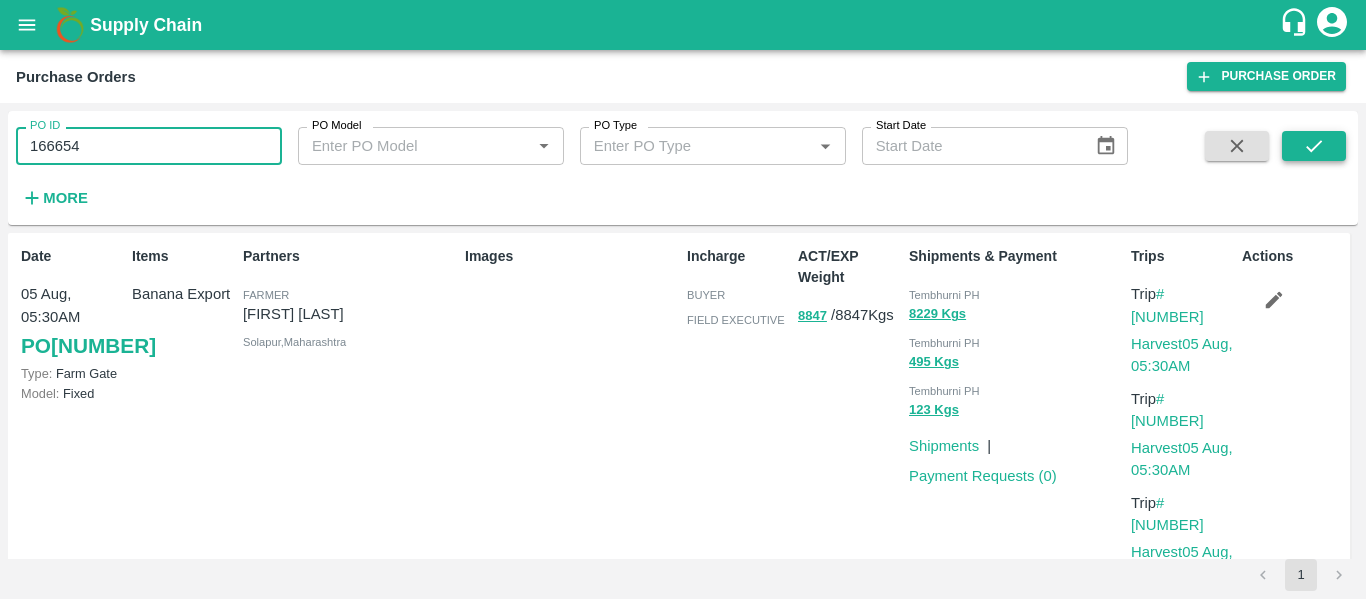type on "166654" 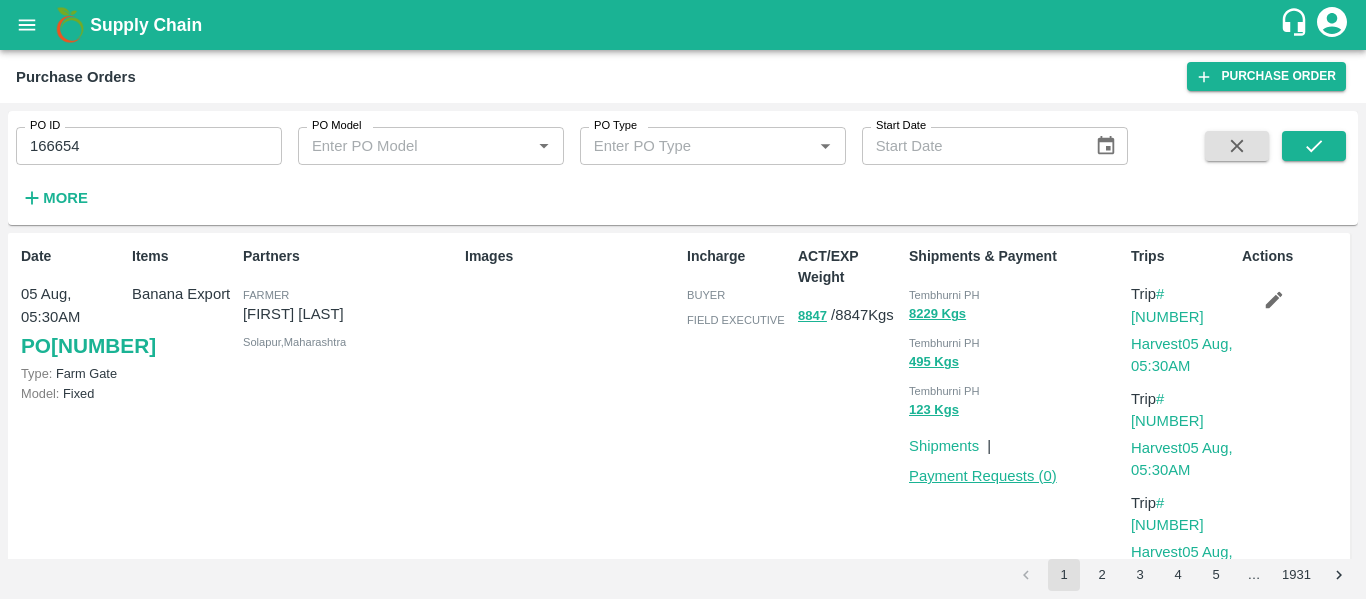 click on "Payment Requests ( 0 )" at bounding box center [983, 476] 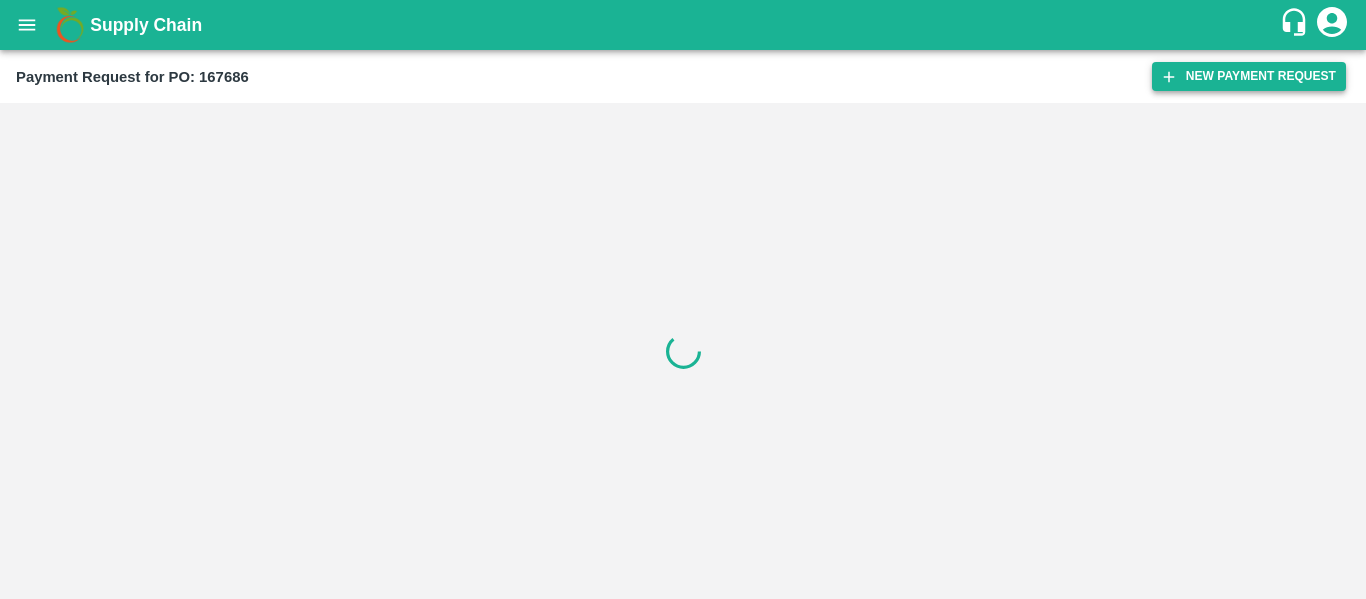 scroll, scrollTop: 0, scrollLeft: 0, axis: both 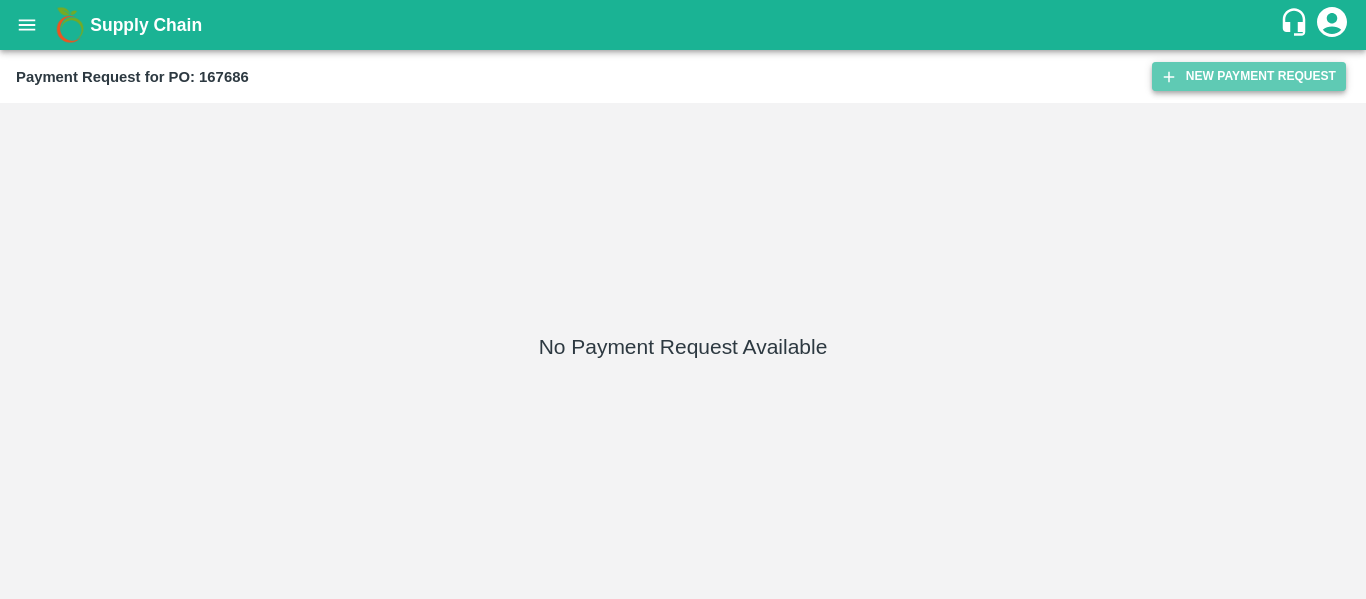 click on "New Payment Request" at bounding box center [1249, 76] 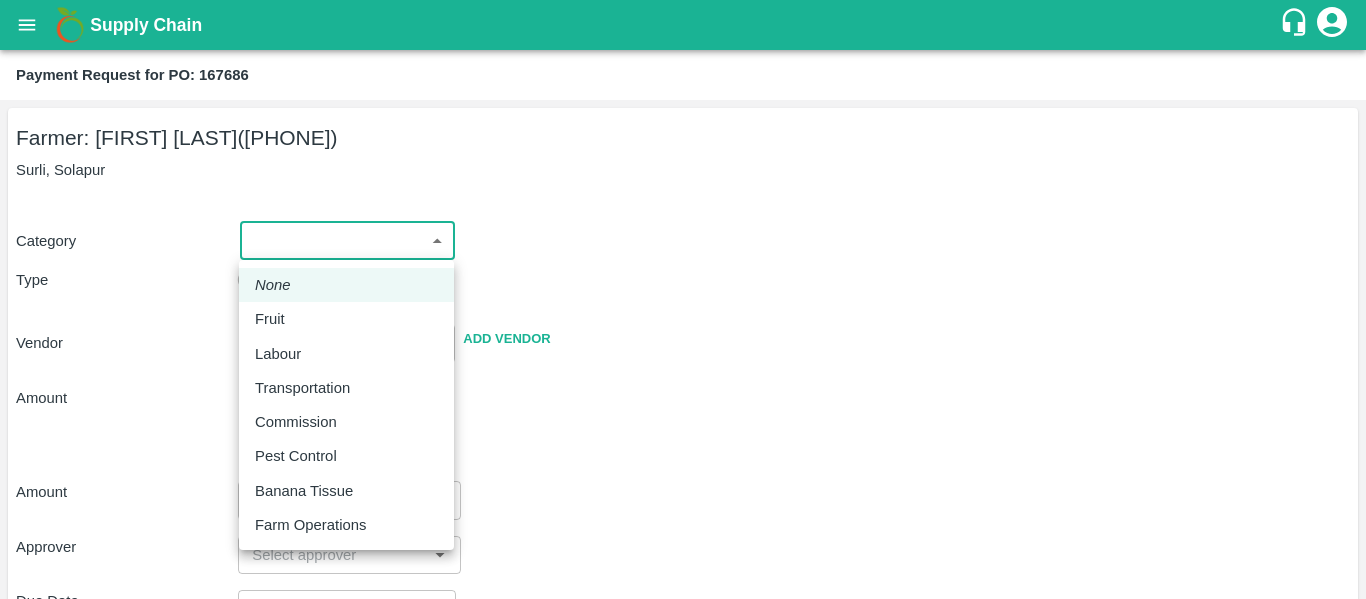 click on "Supply Chain Payment Request for PO: 167686 Farmer:    Sudhir Audumber Saundane  (9921572411) Surli, Solapur Category ​ ​ Type Advance Bill Vendor ​ Add Vendor Amount Total value Per Kg ​ Amount ​ Approver ​ Due Date ​  Priority  Low  High Comment x ​ Attach bill Cancel Save Tembhurni PH Nashik CC Shahada Banana Export PH Savda Banana Export PH Nashik Banana CS Nikhil Subhash Mangvade Logout None Fruit Labour Transportation Commission Pest Control Banana Tissue Farm Operations" at bounding box center (683, 299) 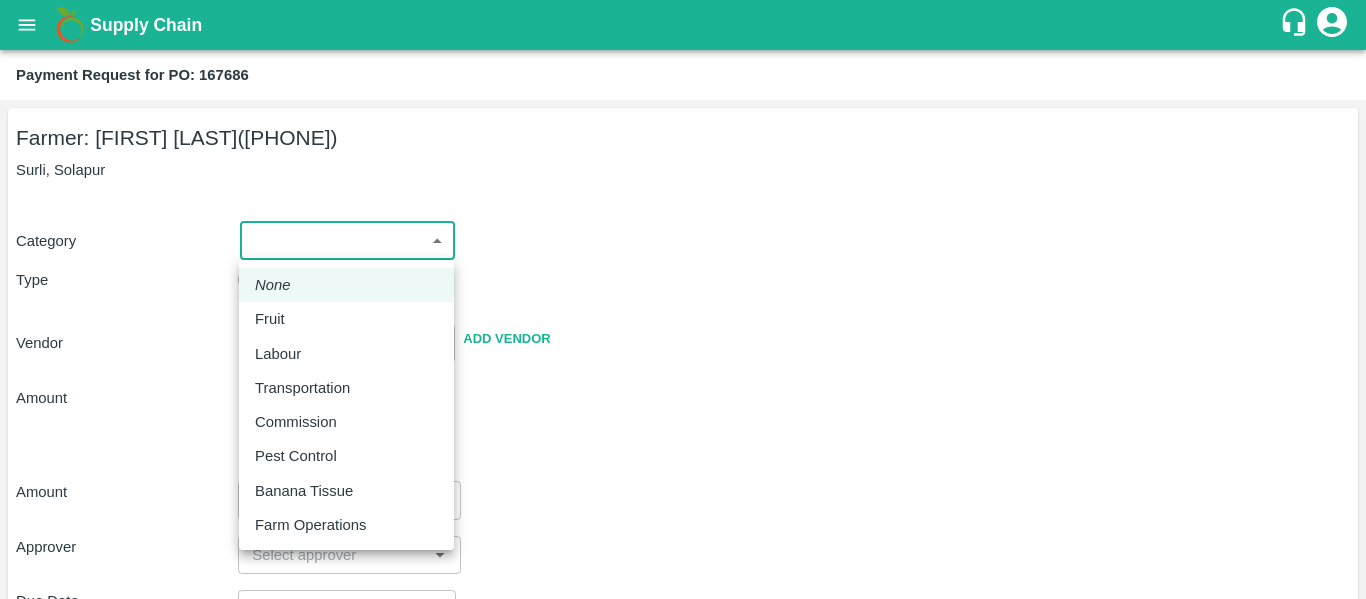 click on "Fruit" at bounding box center (275, 319) 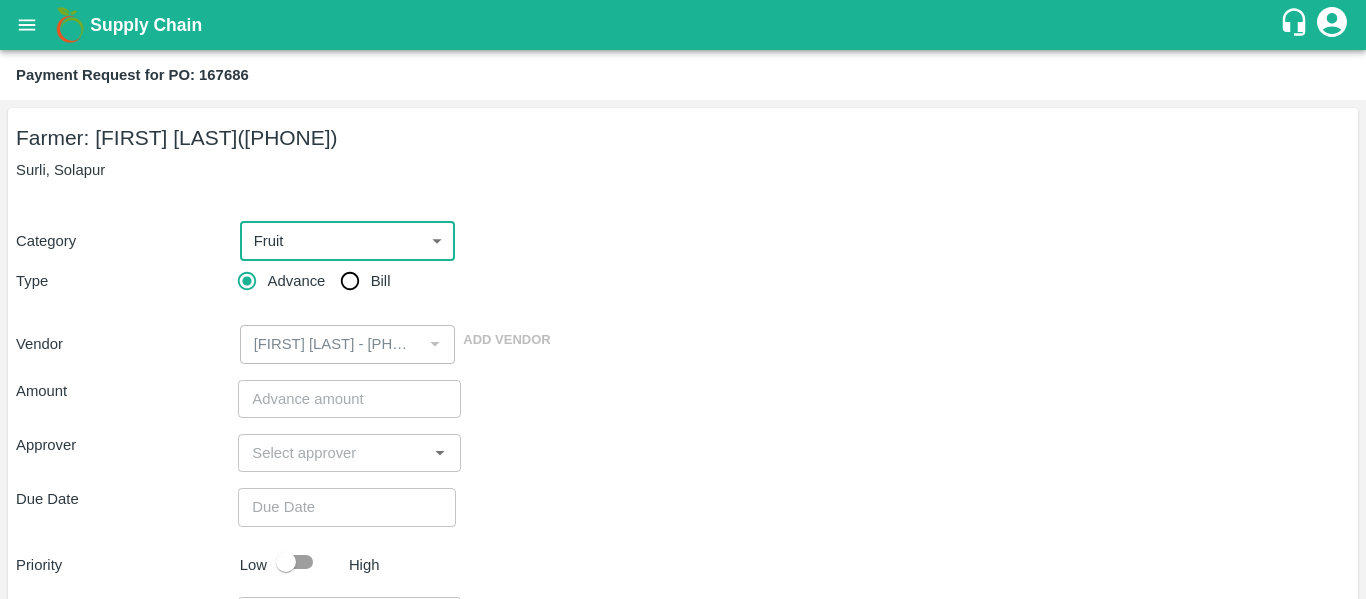 click on "Bill" at bounding box center (350, 281) 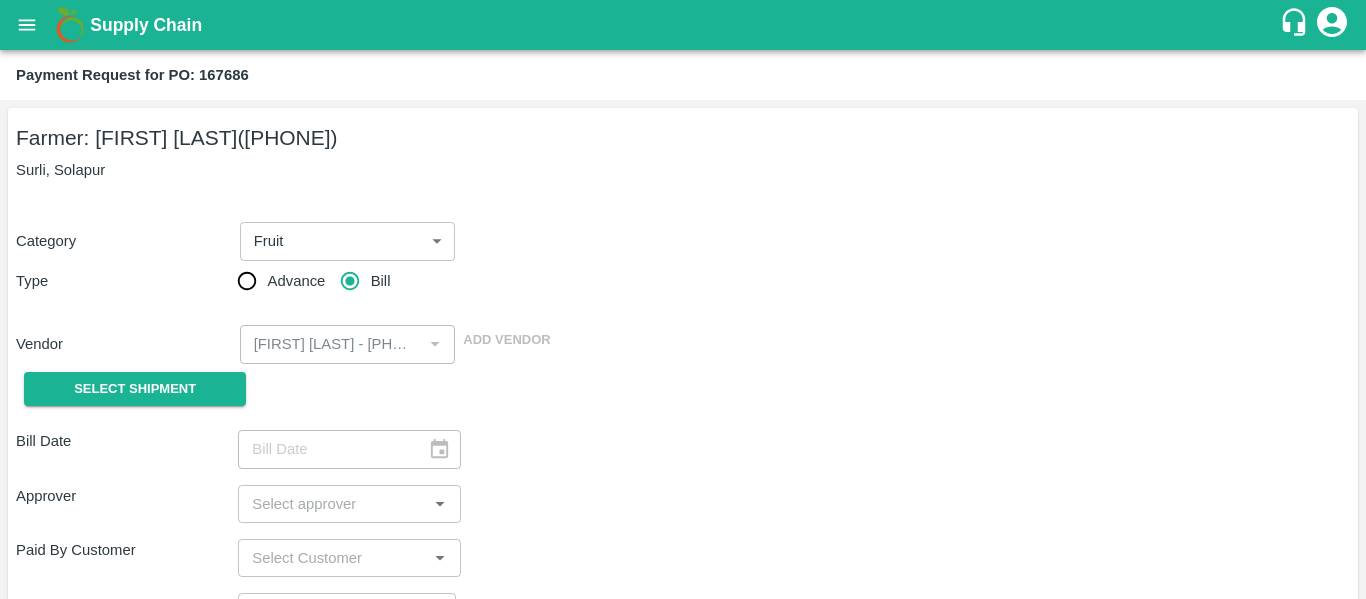 click on "Select Shipment" at bounding box center (127, 389) 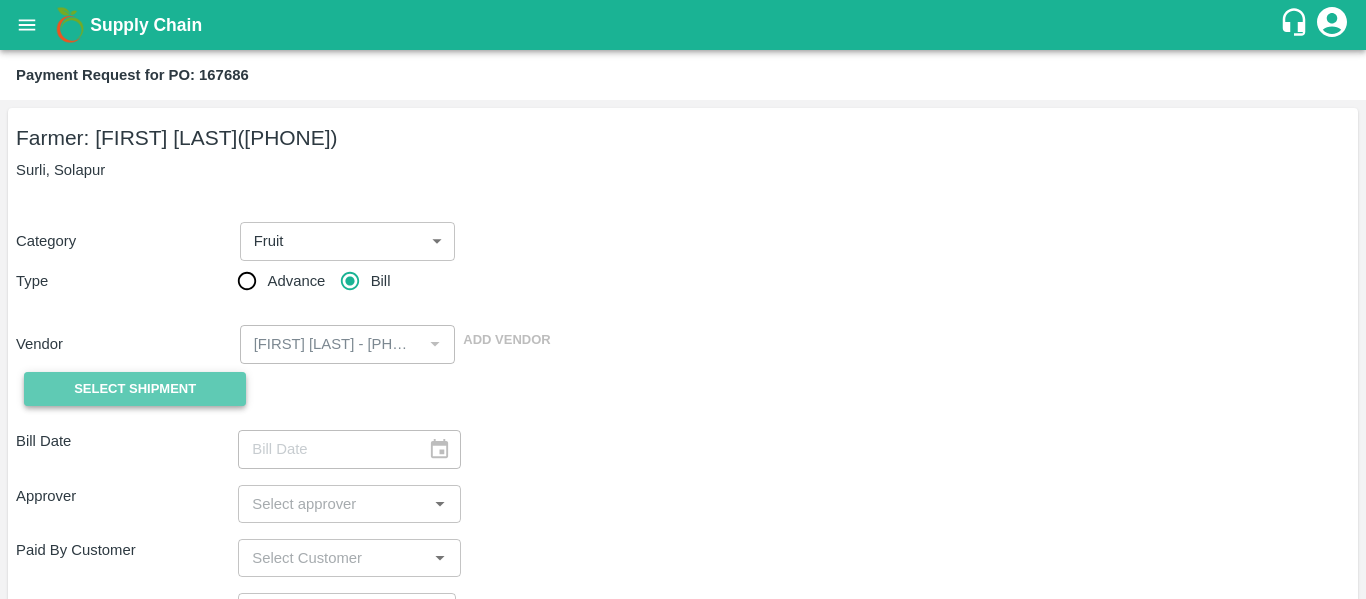 click on "Select Shipment" at bounding box center [135, 389] 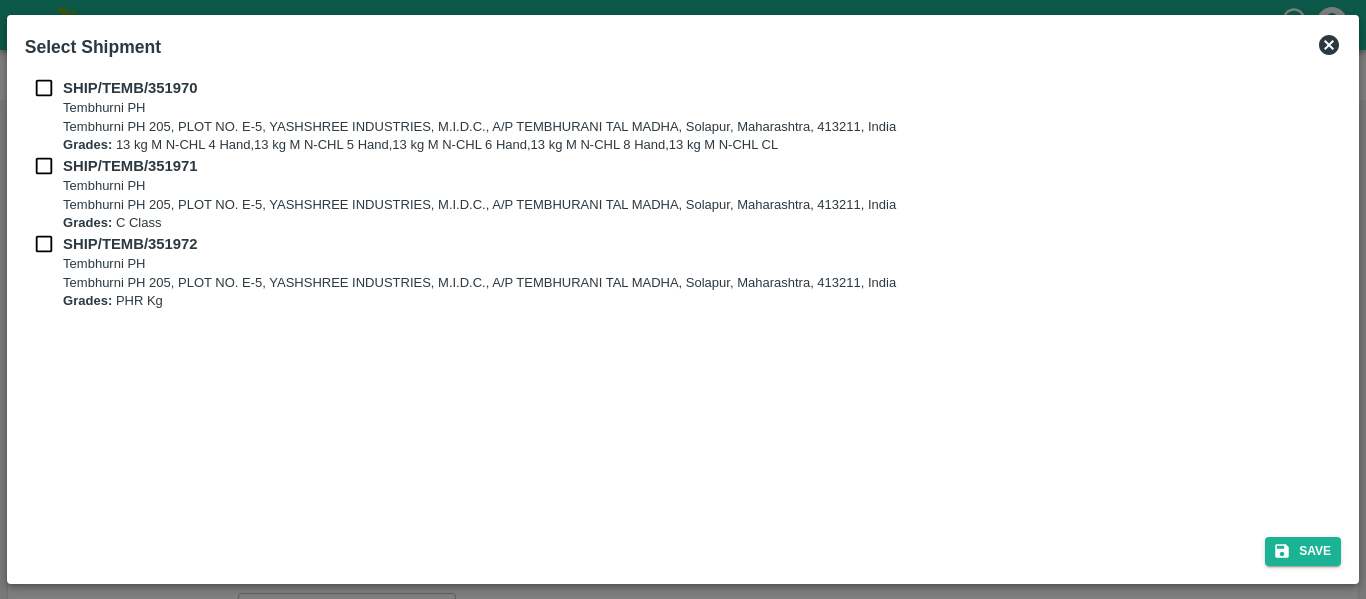 click on "SHIP/TEMB/351970 Tembhurni PH Tembhurni PH 205, PLOT NO. E-5, YASHSHREE INDUSTRIES, M.I.D.C., A/P TEMBHURANI TAL MADHA, Solapur, Maharashtra, 413211, India Grades:   13 kg M N-CHL 4 Hand,13 kg M N-CHL 5 Hand,13 kg M N-CHL 6 Hand,13 kg M N-CHL 8 Hand,13 kg M N-CHL CL" at bounding box center [683, 116] 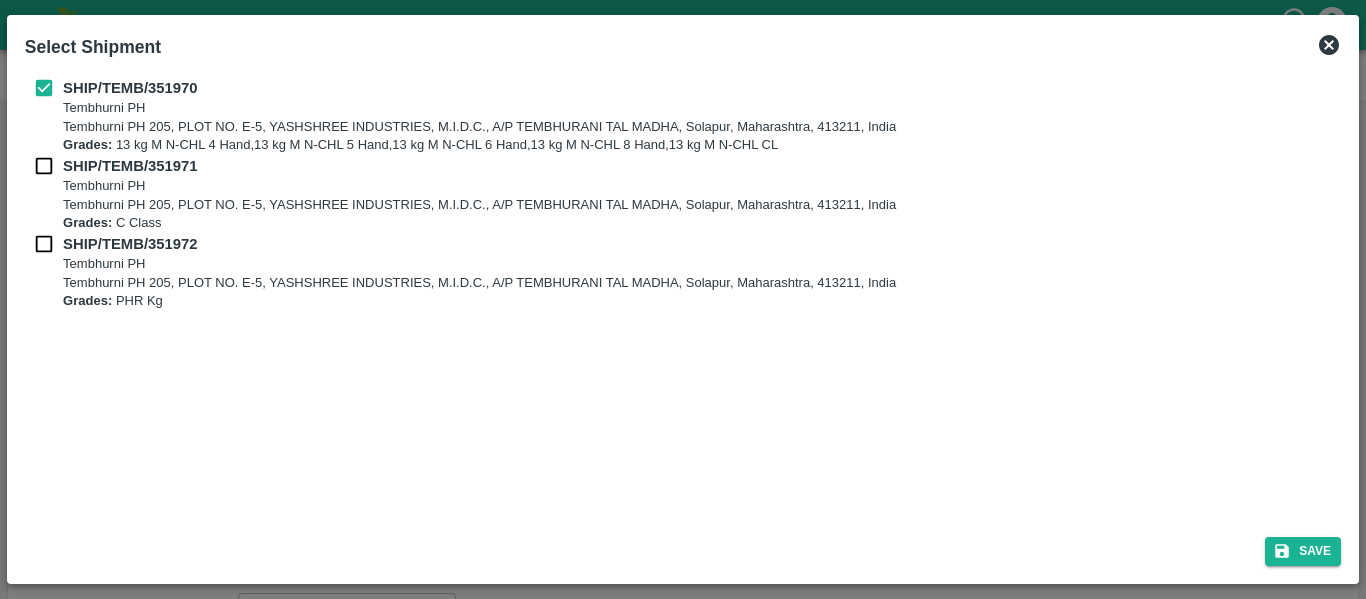 click at bounding box center [44, 166] 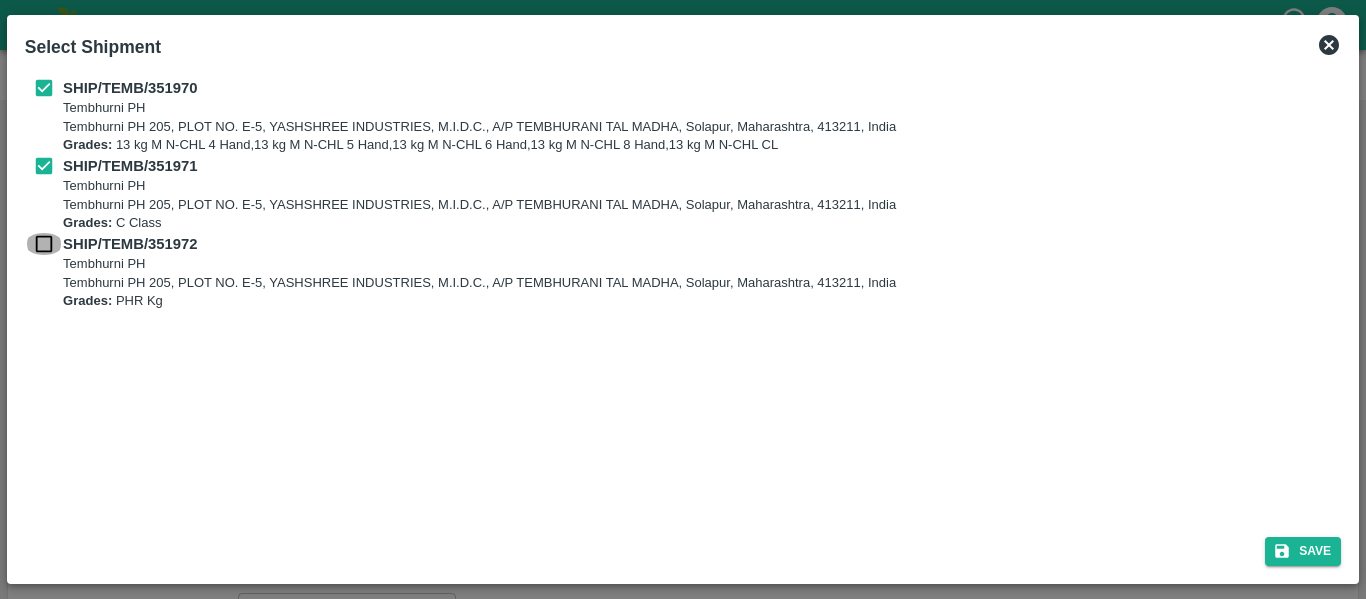 click at bounding box center [44, 244] 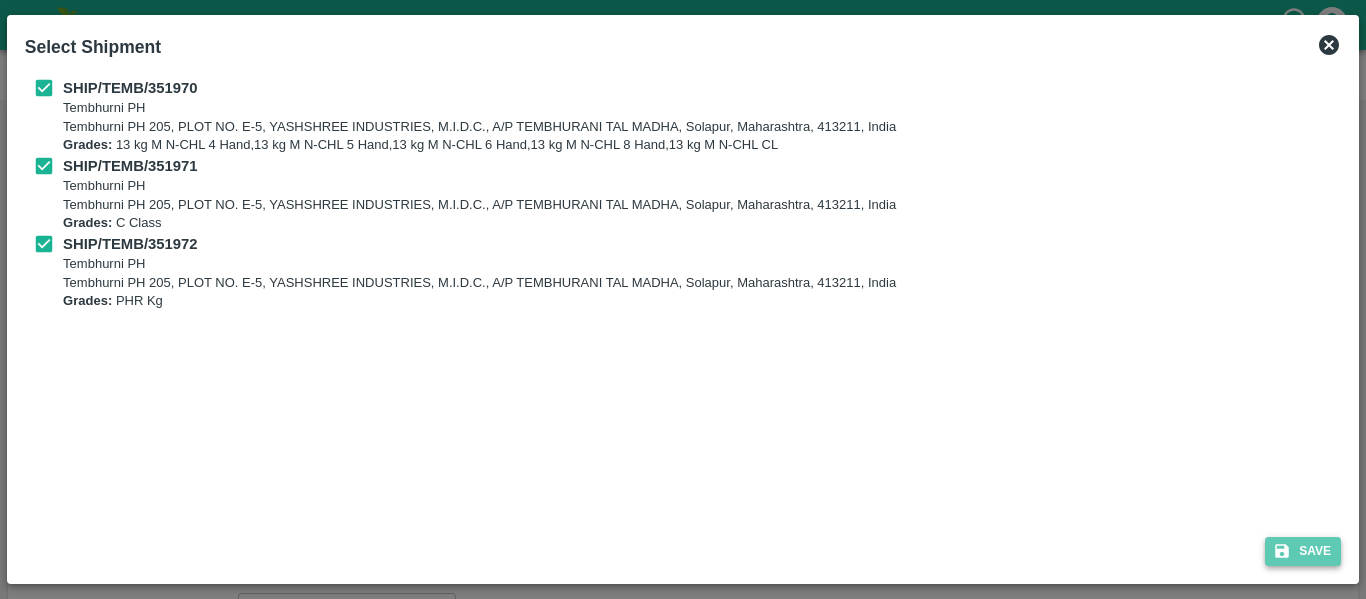 click on "Save" at bounding box center (1303, 551) 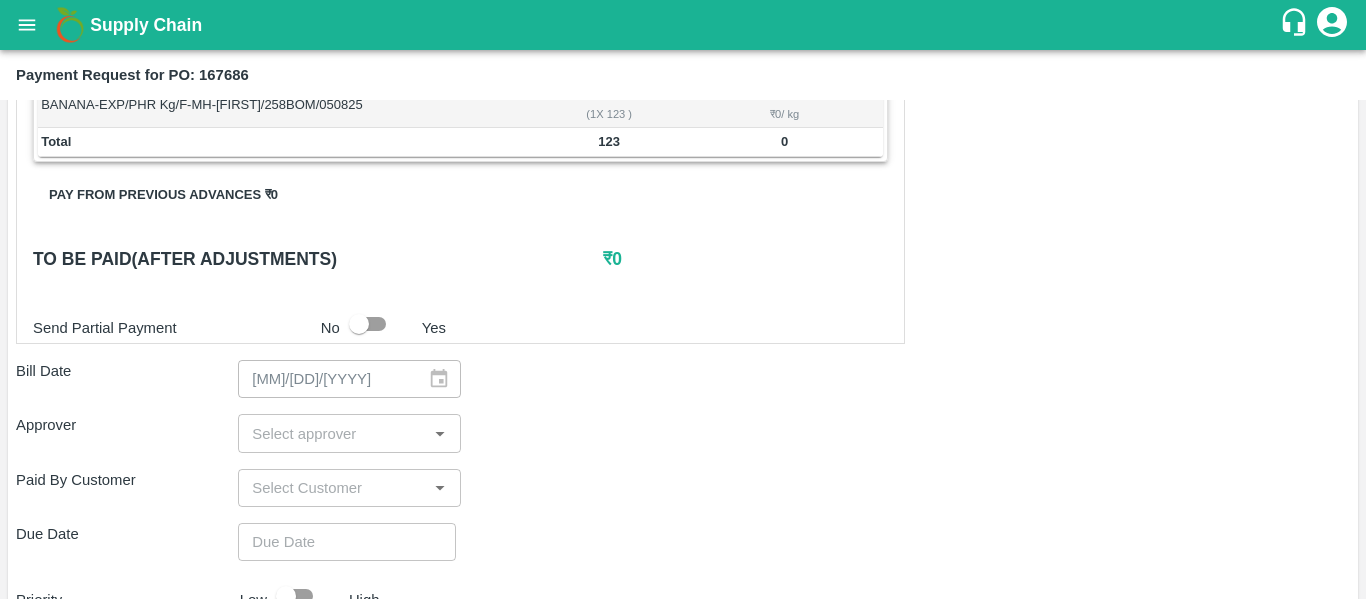 scroll, scrollTop: 883, scrollLeft: 0, axis: vertical 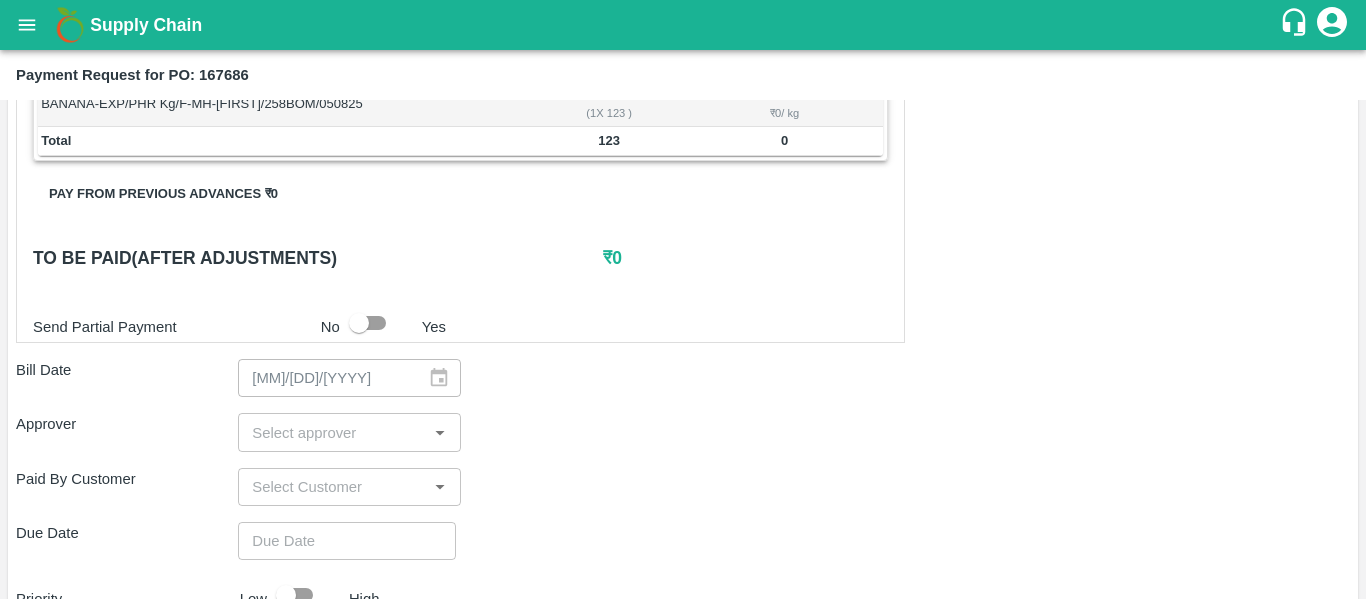 click at bounding box center [332, 432] 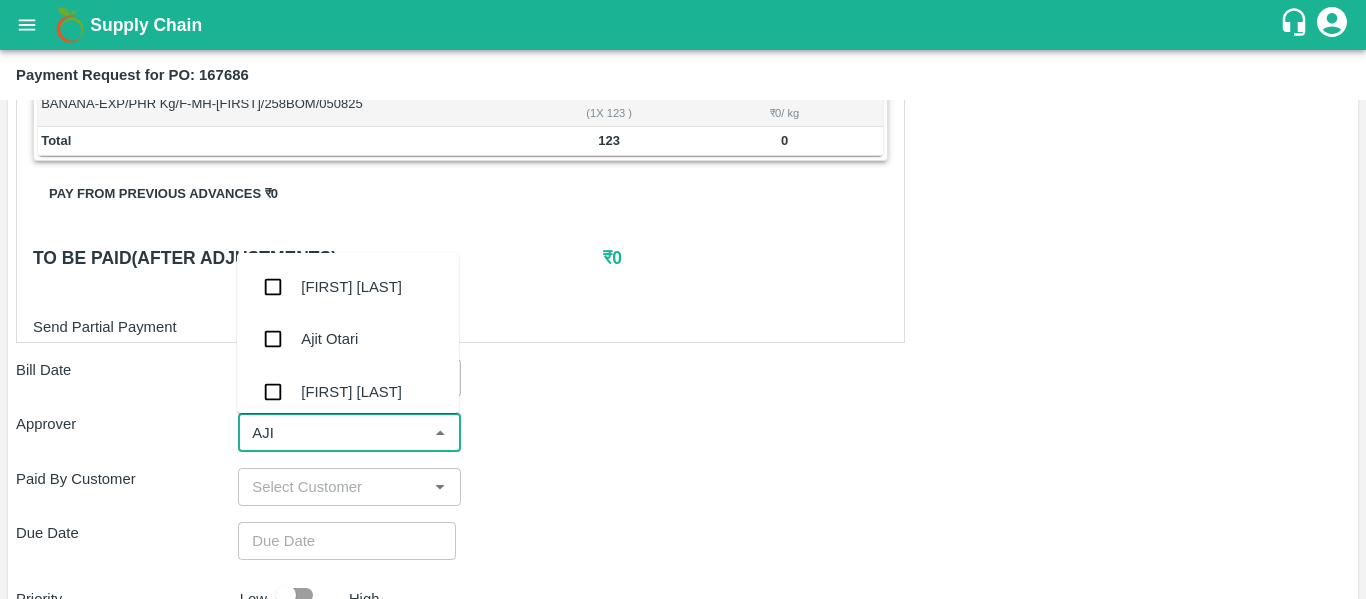 type on "[NAME]" 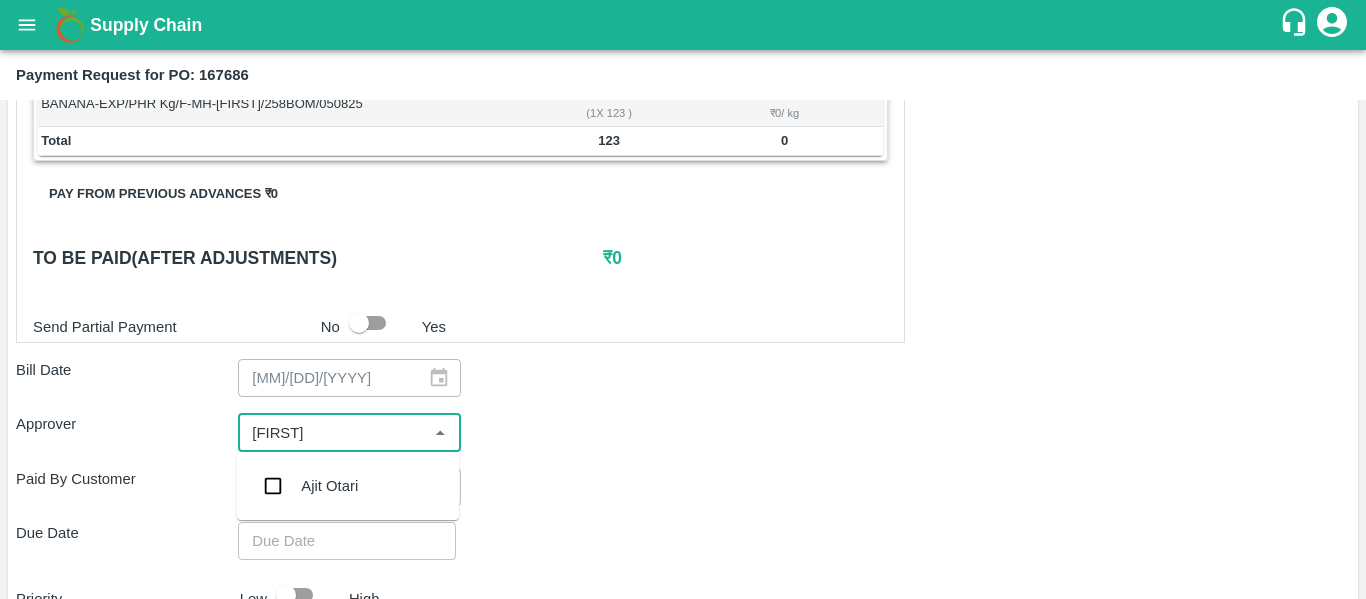 click on "Ajit Otari" at bounding box center [329, 486] 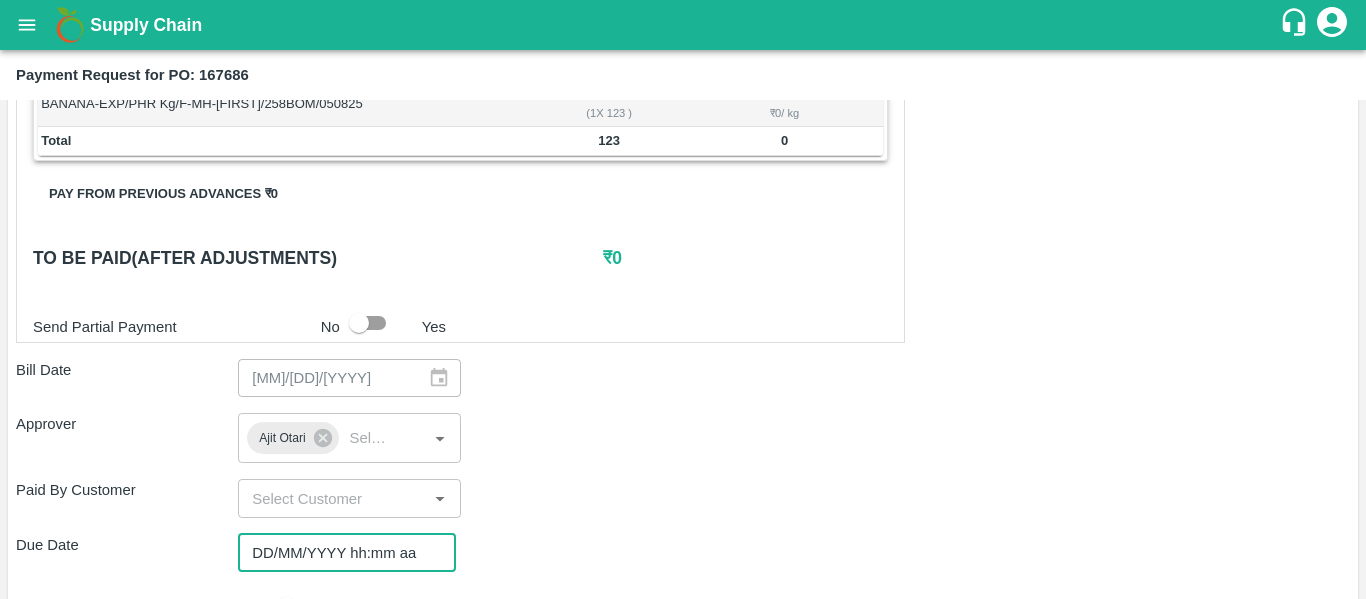 type on "DD/MM/YYYY hh:mm aa" 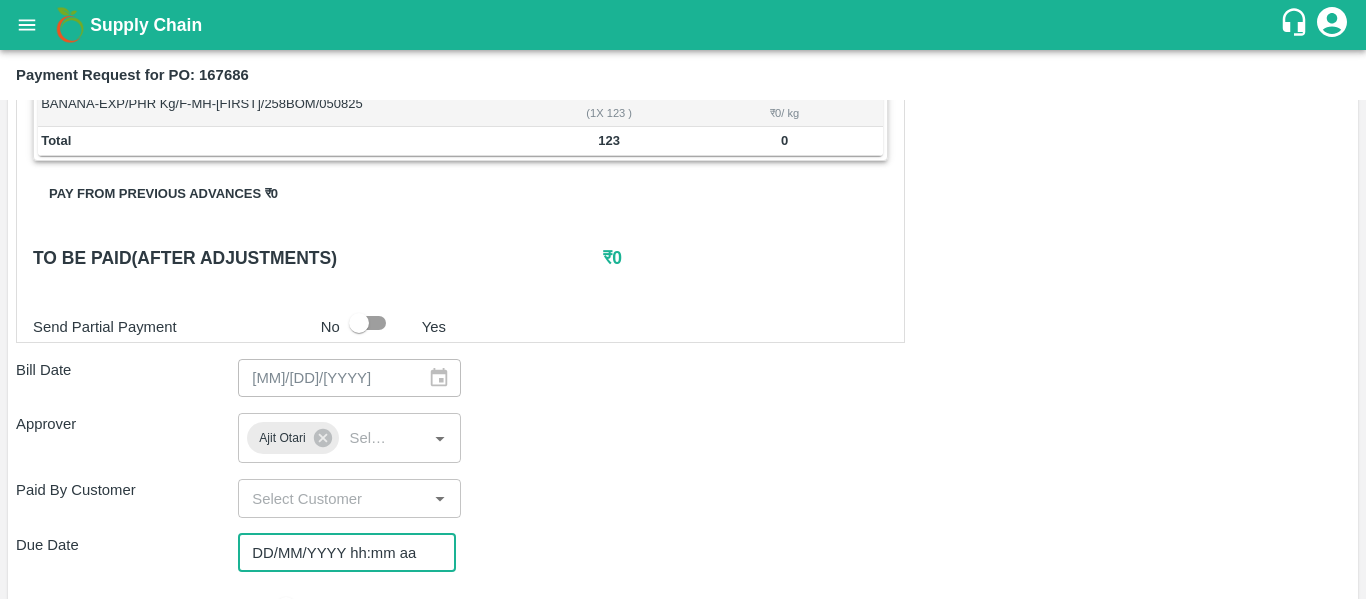click on "DD/MM/YYYY hh:mm aa" at bounding box center [340, 553] 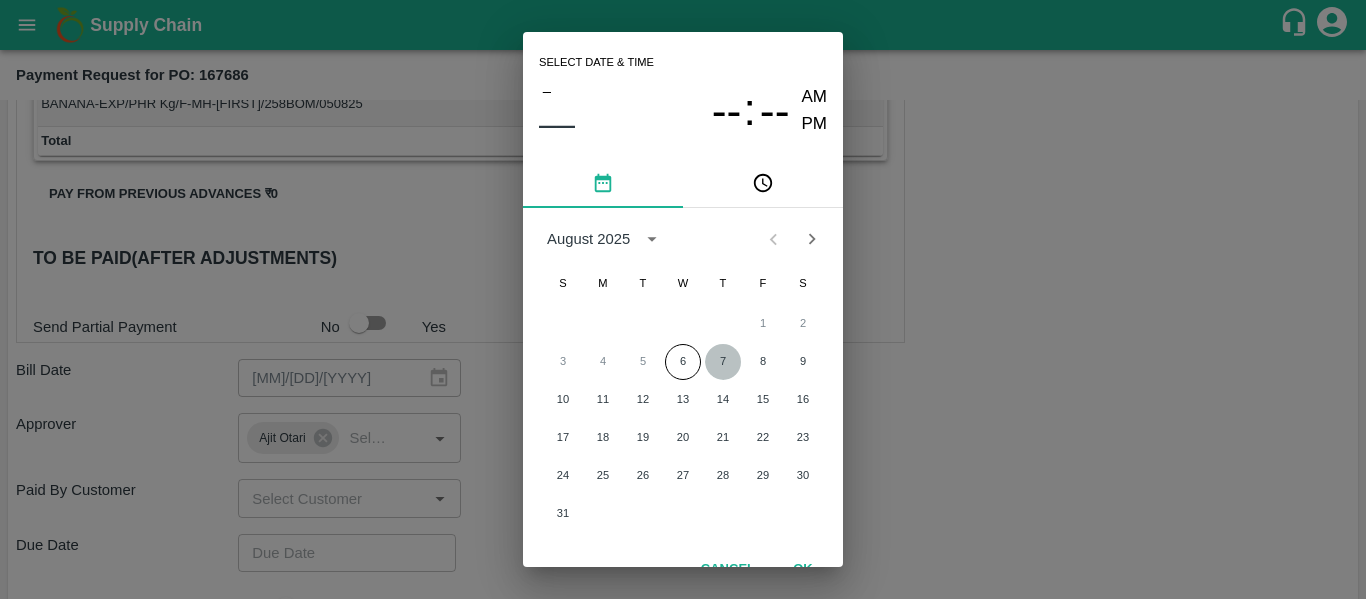 click on "7" at bounding box center (723, 362) 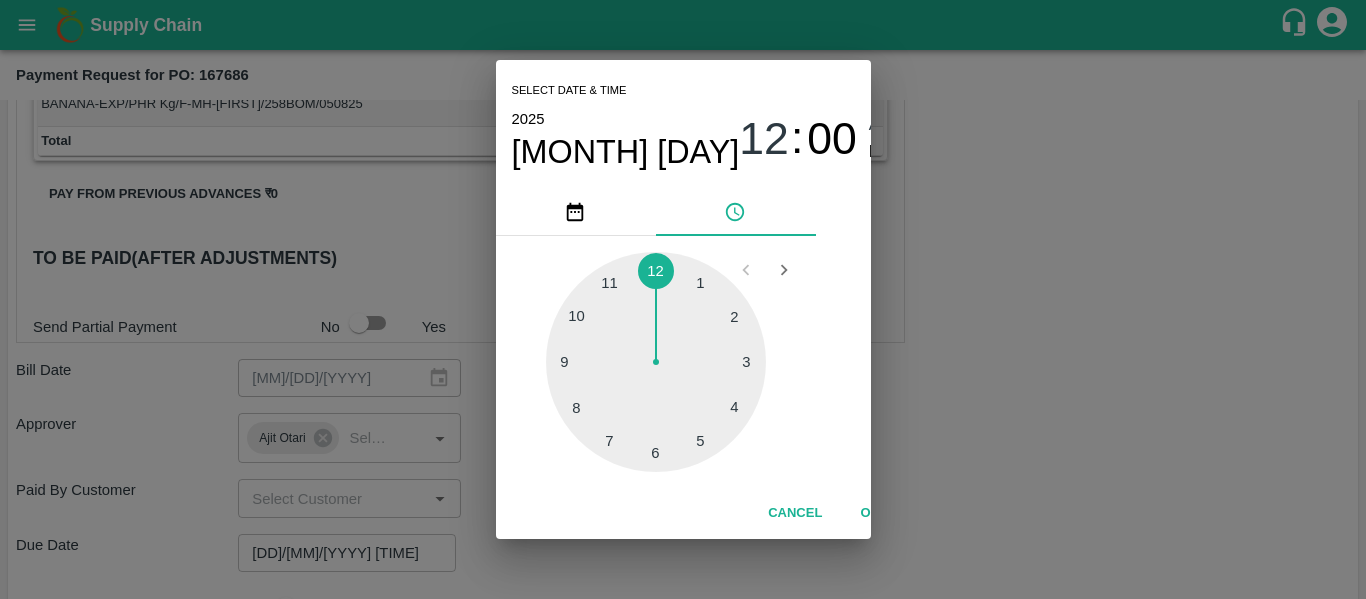 click on "Select date & time [DATE] [TIME] [AMPM] [NUMBER] [NUMBER] [NUMBER] [NUMBER] [NUMBER] [NUMBER] [NUMBER] [NUMBER] [NUMBER] [NUMBER] [NUMBER] [NUMBER] Cancel OK" at bounding box center [683, 299] 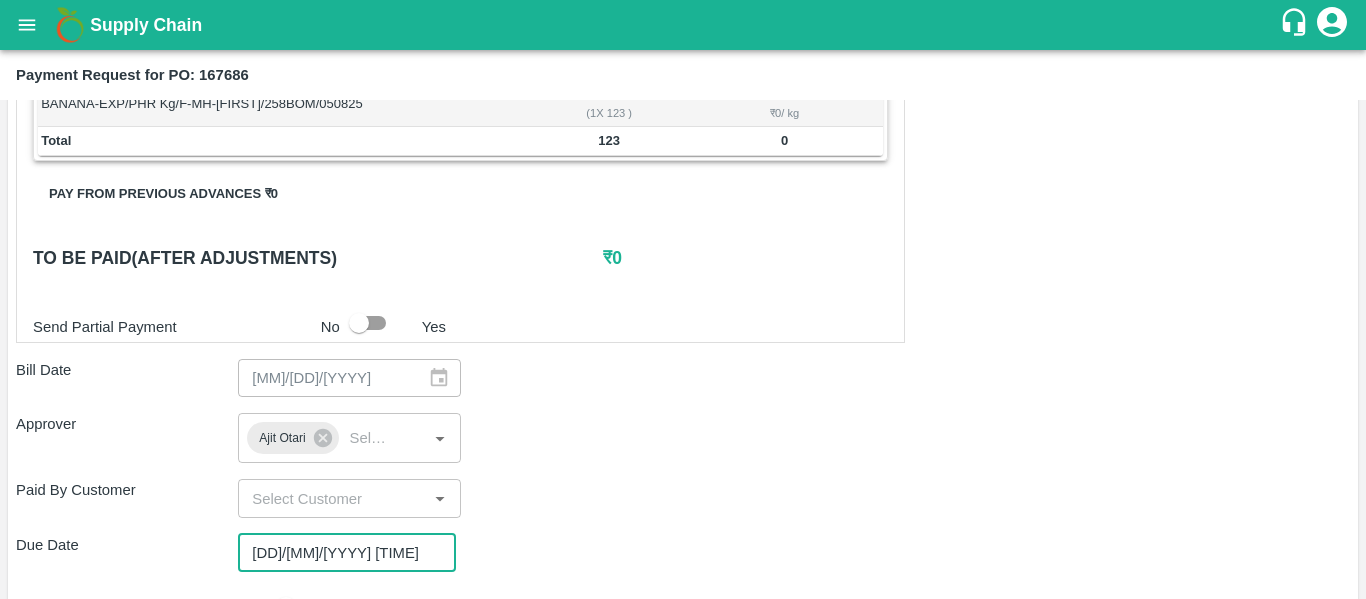 scroll, scrollTop: 1127, scrollLeft: 0, axis: vertical 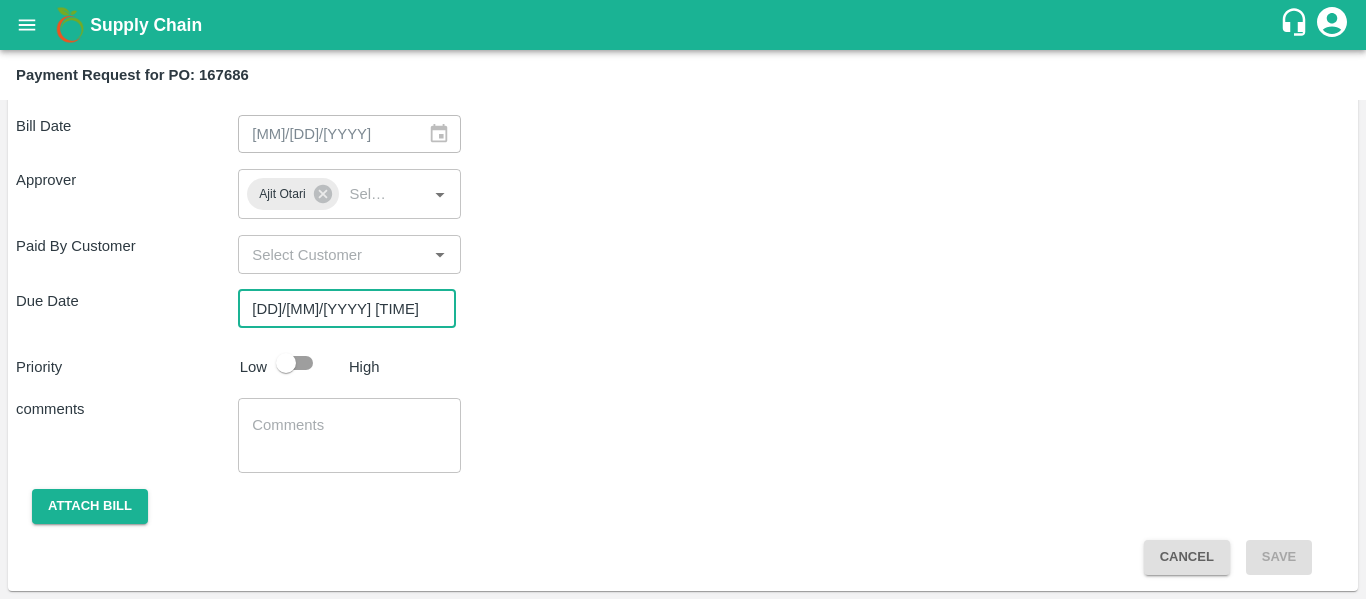 click at bounding box center (286, 363) 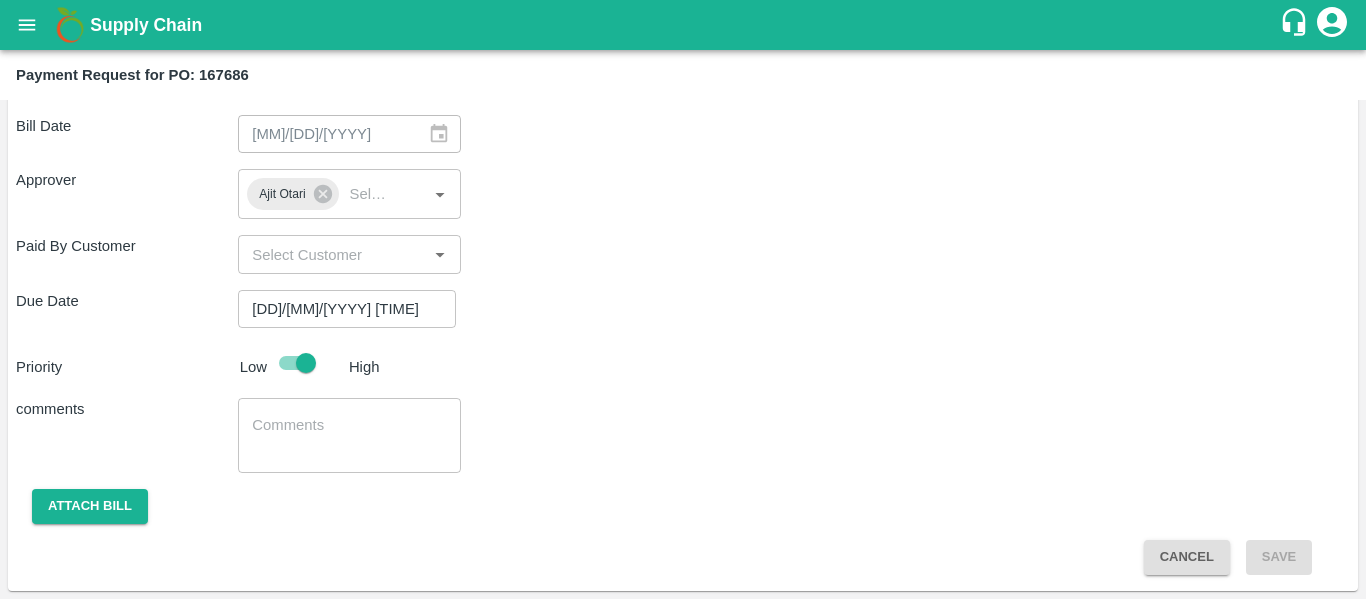 click on "x ​" at bounding box center [349, 435] 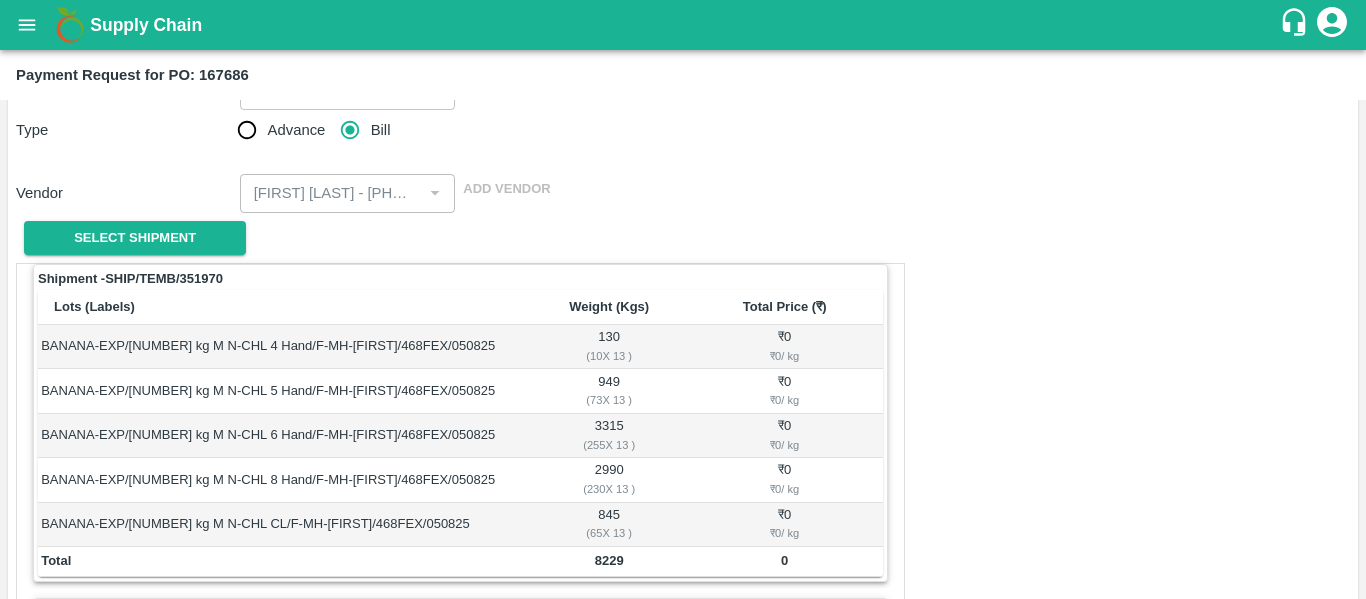 scroll, scrollTop: 0, scrollLeft: 0, axis: both 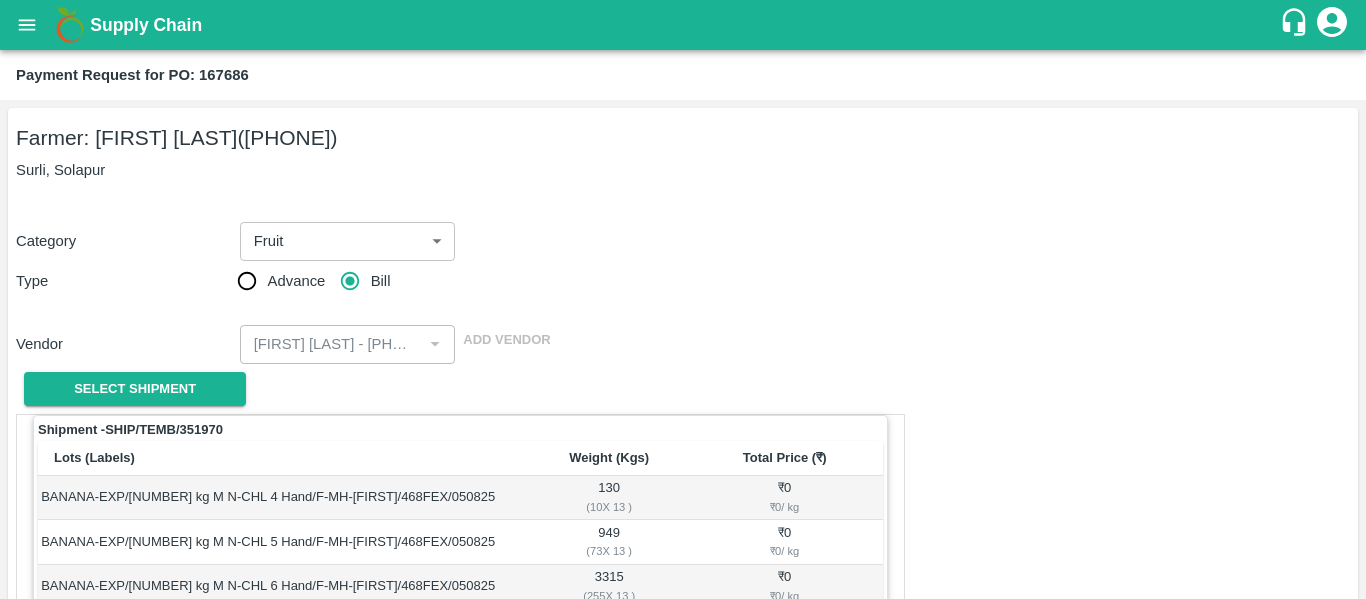 type on "Fruit Bill" 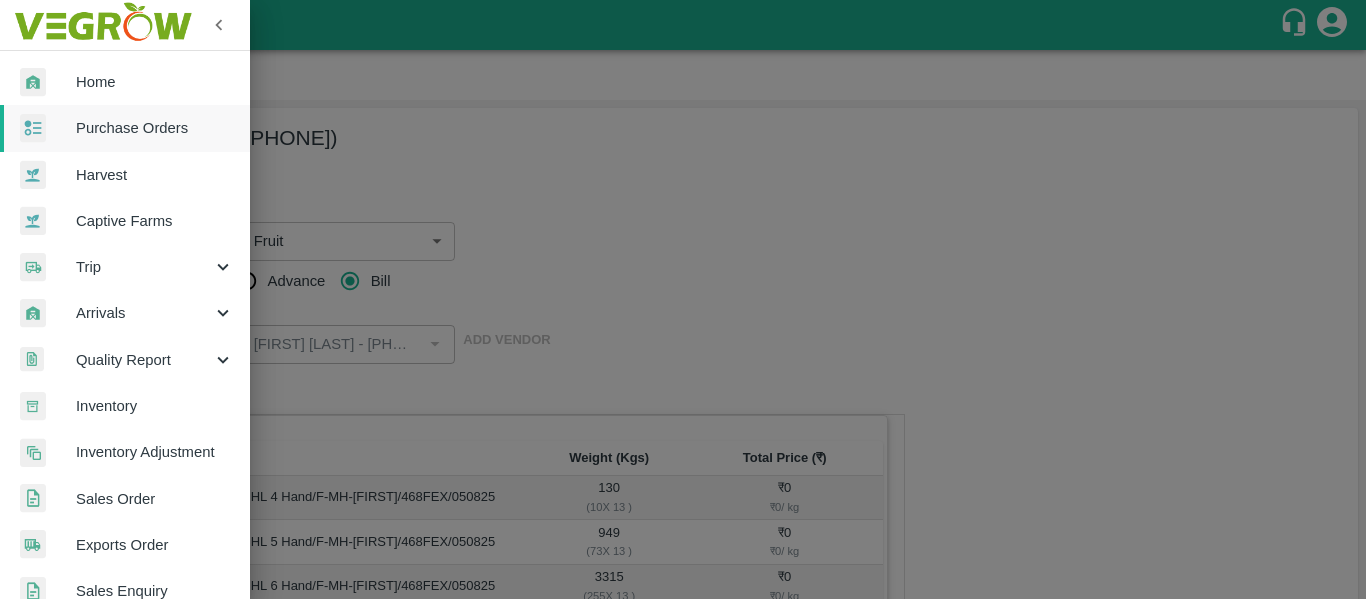 click at bounding box center (683, 299) 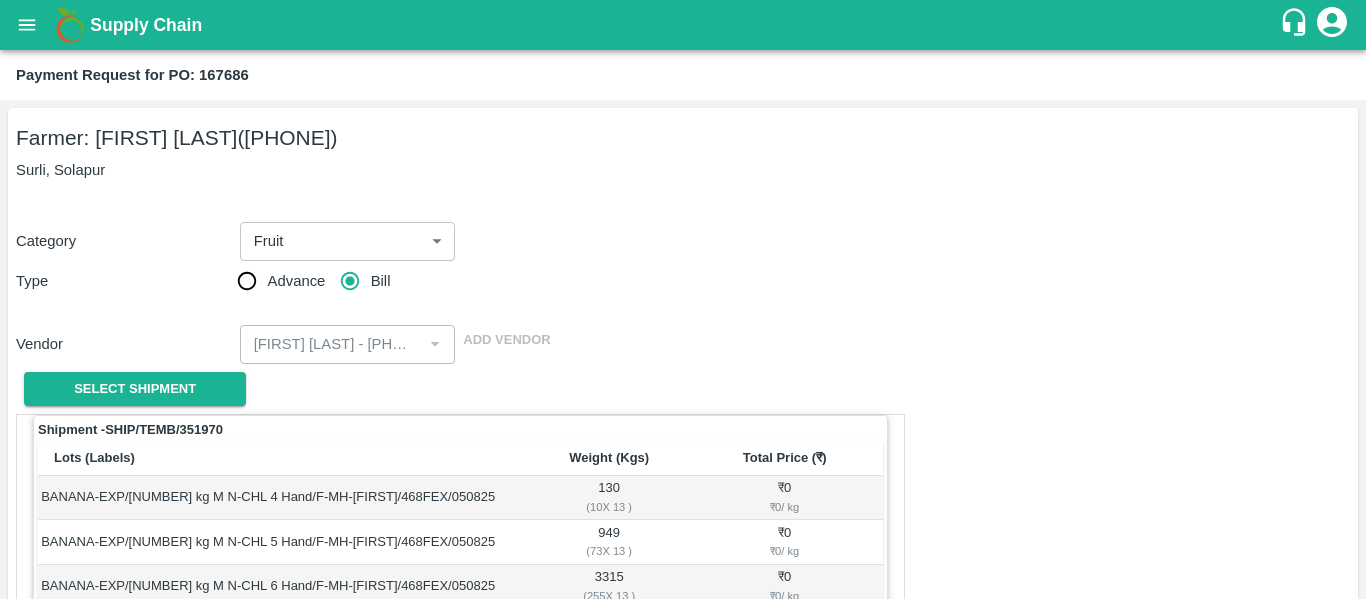 click 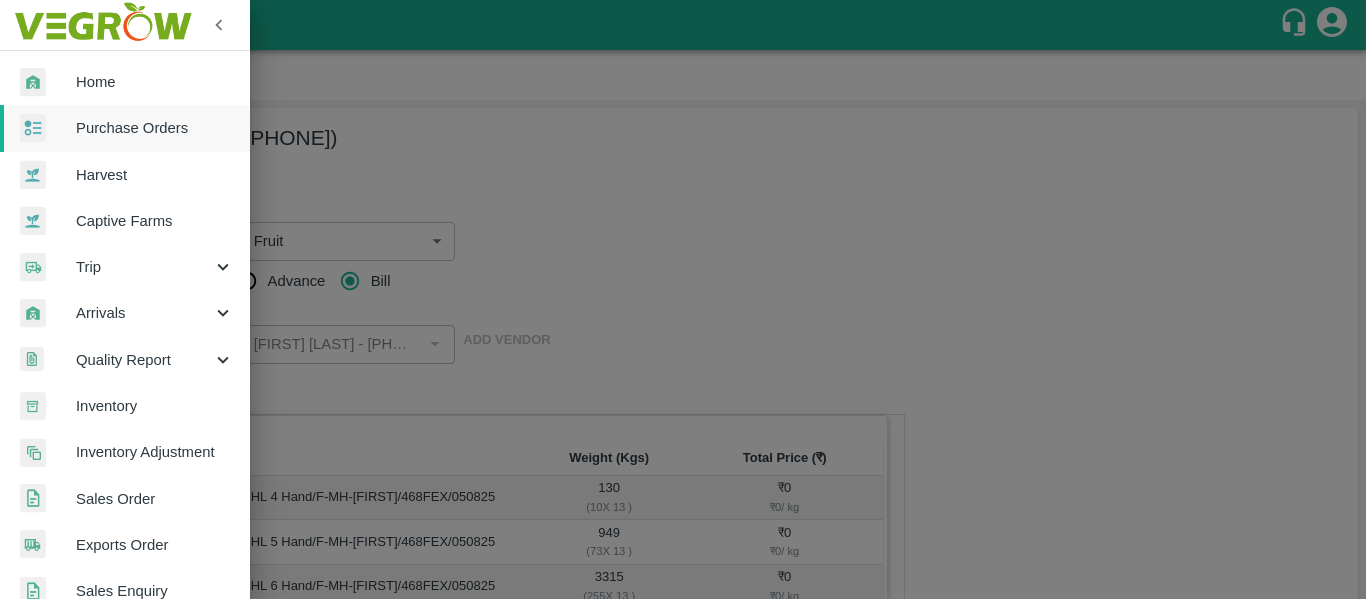click on "Purchase Orders" at bounding box center [155, 128] 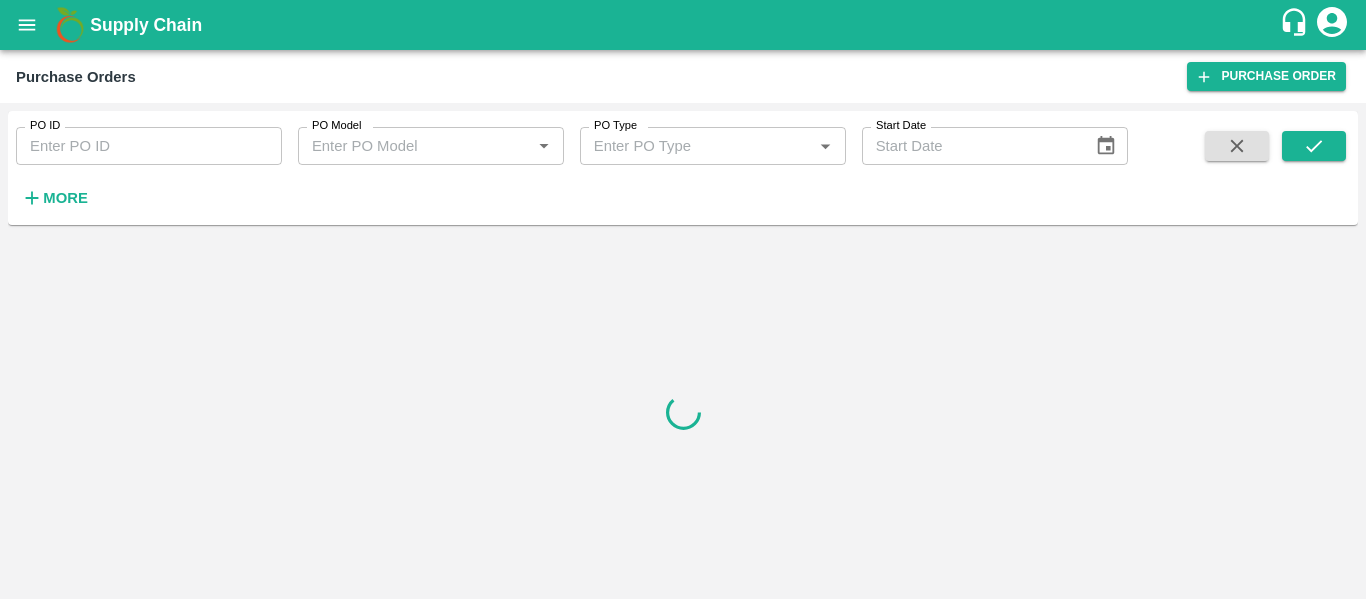 click on "PO ID" at bounding box center (149, 146) 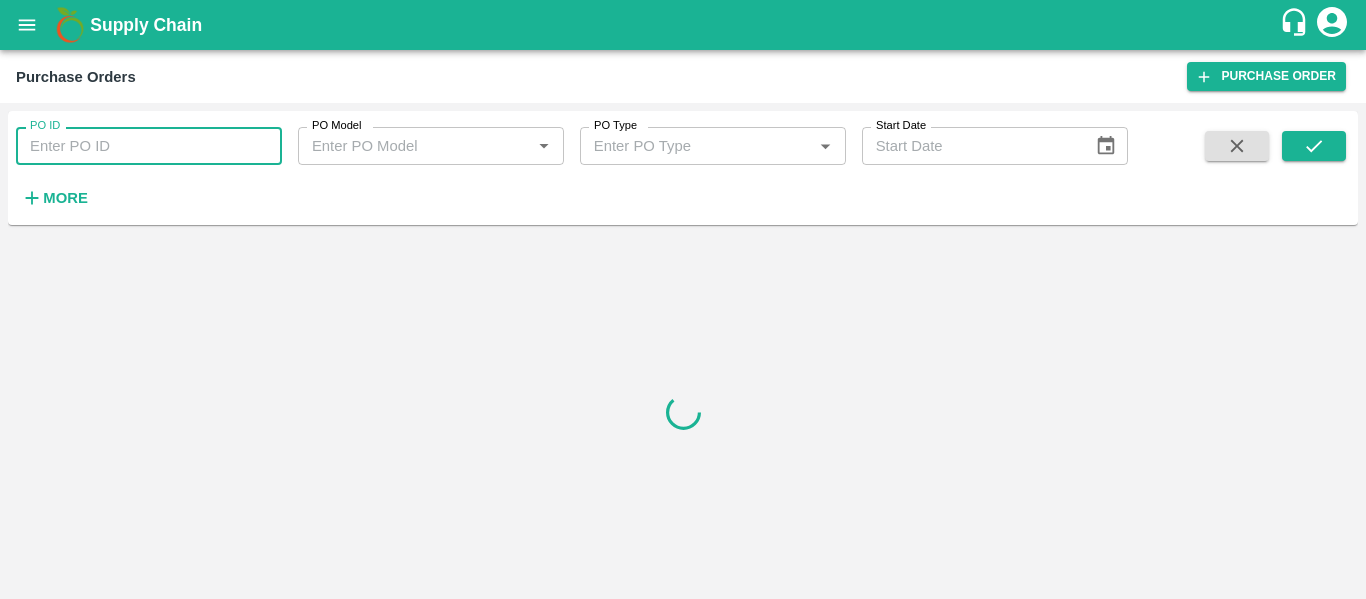 paste on "166654" 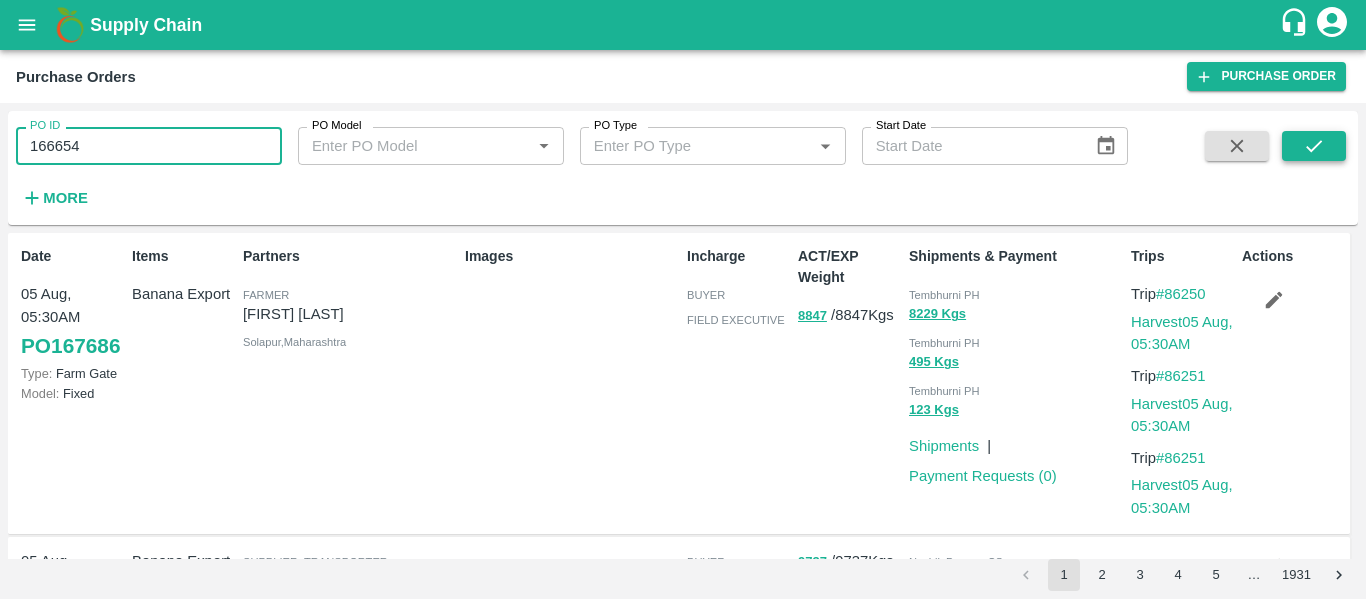 type on "166654" 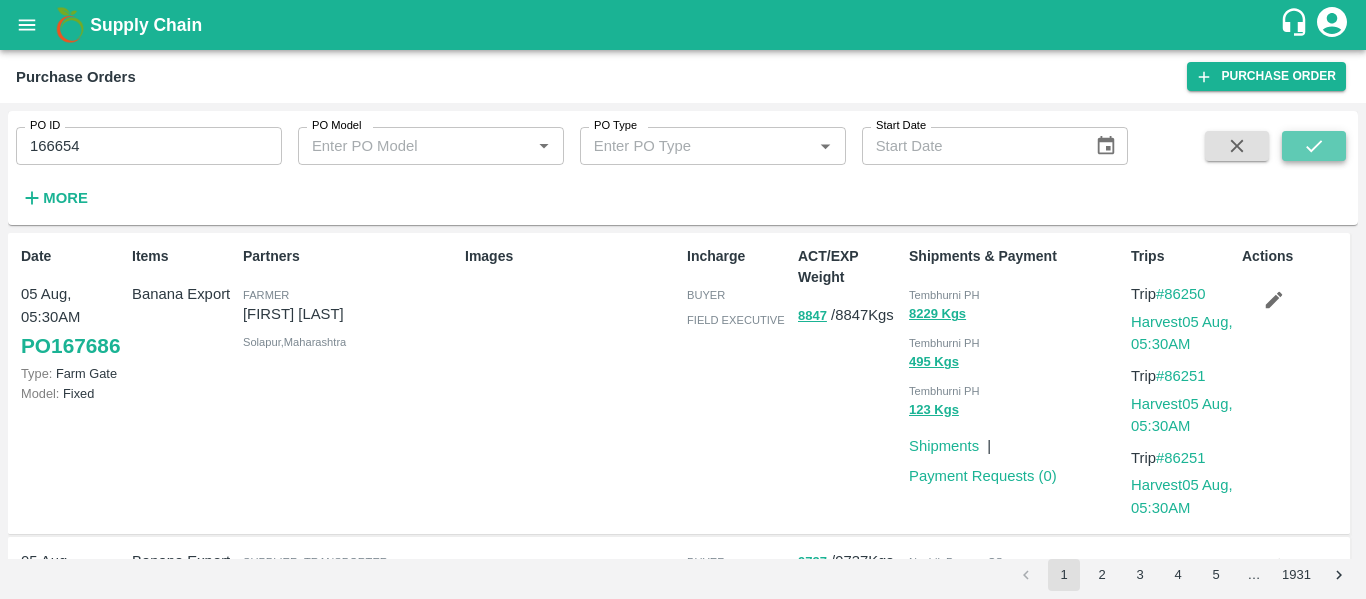 click 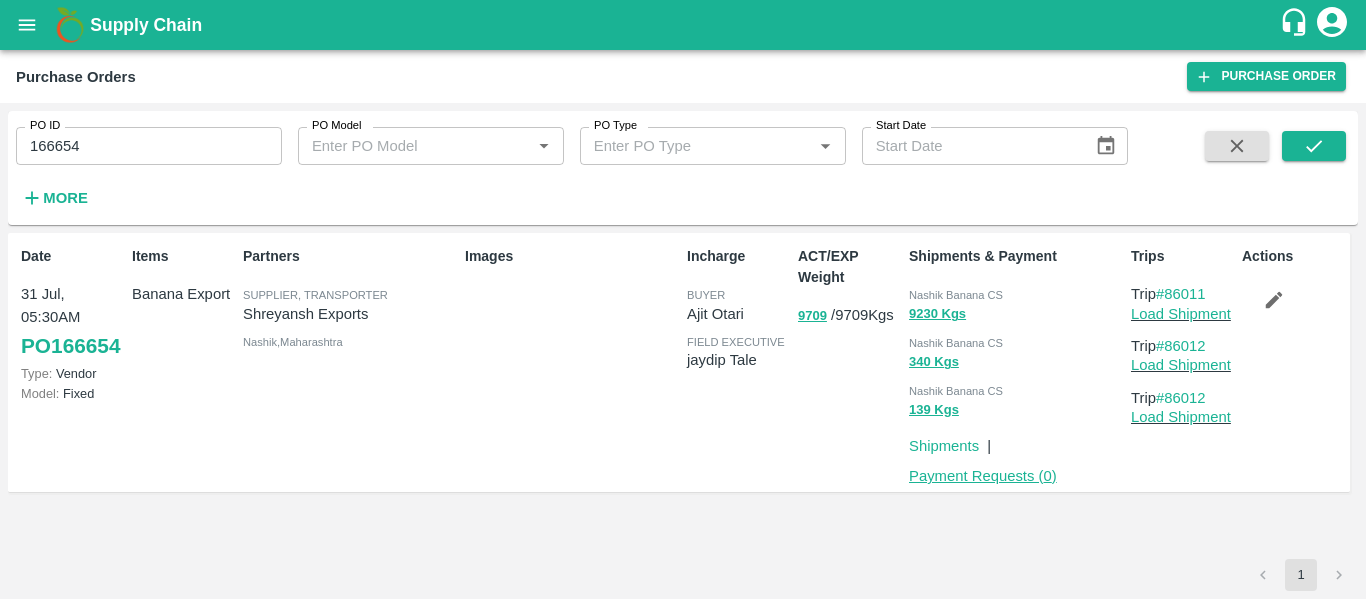 click on "Payment Requests ( 0 )" at bounding box center [983, 476] 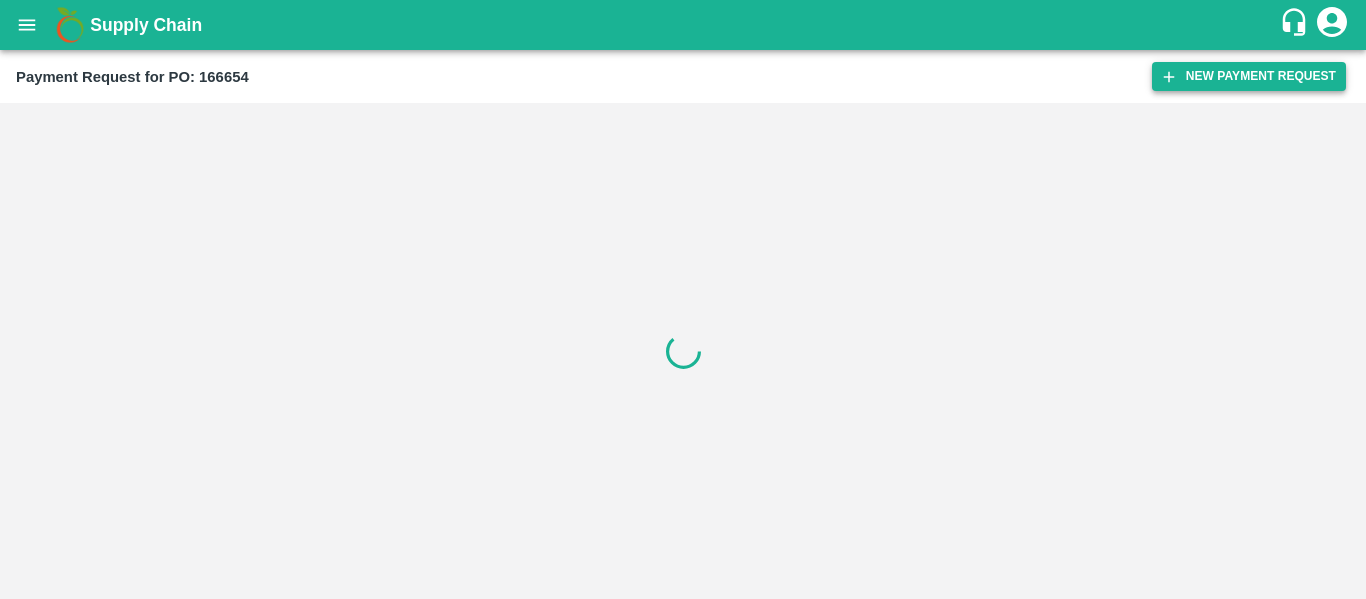 scroll, scrollTop: 0, scrollLeft: 0, axis: both 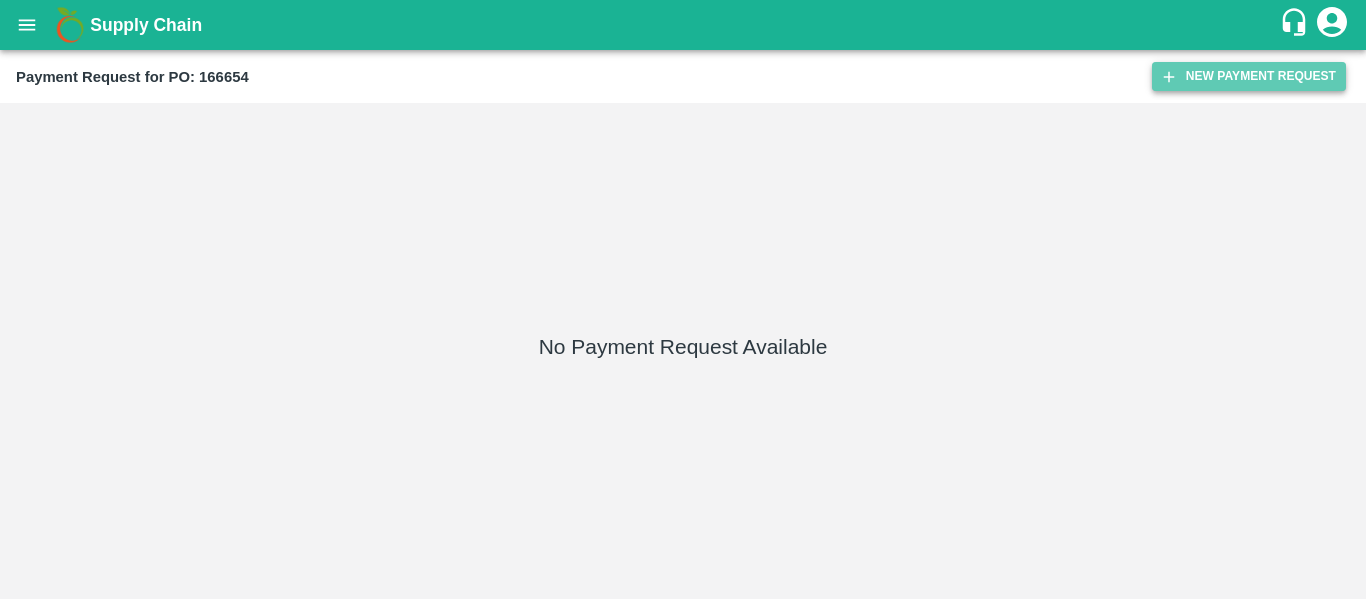 click on "New Payment Request" at bounding box center (1249, 76) 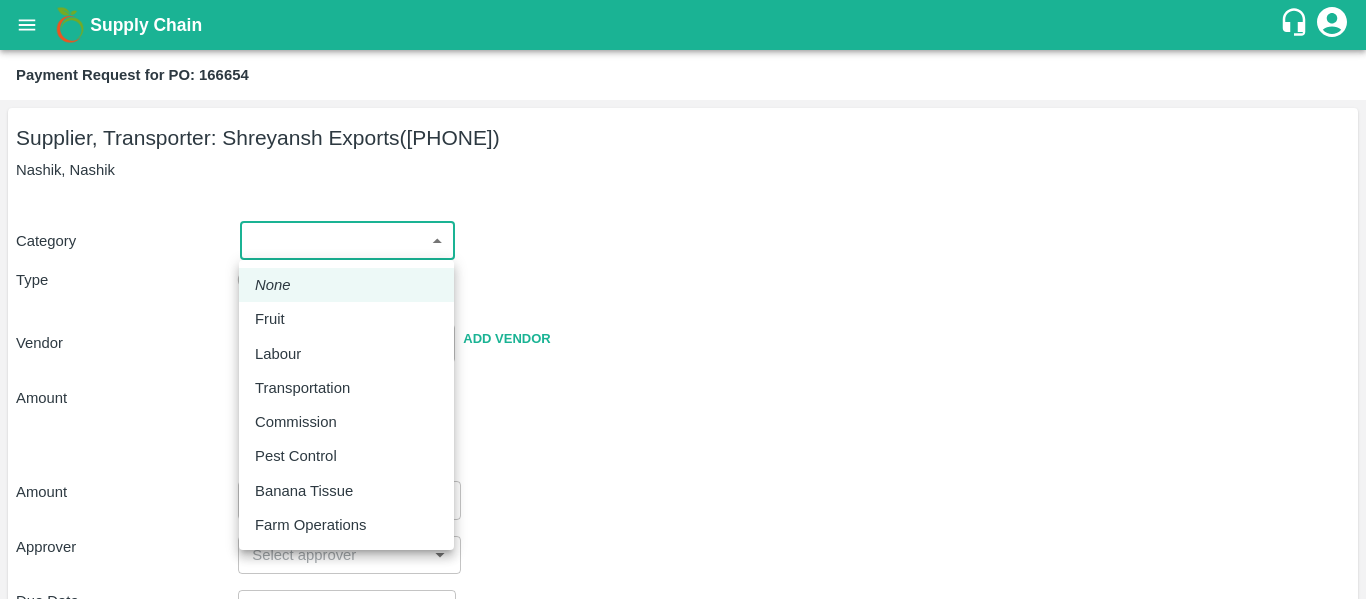 click on "Supply Chain Payment Request for PO: 166654 Supplier, Transporter:    [PERSON] ([PHONE]) Nashik, Nashik Category ​ ​ Type Advance Bill Vendor ​ Add Vendor Amount Total value Per Kg ​ Amount ​ Approver ​ Due Date ​  Priority  Low  High Comment x ​ Attach bill Cancel Save Tembhurni PH Nashik CC Shahada Banana Export PH Savda Banana Export PH Nashik Banana CS [PERSON] Logout None Fruit Labour Transportation Commission Pest Control Banana Tissue Farm Operations" at bounding box center [683, 299] 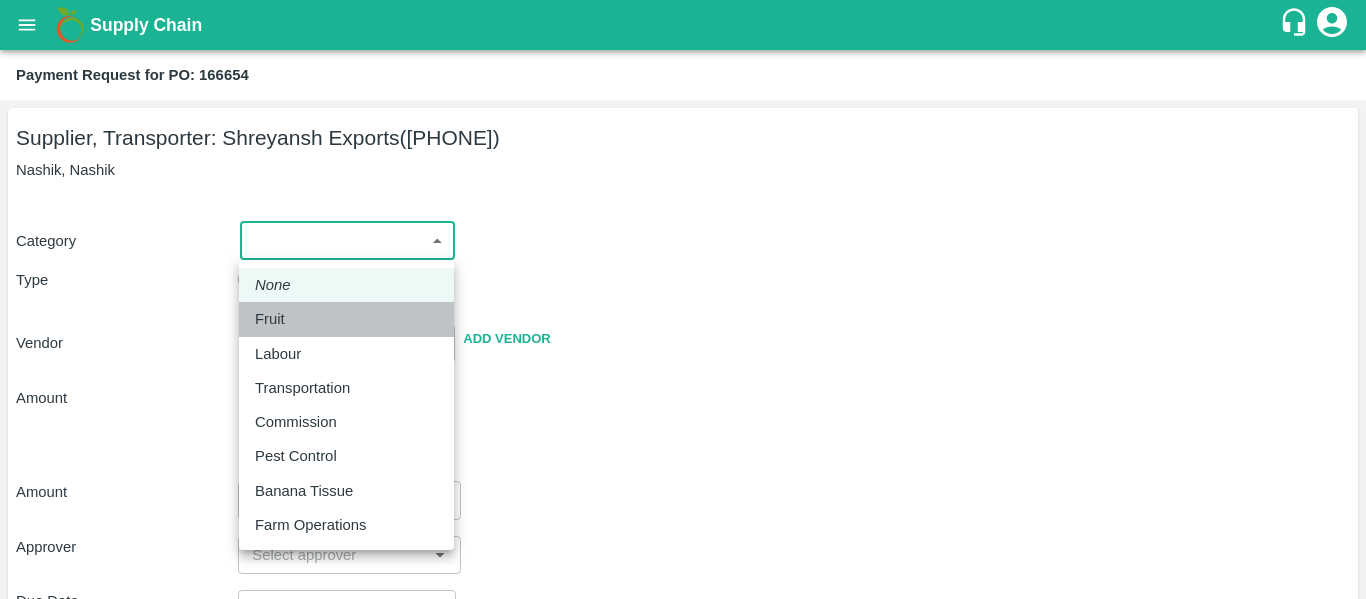click on "Fruit" at bounding box center (346, 319) 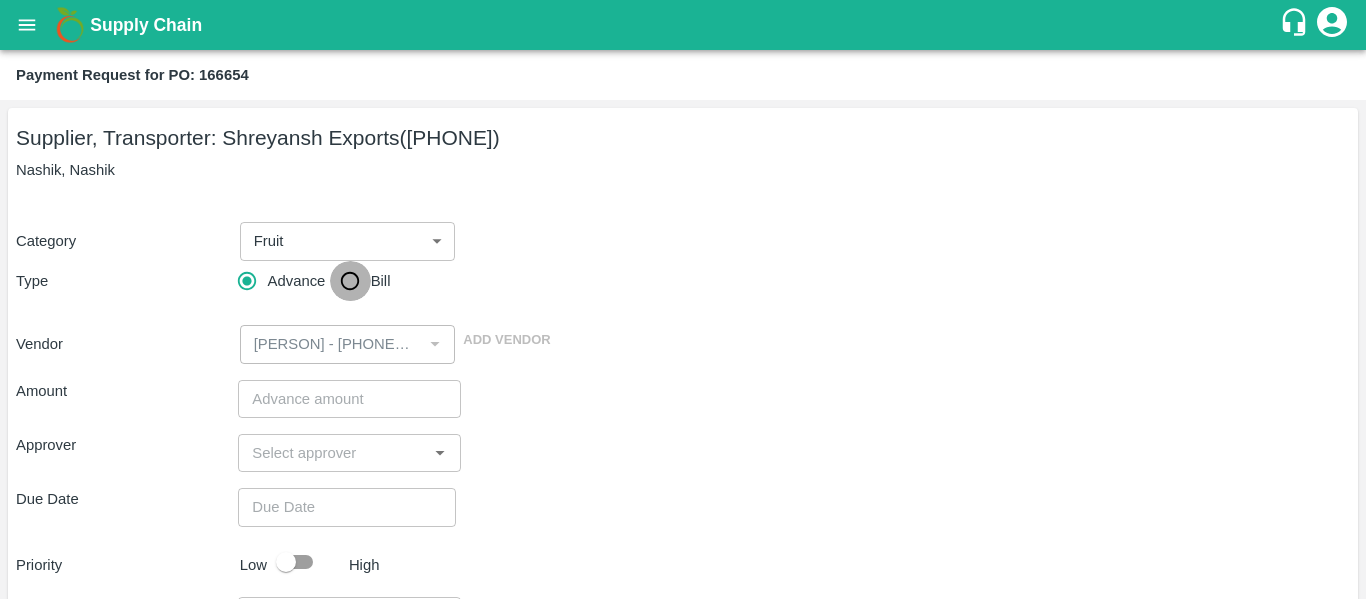 click on "Bill" at bounding box center (350, 281) 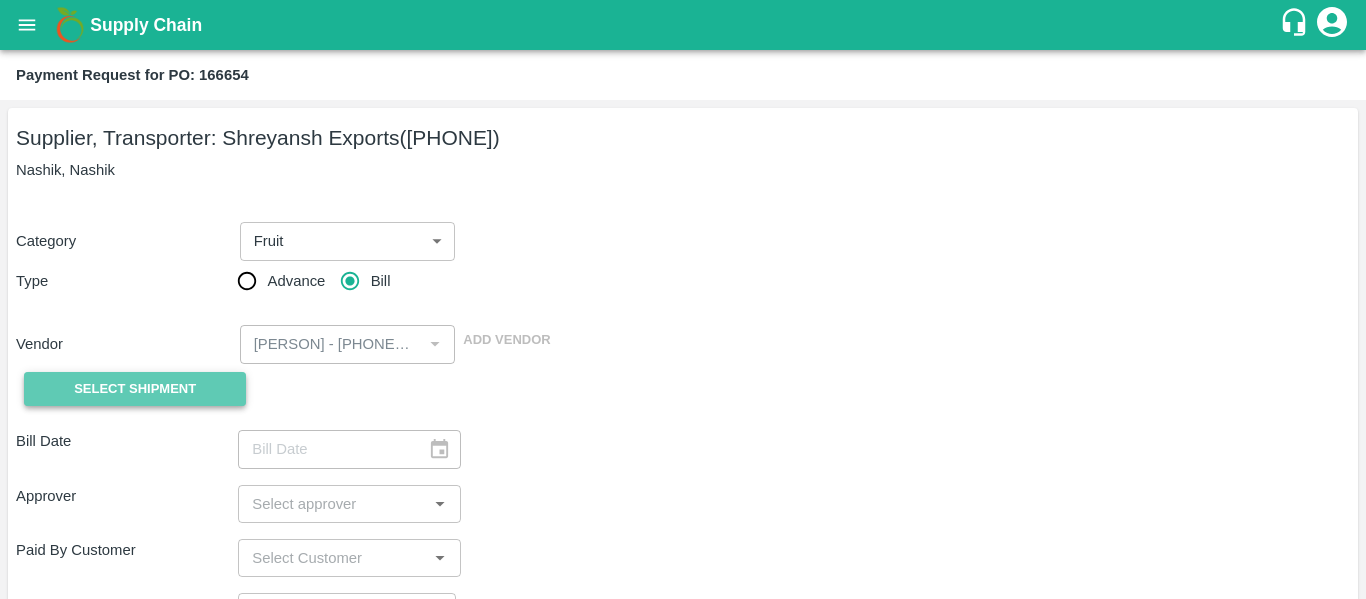 click on "Select Shipment" at bounding box center (135, 389) 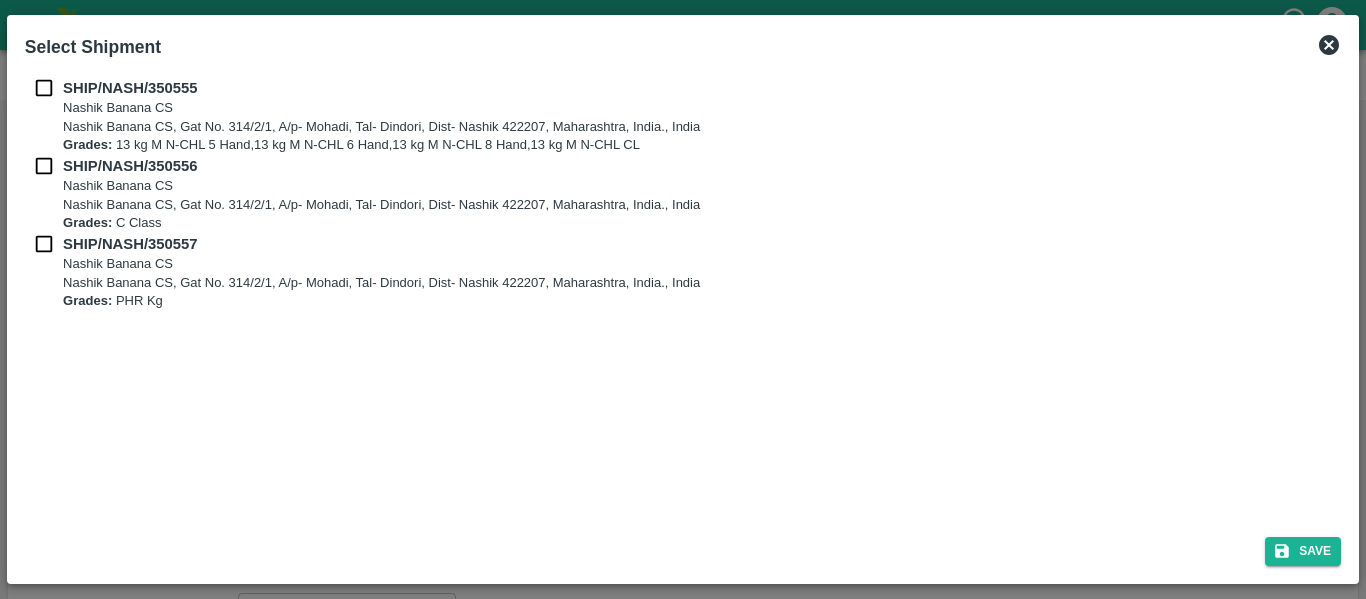 click at bounding box center [44, 88] 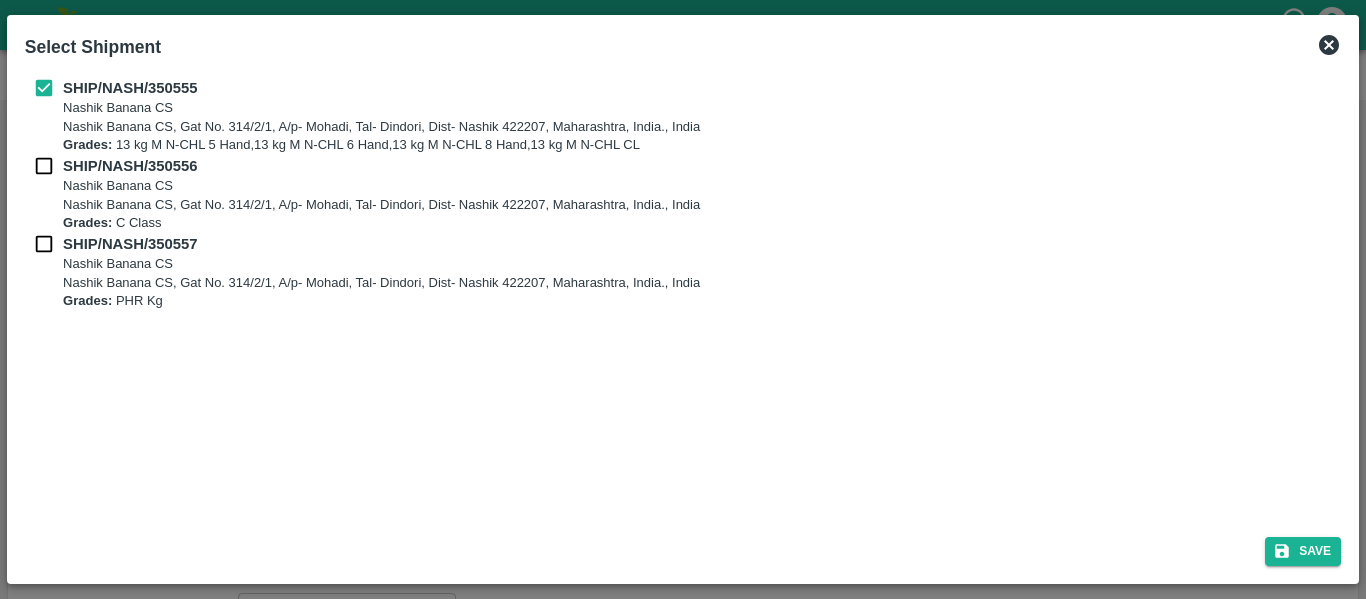 click at bounding box center (44, 166) 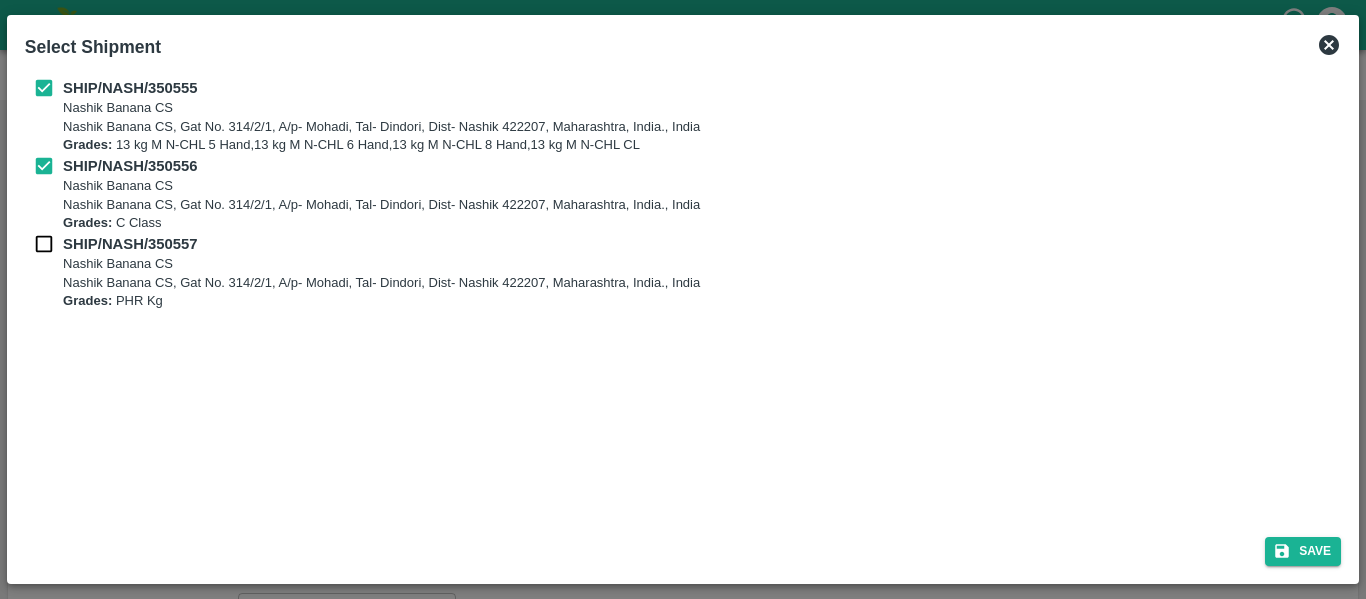 click on "SHIP/NASH/350556 Nashik Banana CS  Nashik Banana CS, Gat No. 314/2/1, A/p- Mohadi, Tal- Dindori, Dist- Nashik 422207, Maharashtra, India., India Grades:   C Class" at bounding box center [683, 194] 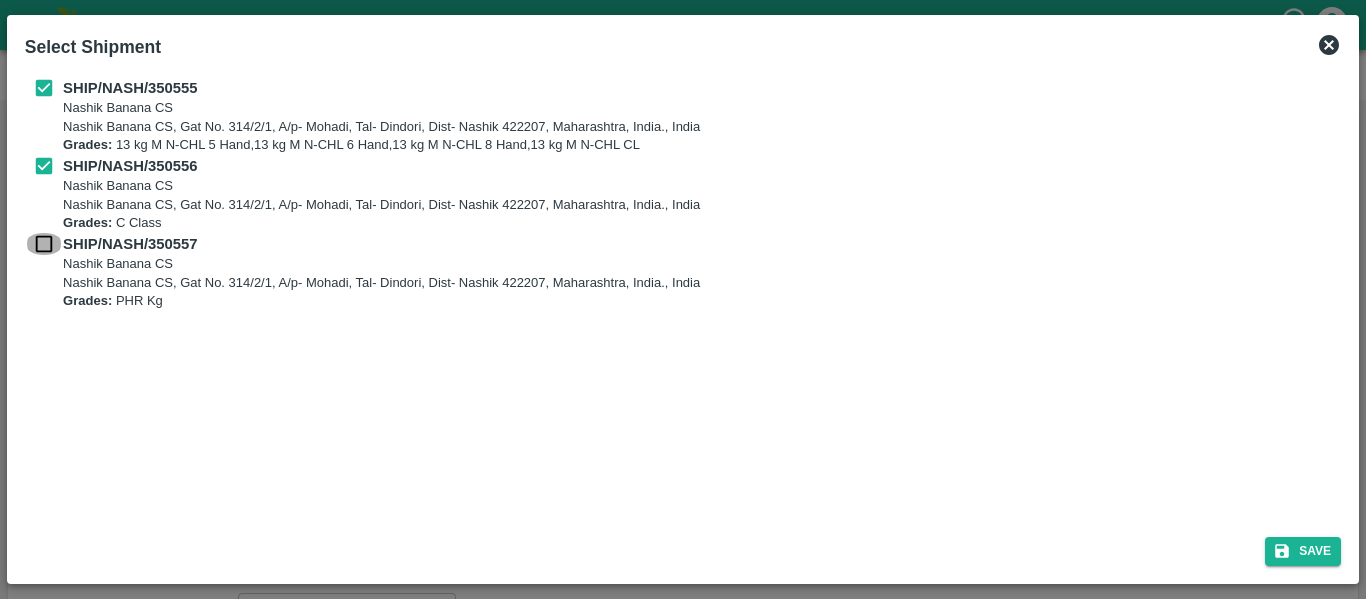 click at bounding box center [44, 244] 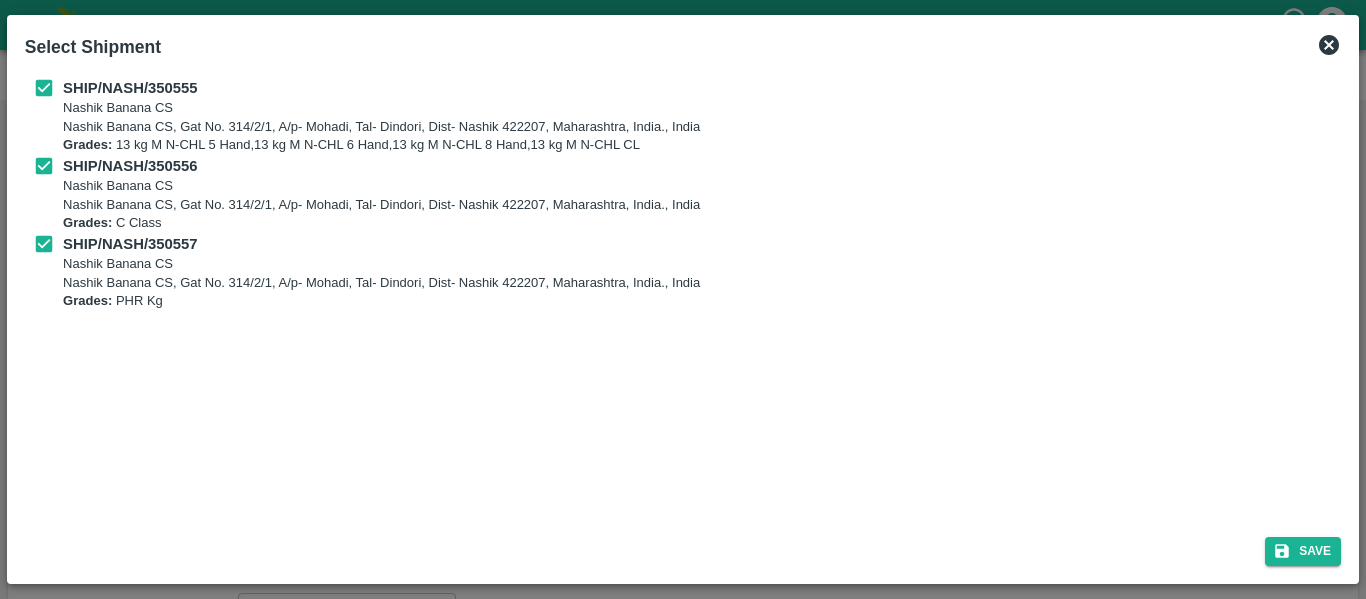 click on "Save" at bounding box center [683, 547] 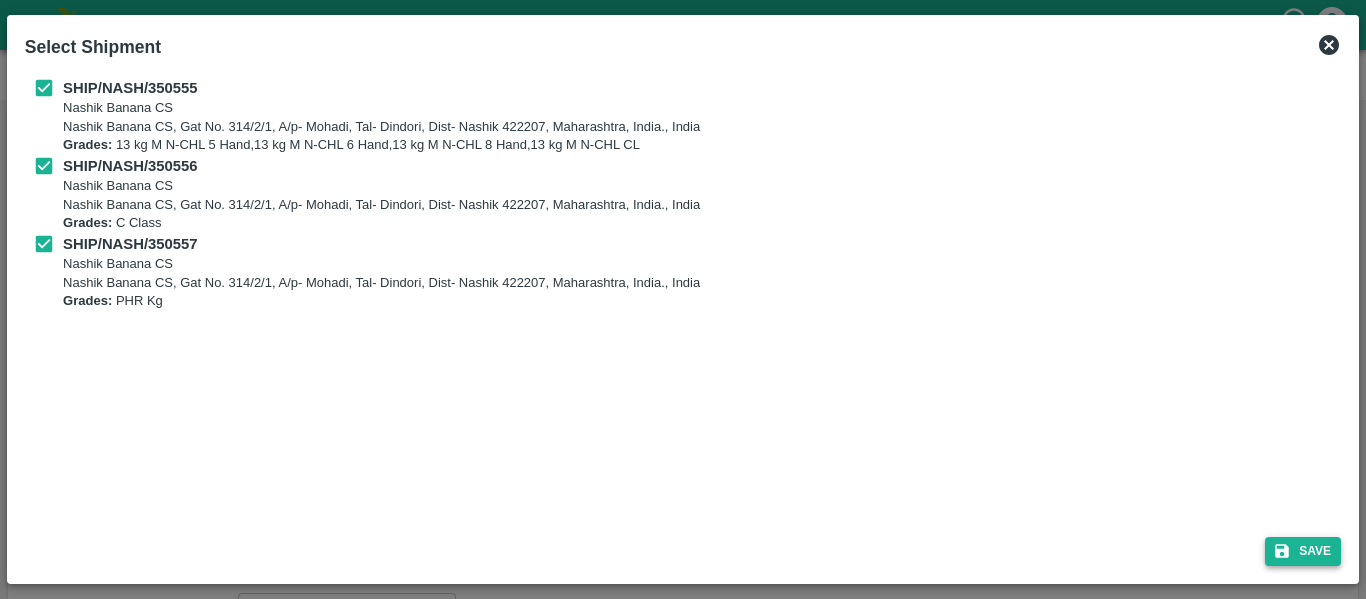click on "Save" at bounding box center (1303, 551) 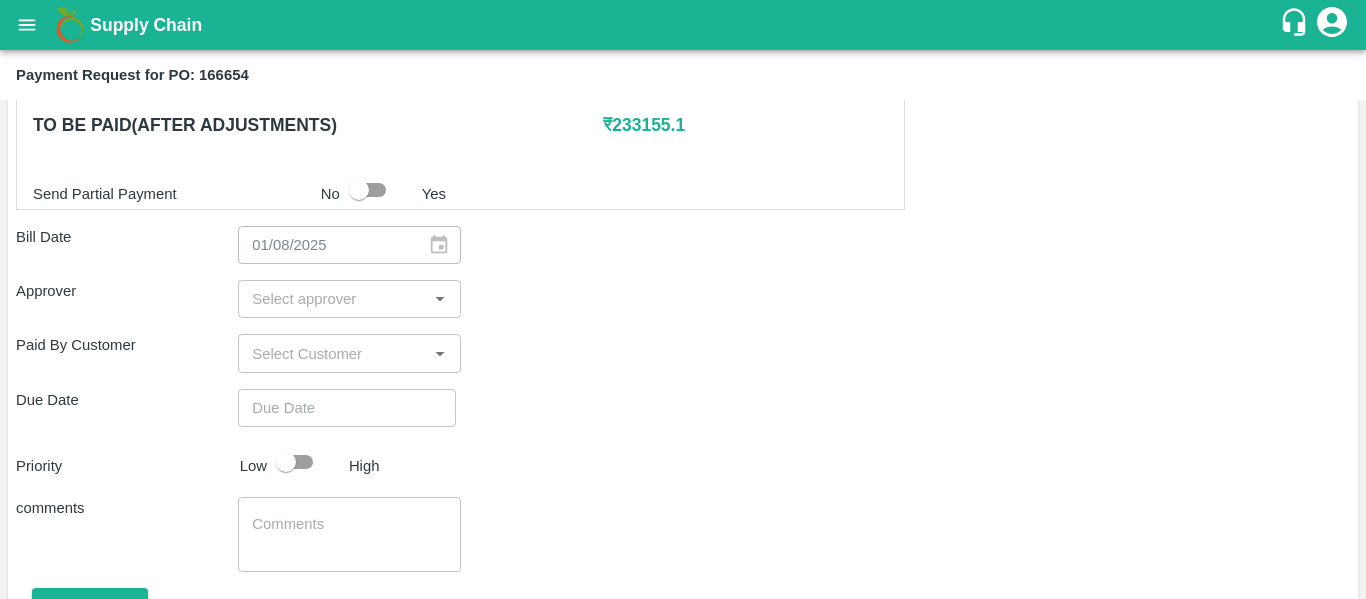 scroll, scrollTop: 971, scrollLeft: 0, axis: vertical 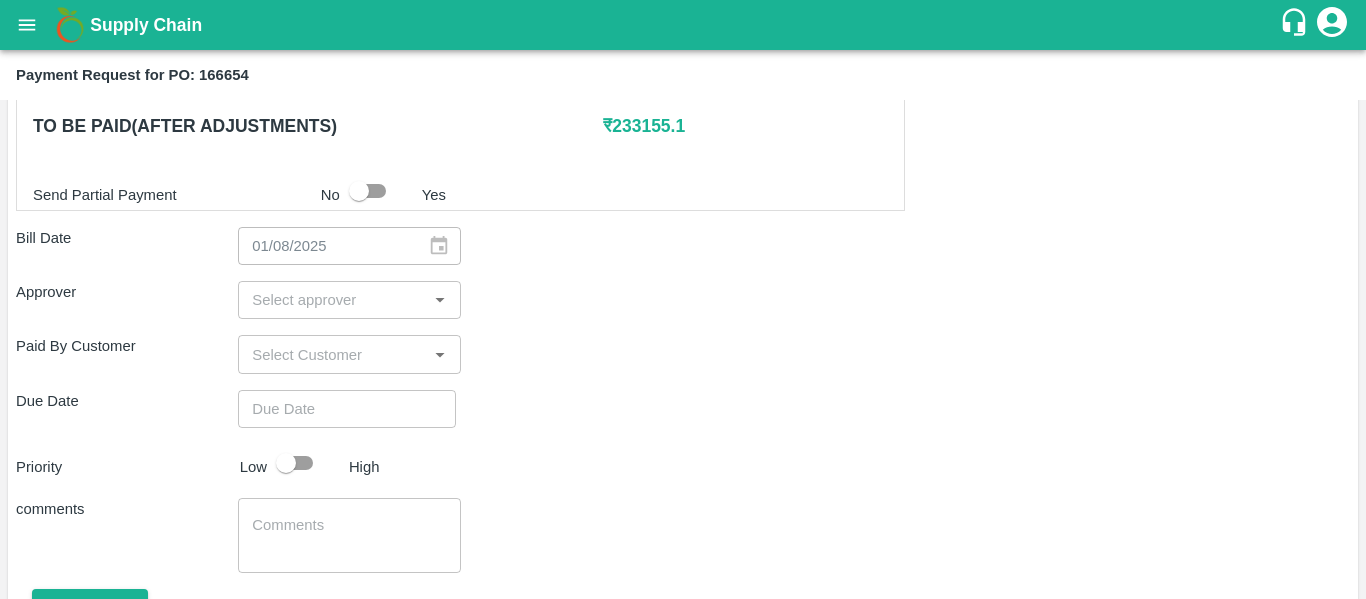 click at bounding box center (332, 300) 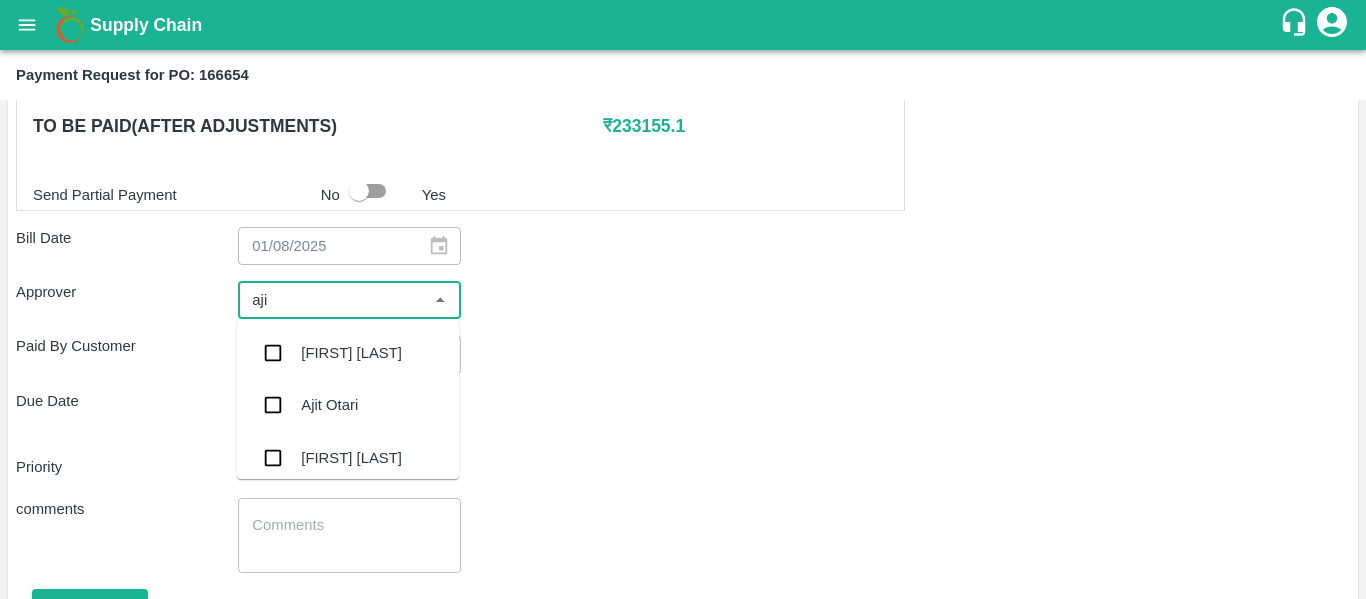 type on "ajit" 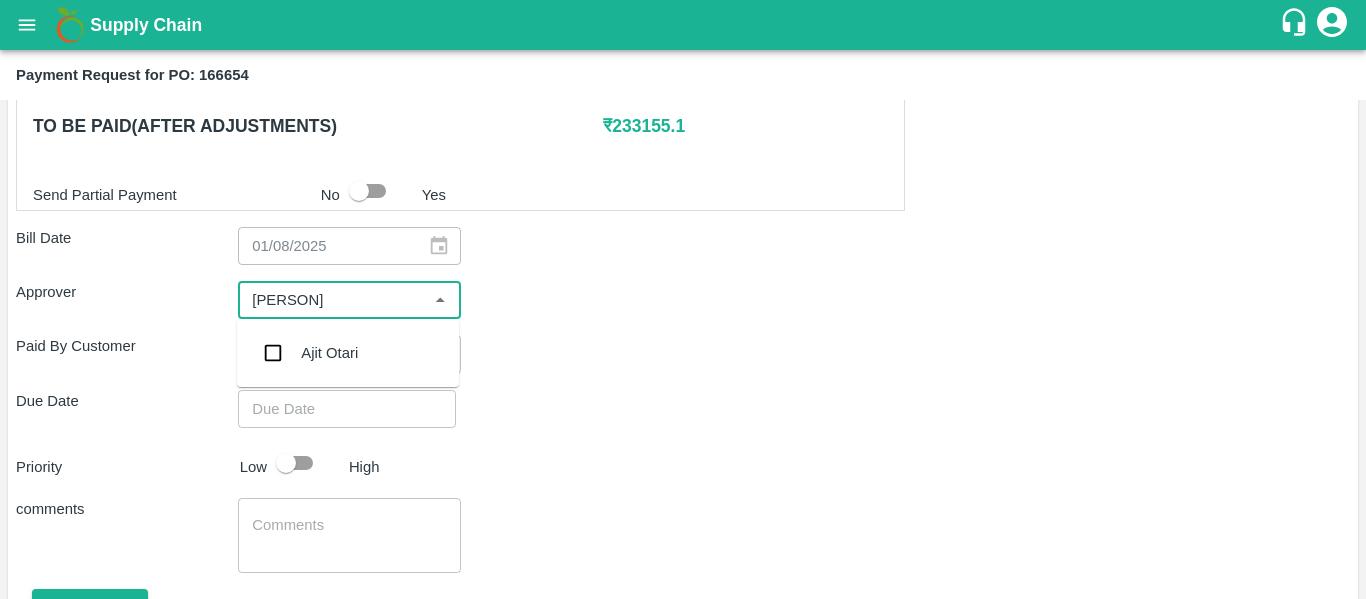 click on "Ajit Otari" at bounding box center [329, 353] 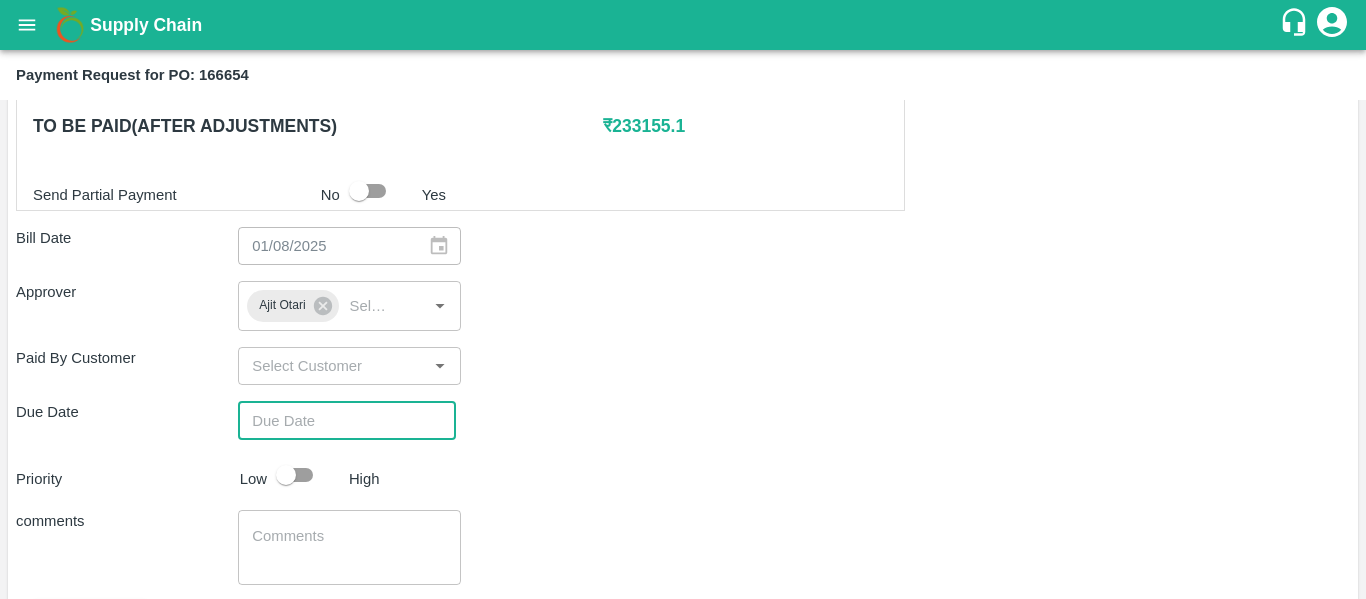 type on "DD/MM/YYYY hh:mm aa" 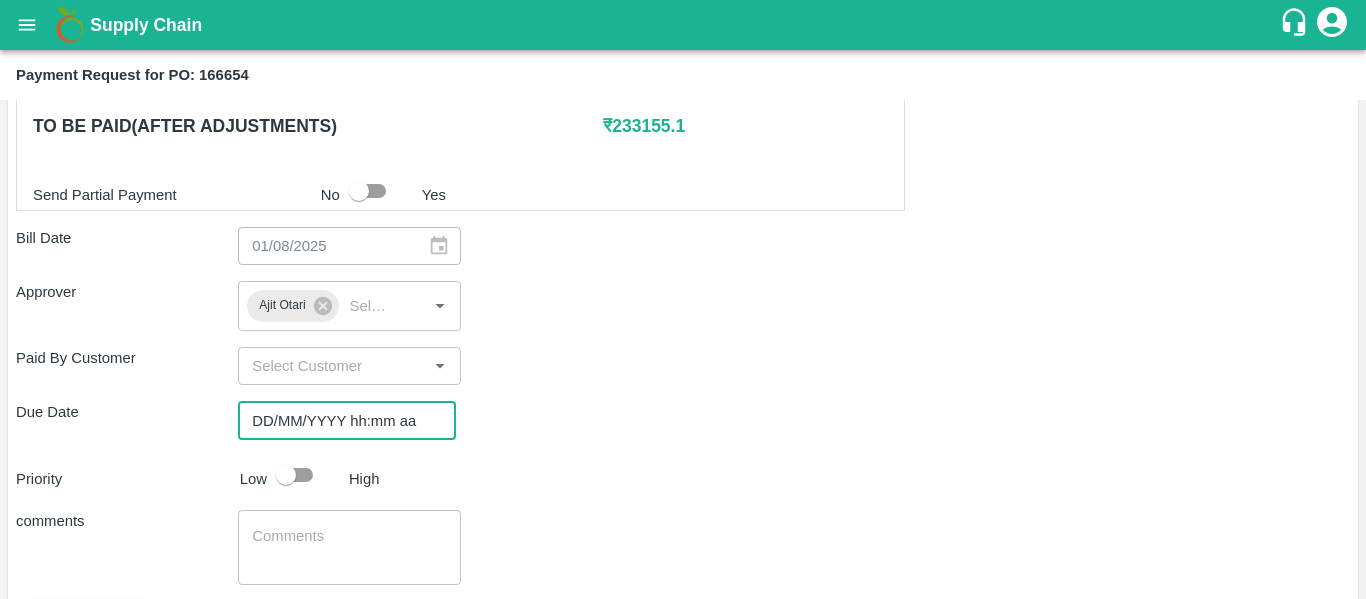 click on "DD/MM/YYYY hh:mm aa" at bounding box center [340, 420] 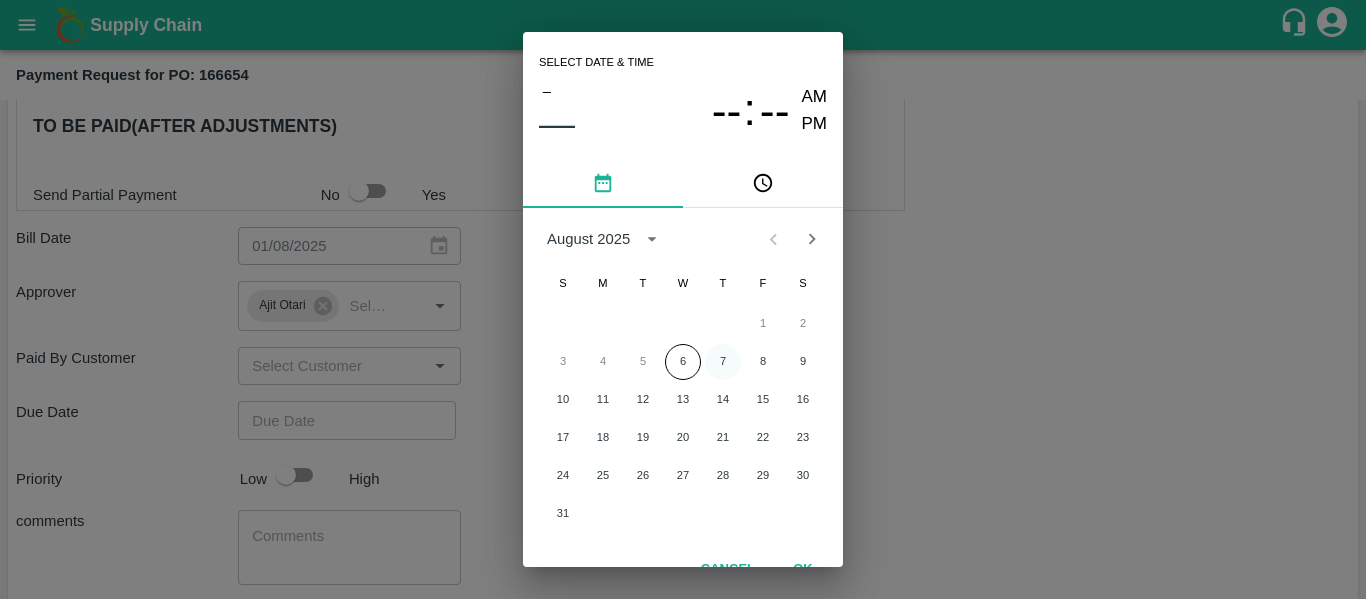 click on "7" at bounding box center [723, 362] 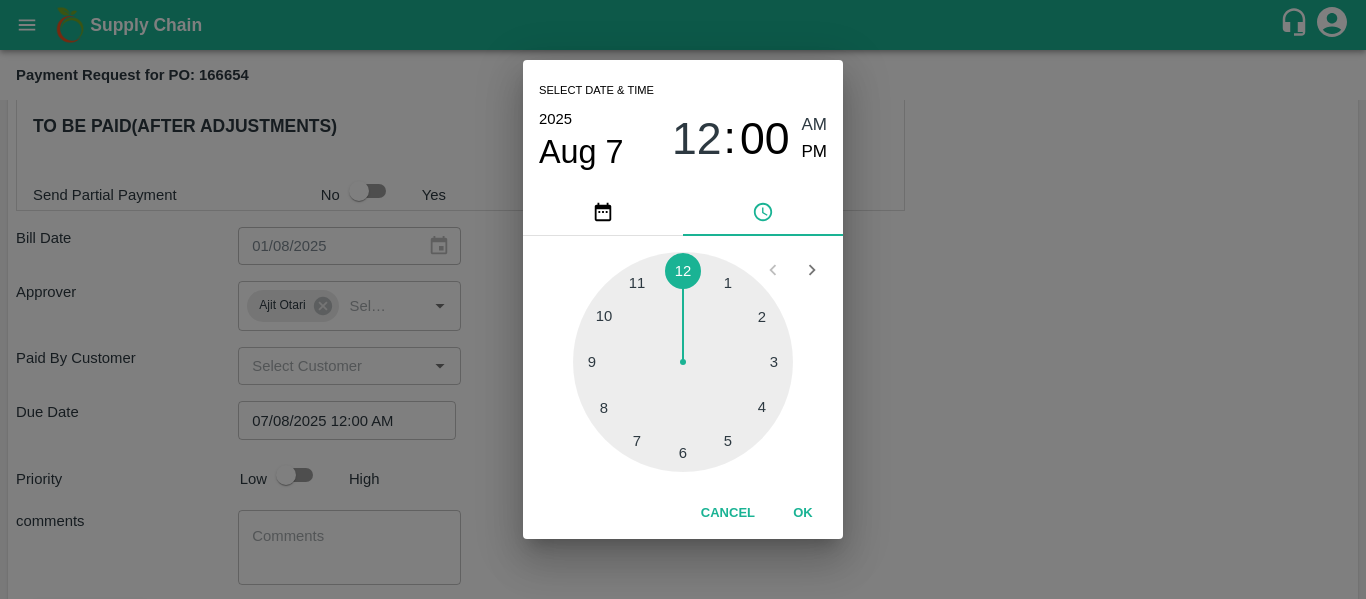 click on "Select date & time 2025 Aug 7 12 : 00 AM PM 1 2 3 4 5 6 7 8 9 10 11 12 Cancel OK" at bounding box center (683, 299) 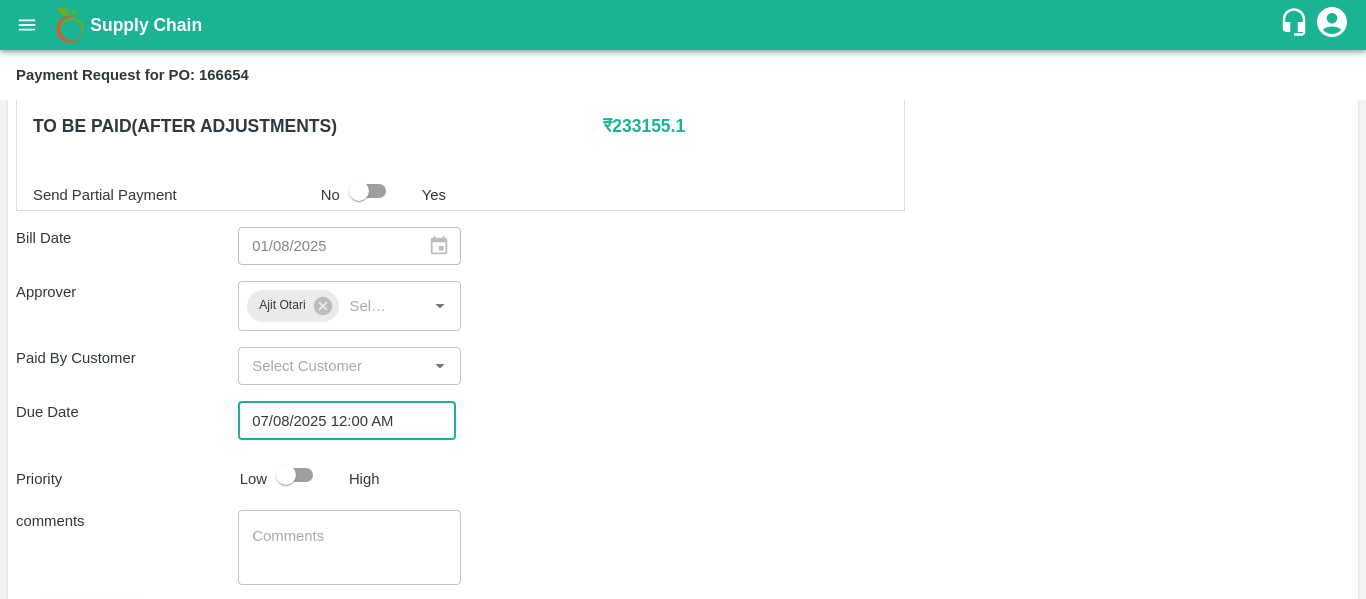 click at bounding box center (286, 475) 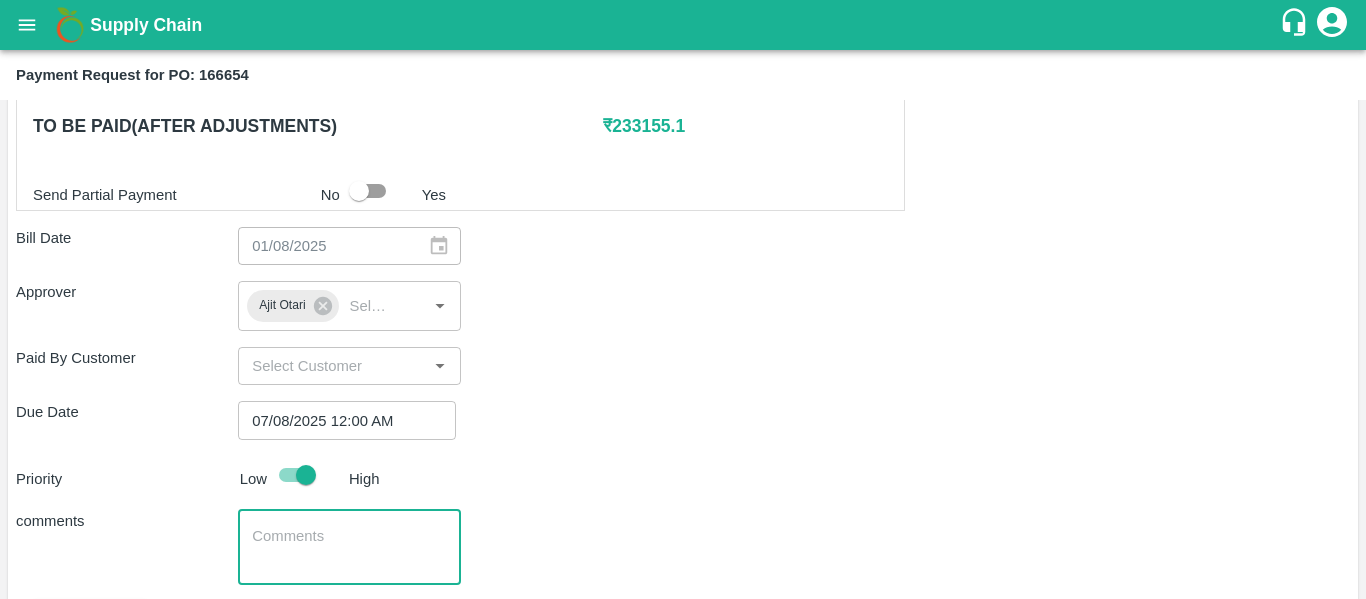 click at bounding box center (349, 547) 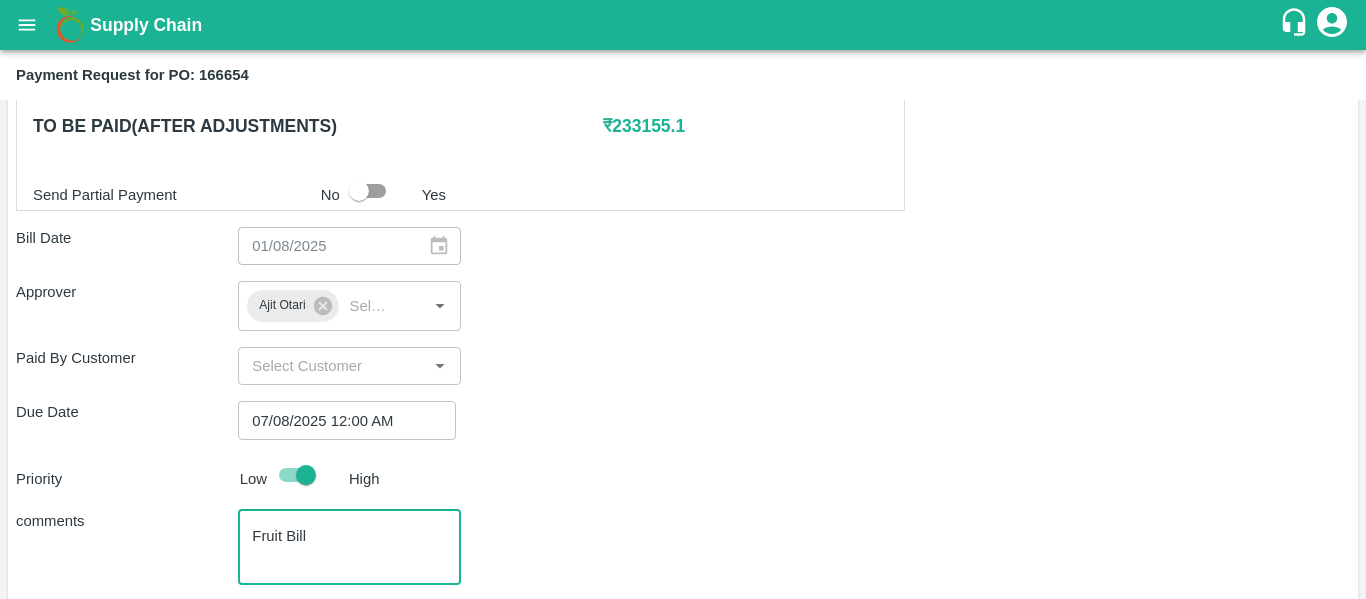 type on "Fruit Bill" 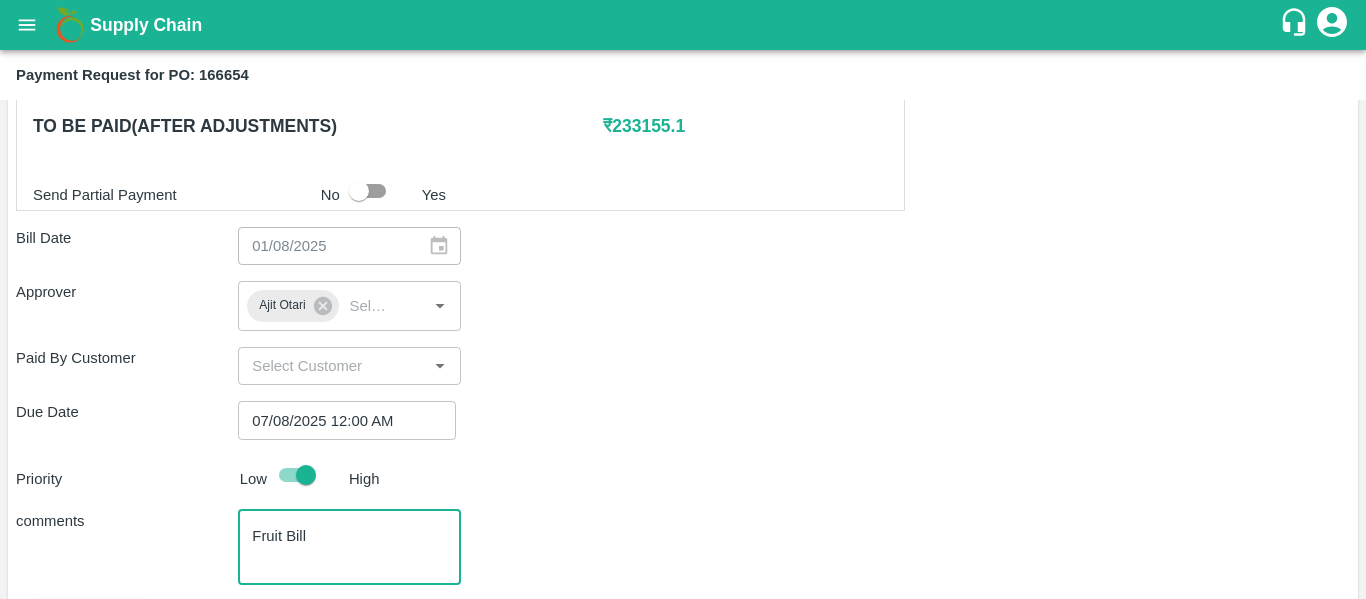 scroll, scrollTop: 1082, scrollLeft: 0, axis: vertical 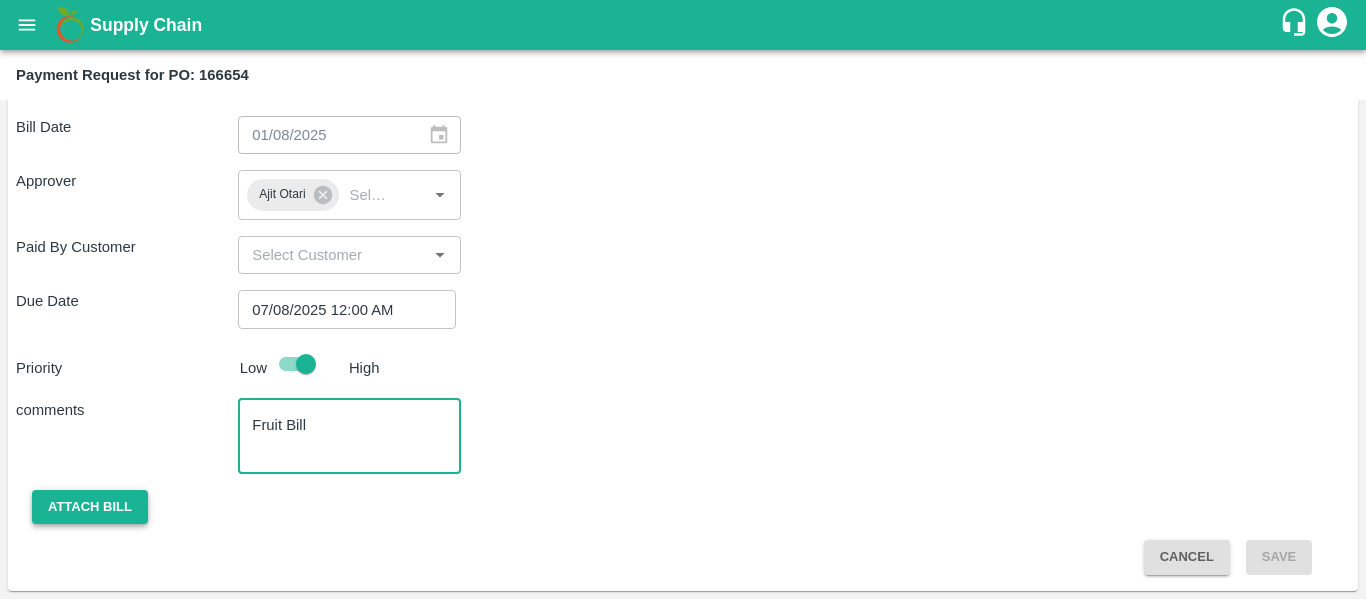 click on "Attach bill" at bounding box center [90, 507] 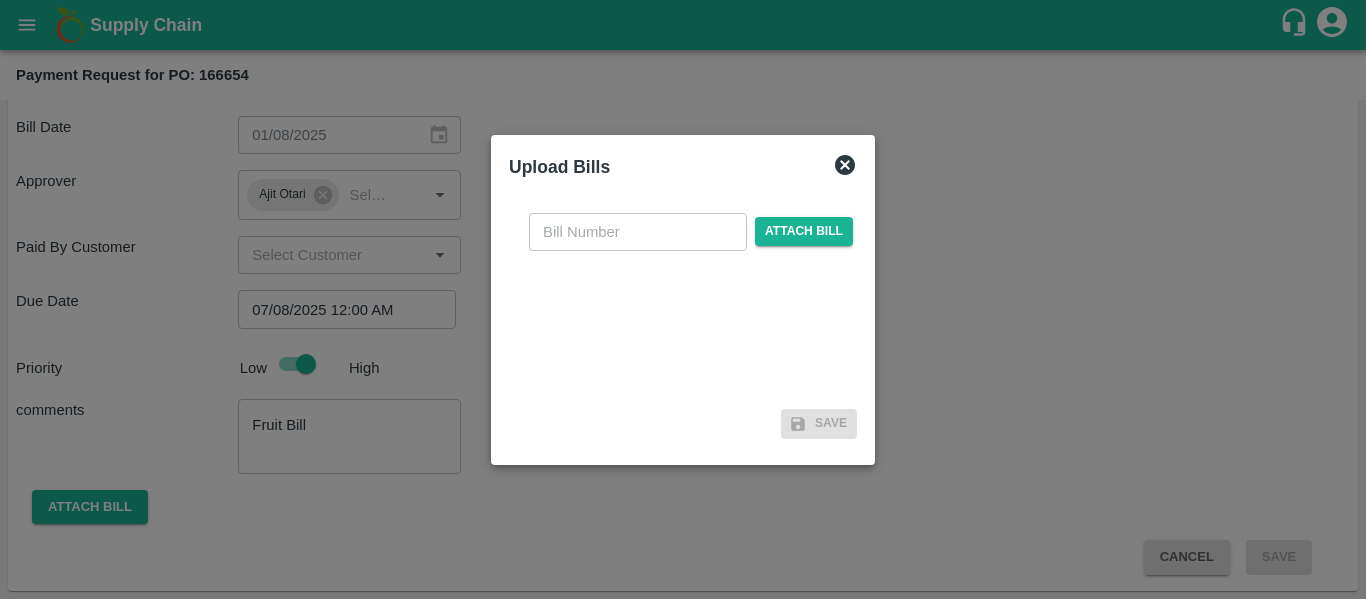 click on "​ Attach bill" at bounding box center [683, 299] 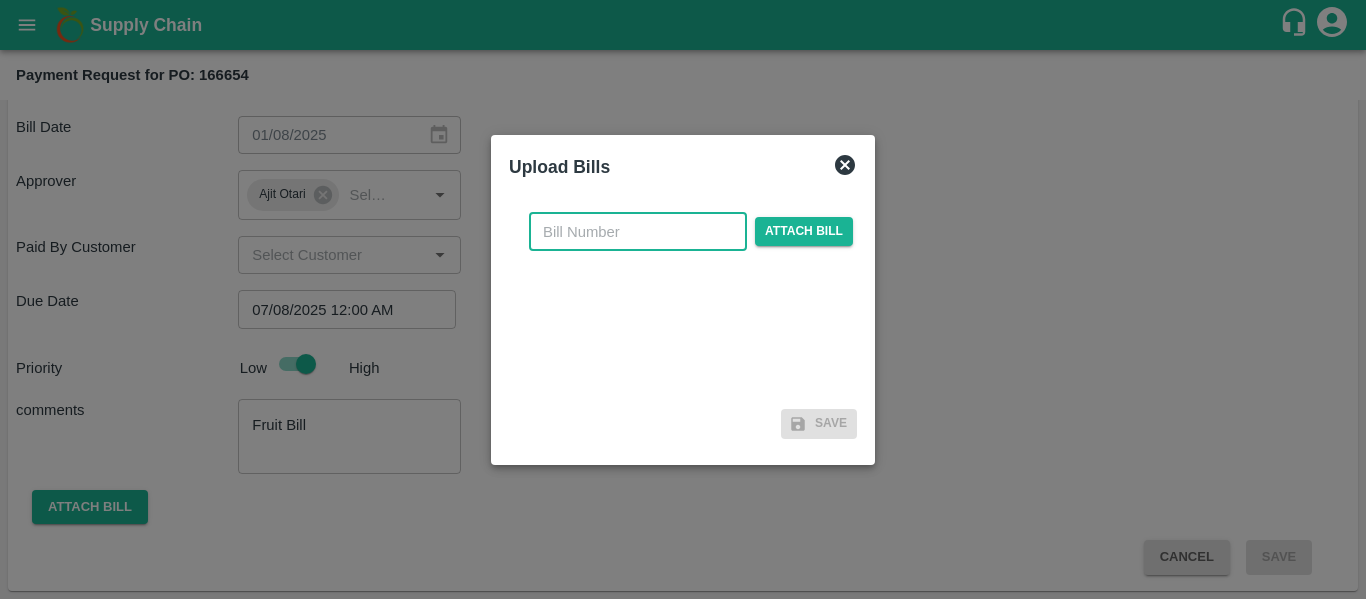 click at bounding box center (638, 232) 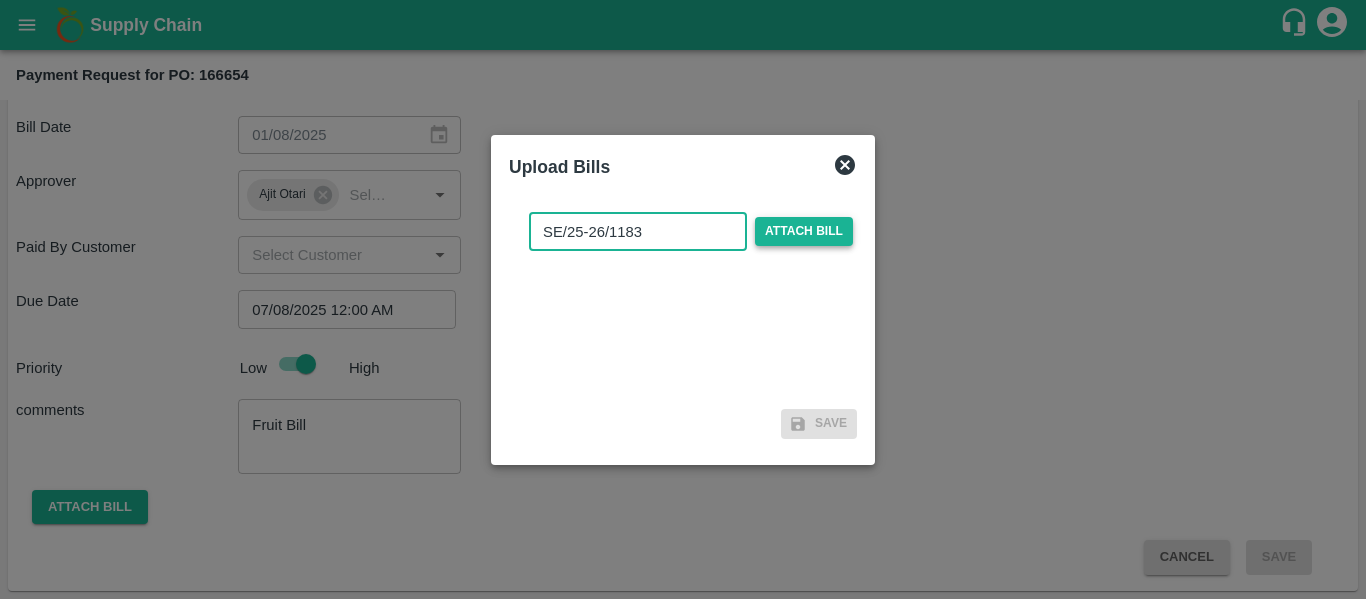 type on "SE/25-26/1183" 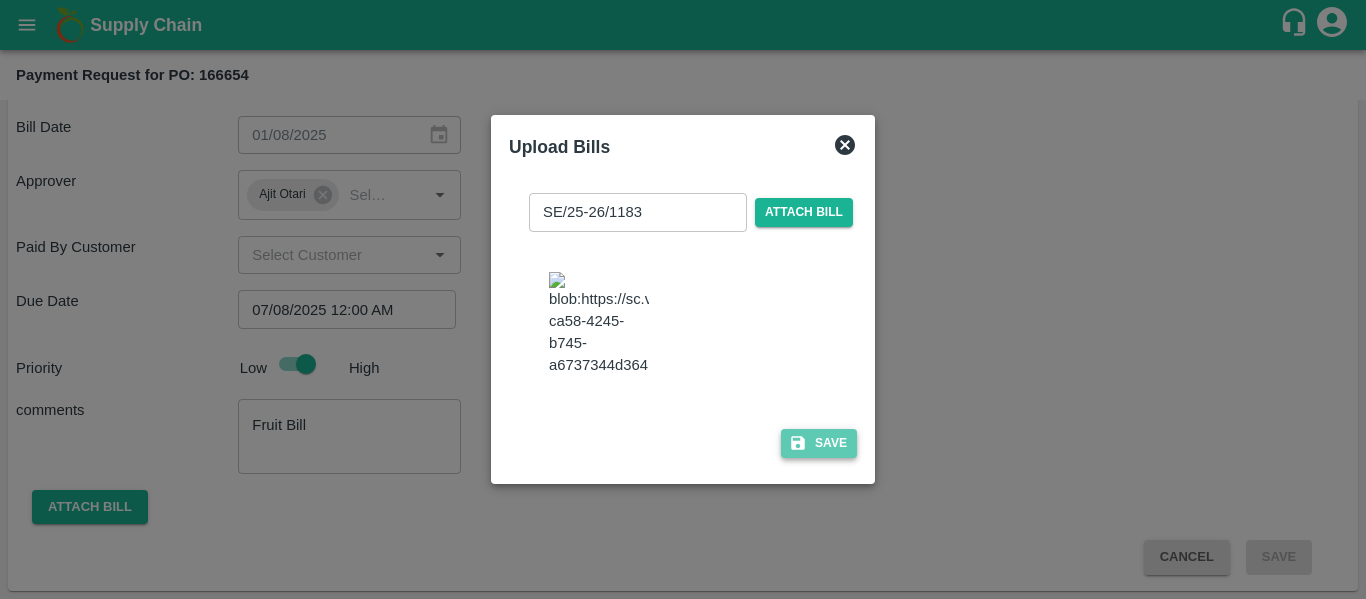 click on "Save" at bounding box center (819, 443) 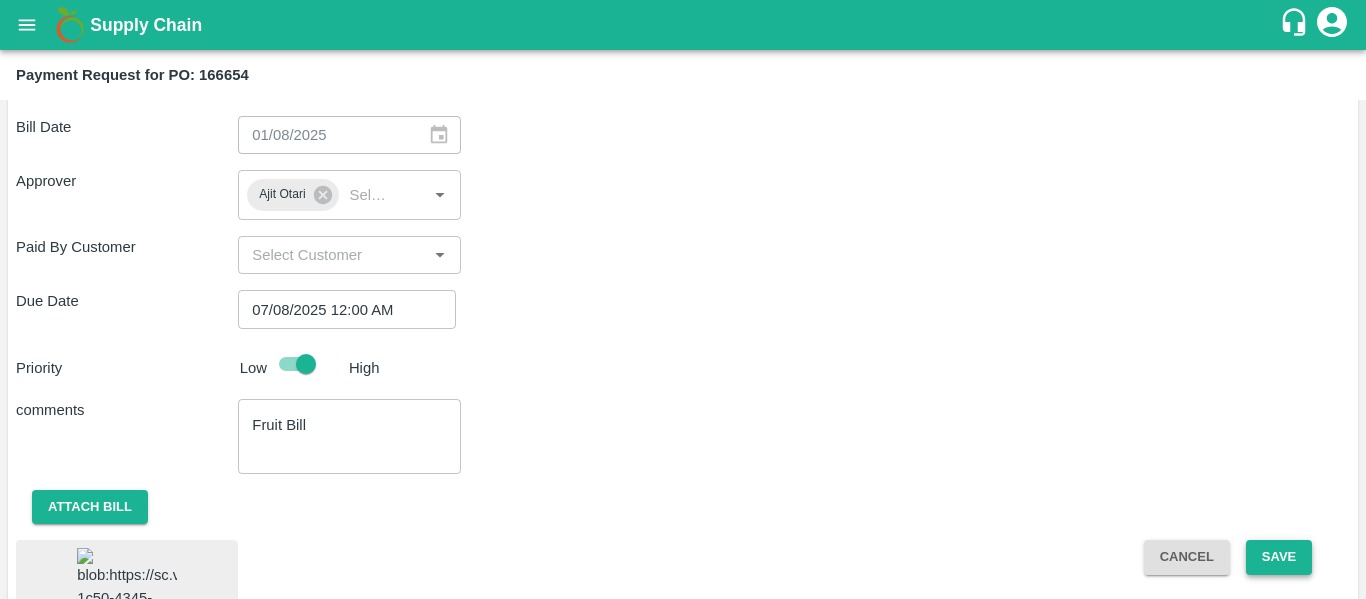 click on "Save" at bounding box center (1279, 557) 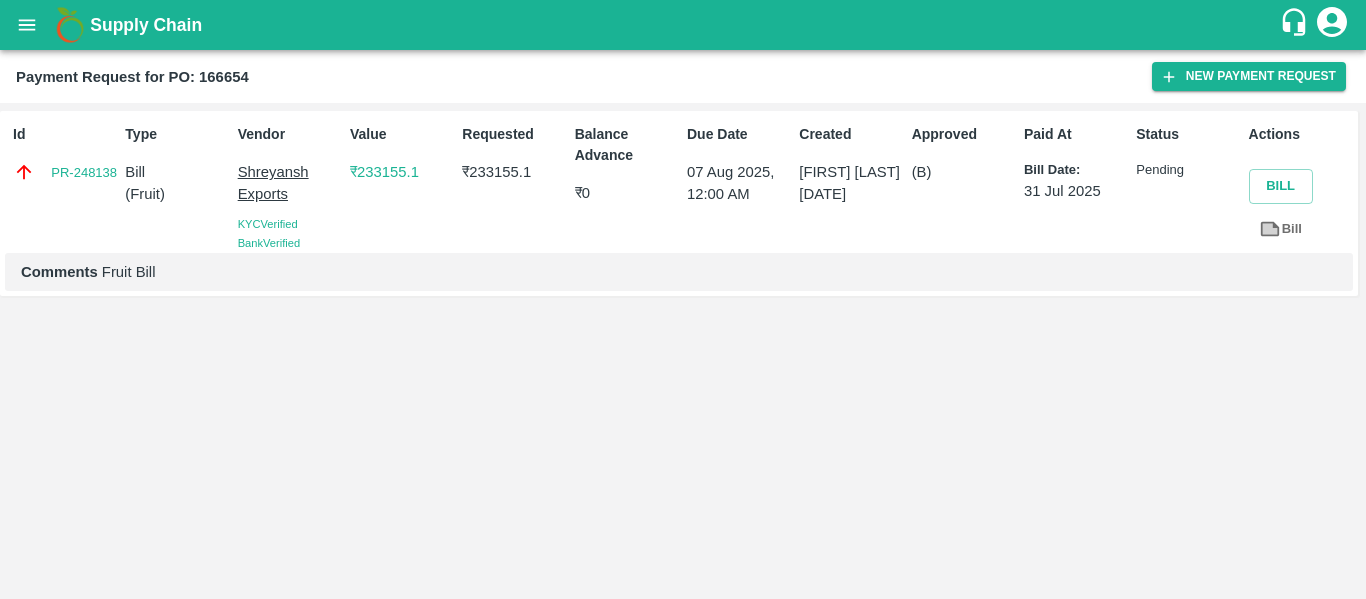 click 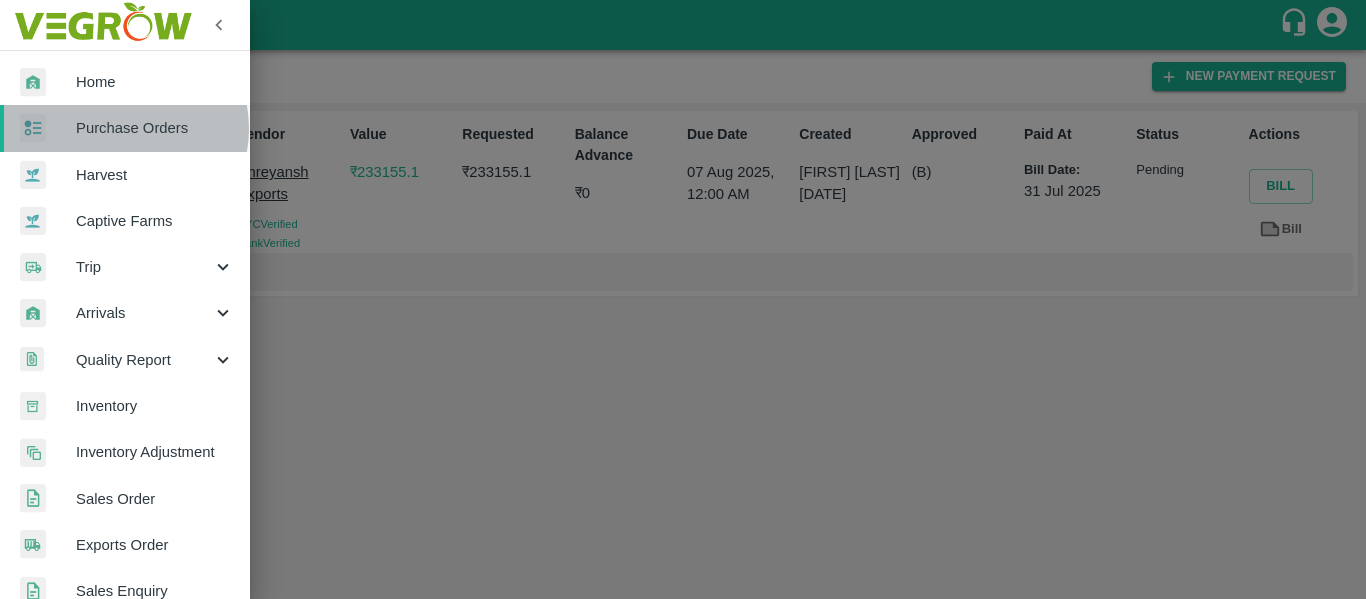 click on "Purchase Orders" at bounding box center [155, 128] 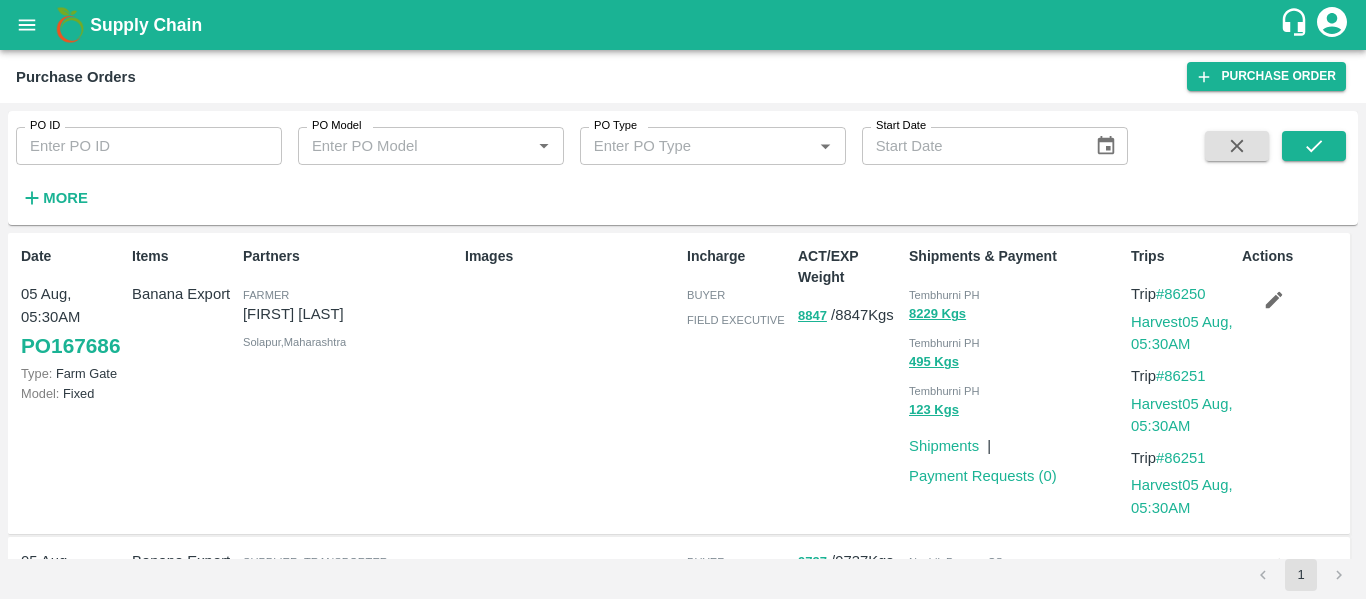click on "PO ID" at bounding box center [149, 146] 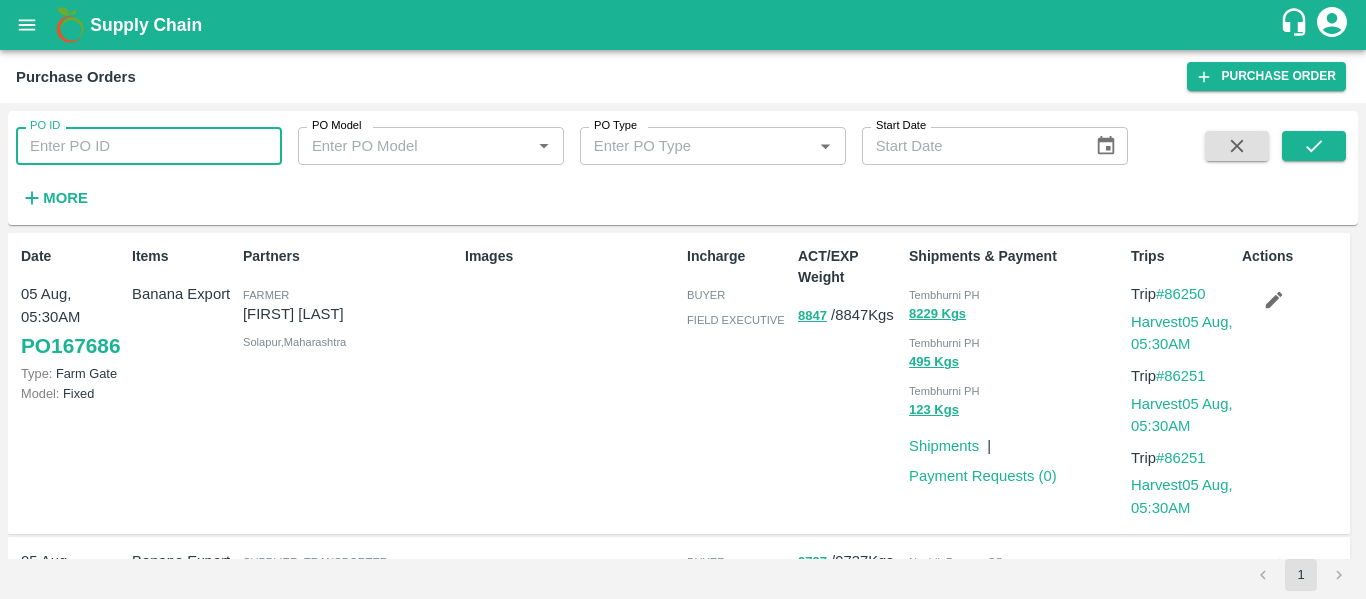 paste on "166632" 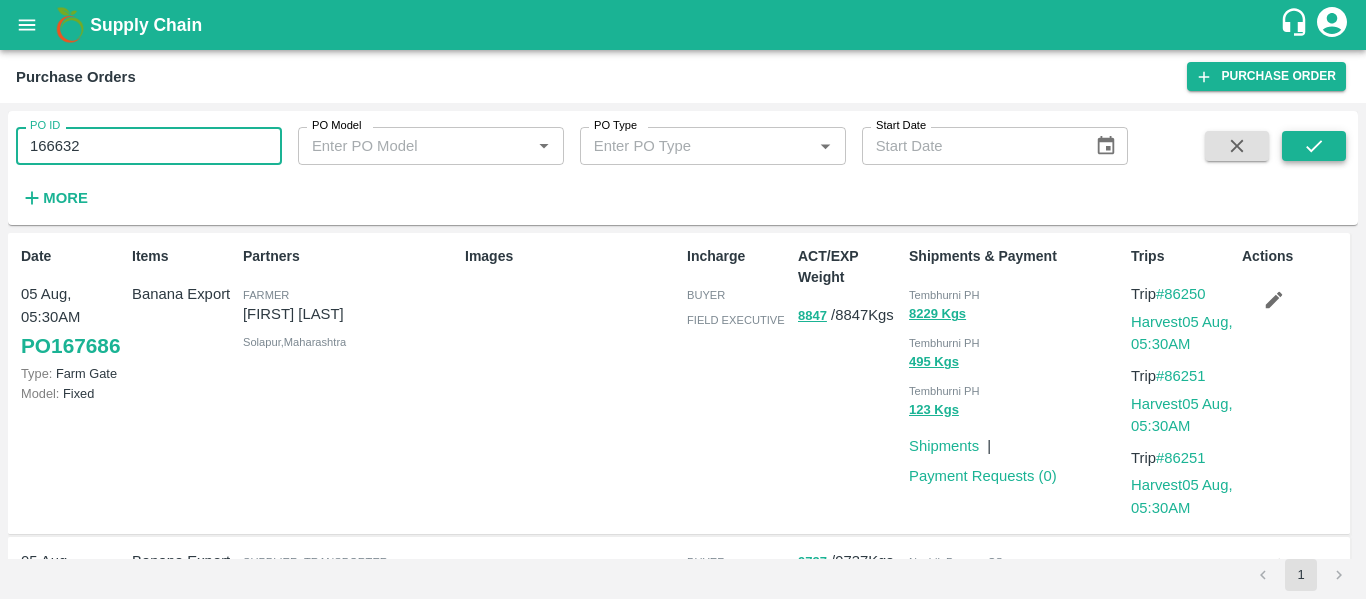 type on "166632" 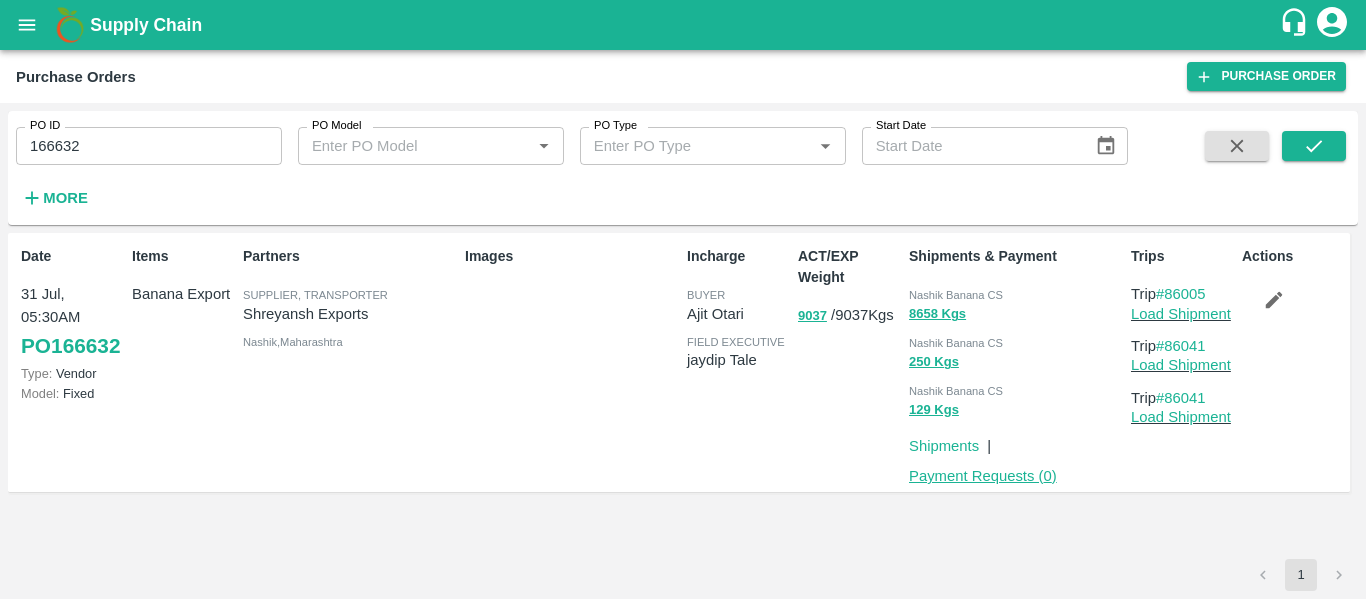 click on "Payment Requests ( 0 )" at bounding box center (983, 476) 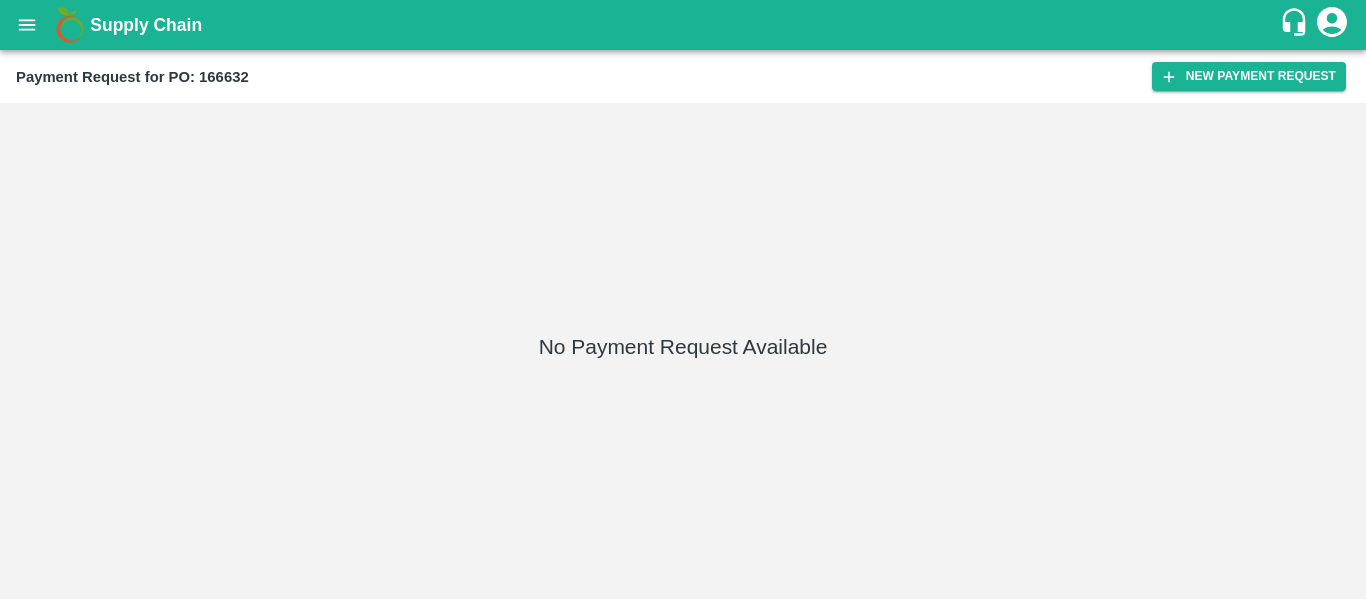 scroll, scrollTop: 0, scrollLeft: 0, axis: both 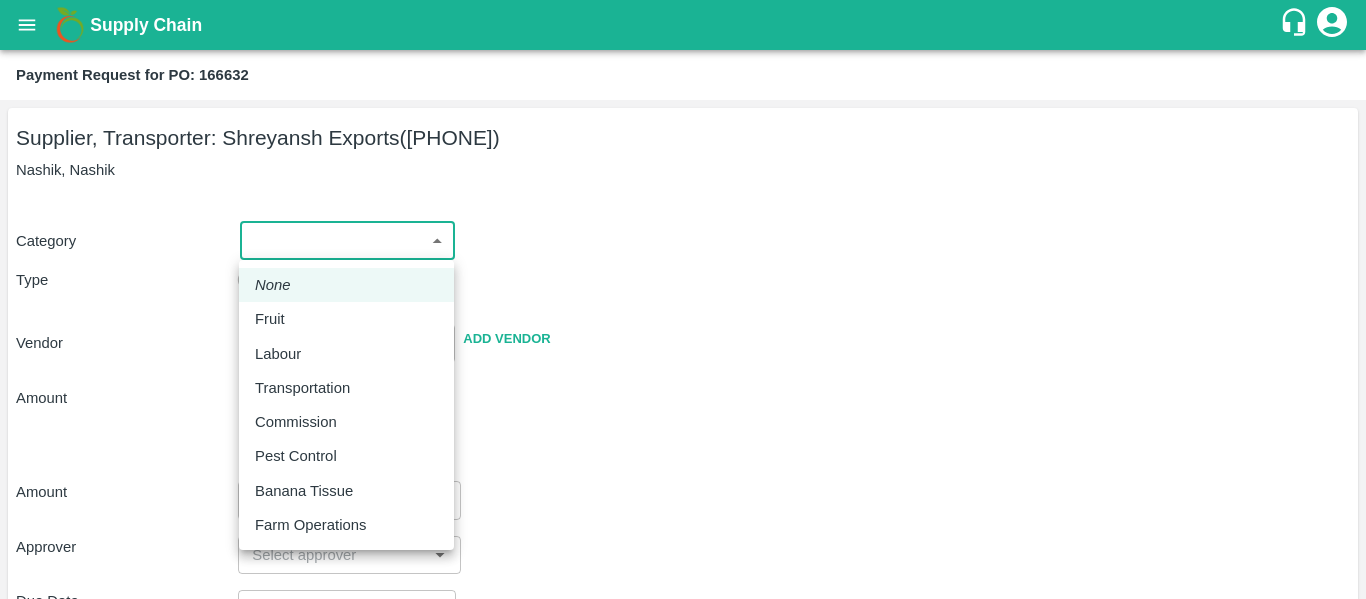 click on "Supply Chain Payment Request for PO: [NUMBER] Supplier, Transporter:    Shreyansh Exports  ([PHONE]) Nashik, Nashik Category ​ ​ Type Advance Bill Vendor ​ Add Vendor Amount Total value Per Kg ​ Amount ​ Approver ​ Due Date ​  Priority  Low  High Comment x ​ Attach bill Cancel Save Tembhurni PH Nashik CC Shahada Banana Export PH Savda Banana Export PH Nashik Banana CS [FIRST] [LAST] Logout None Fruit Labour Transportation Commission Pest Control Banana Tissue Farm Operations" at bounding box center (683, 299) 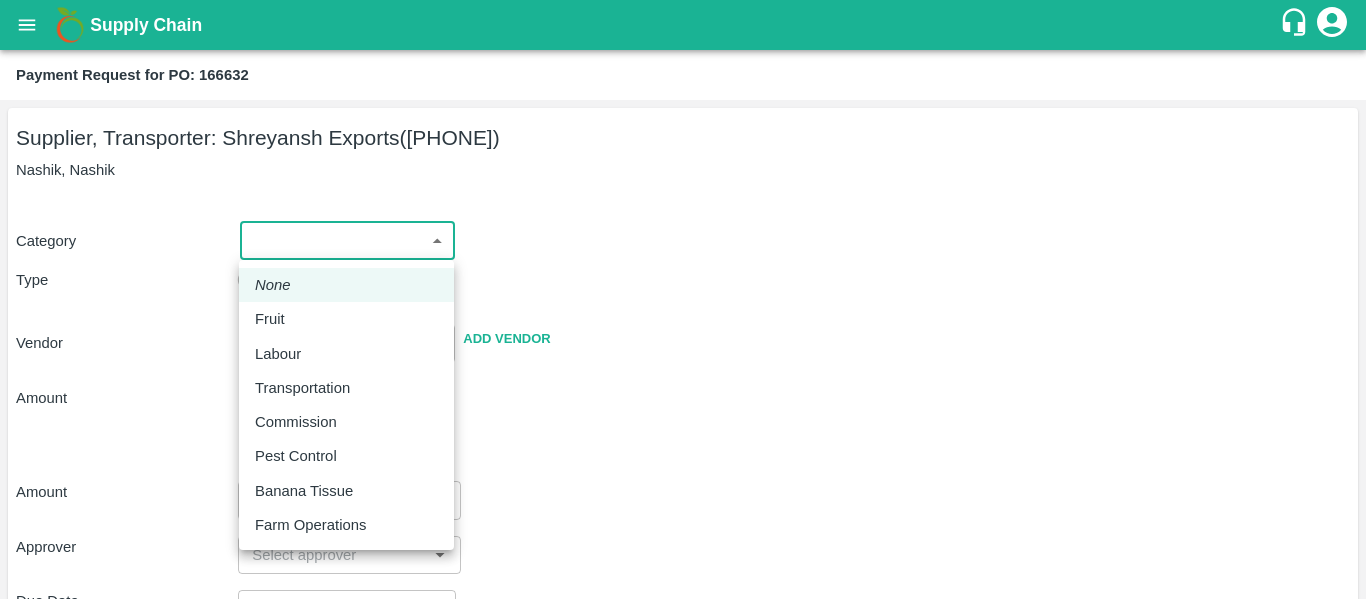 click on "Fruit" at bounding box center (346, 319) 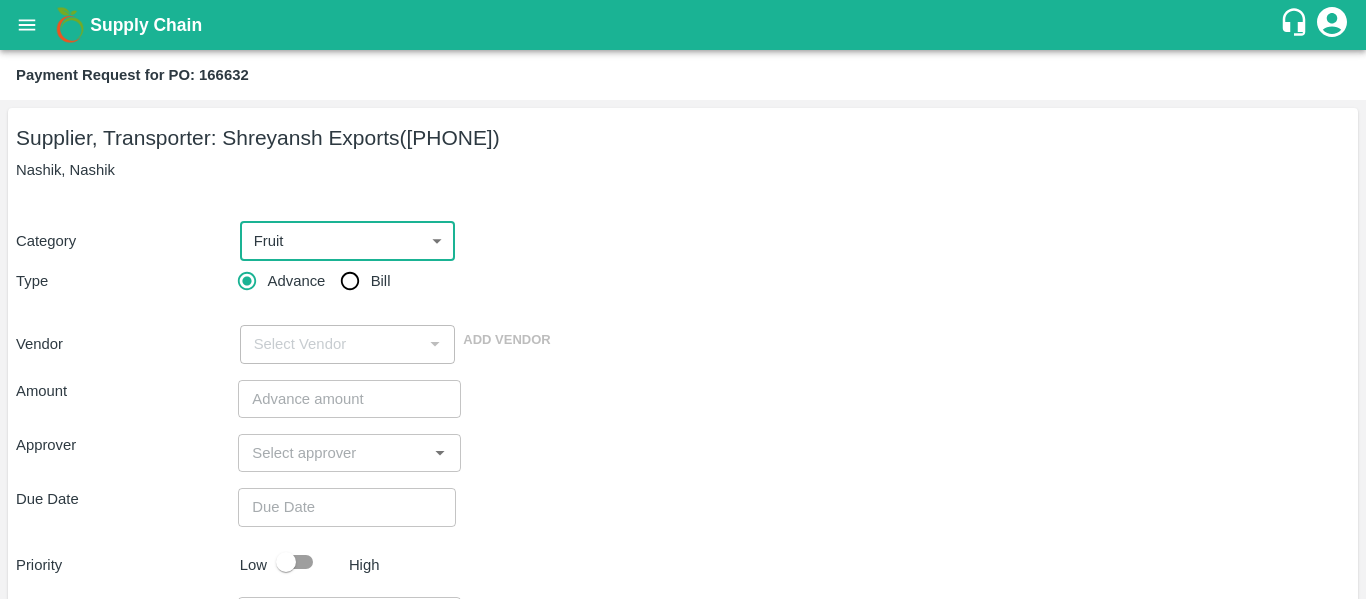 type on "1" 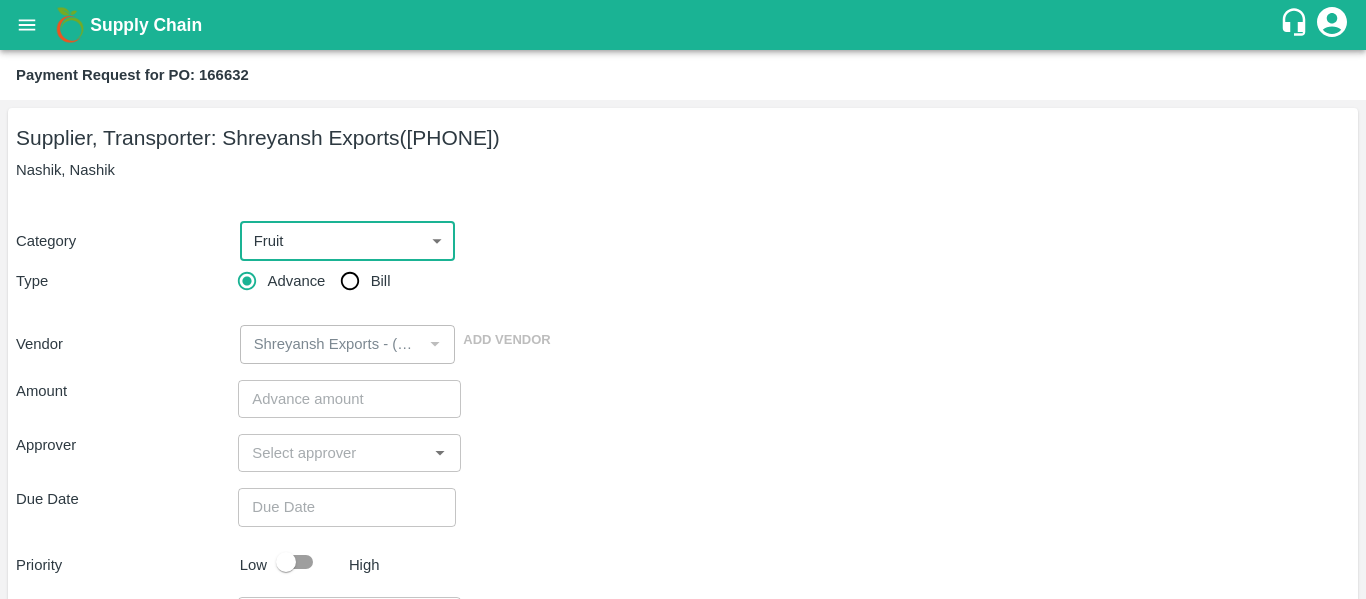 click on "Bill" at bounding box center [350, 281] 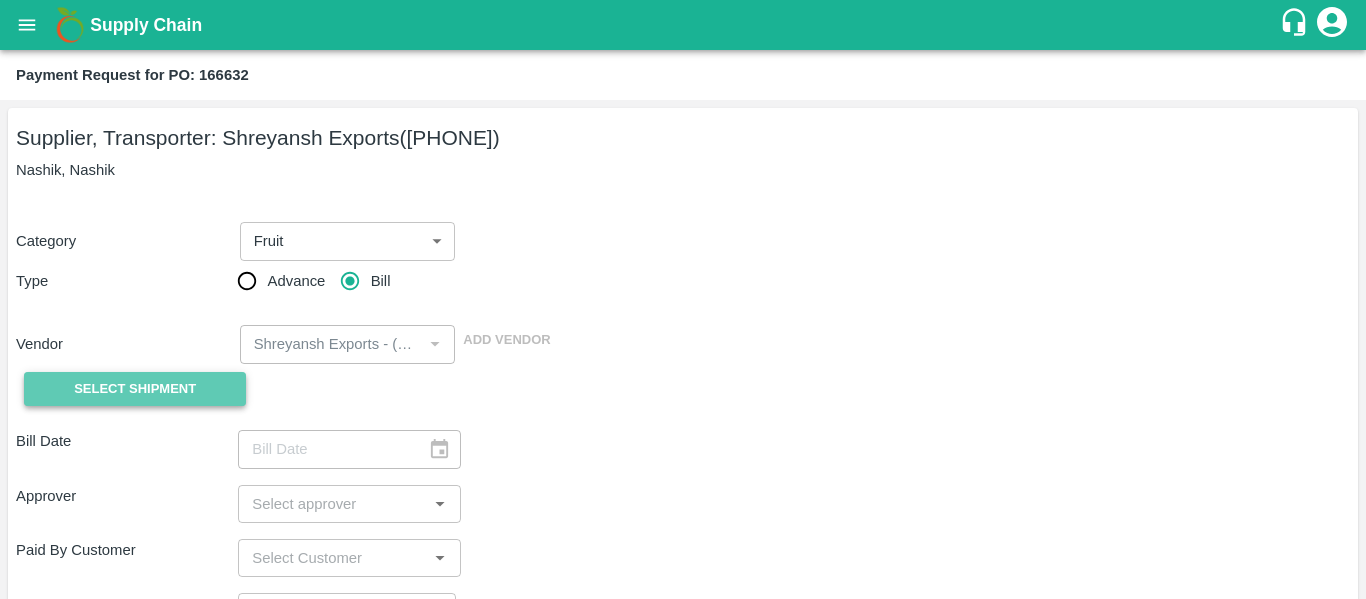 click on "Select Shipment" at bounding box center [135, 389] 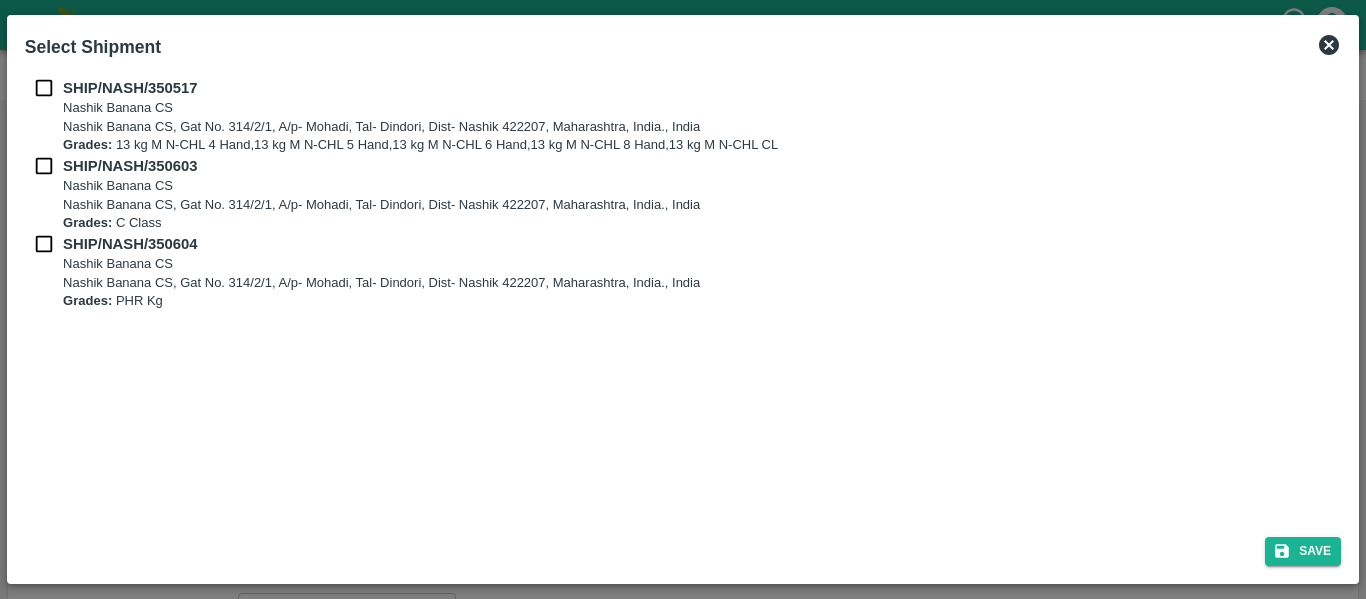 click on "SHIP/NASH/350517 Nashik Banana CS  Nashik Banana CS, Gat No. 314/2/1, A/p- Mohadi, Tal- Dindori, Dist- Nashik 422207, Maharashtra, India., India Grades:   13 kg M N-CHL 4 Hand,13 kg M N-CHL 5 Hand,13 kg M N-CHL 6 Hand,13 kg M N-CHL 8 Hand,13 kg M N-CHL CL SHIP/NASH/350603 Nashik Banana CS  Nashik Banana CS, Gat No. 314/2/1, A/p- Mohadi, Tal- Dindori, Dist- Nashik 422207, Maharashtra, India., India Grades:   C Class SHIP/NASH/350604 Nashik Banana CS  Nashik Banana CS, Gat No. 314/2/1, A/p- Mohadi, Tal- Dindori, Dist- Nashik 422207, Maharashtra, India., India Grades:   PHR Kg" at bounding box center (683, 295) 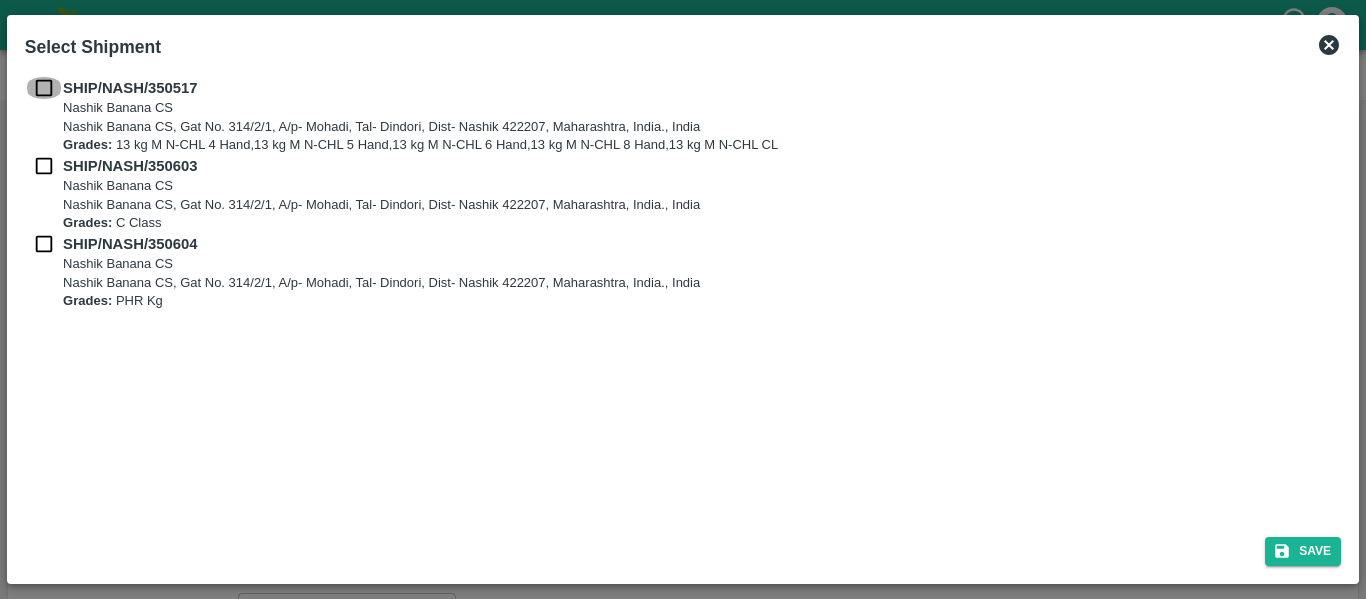 click at bounding box center (44, 88) 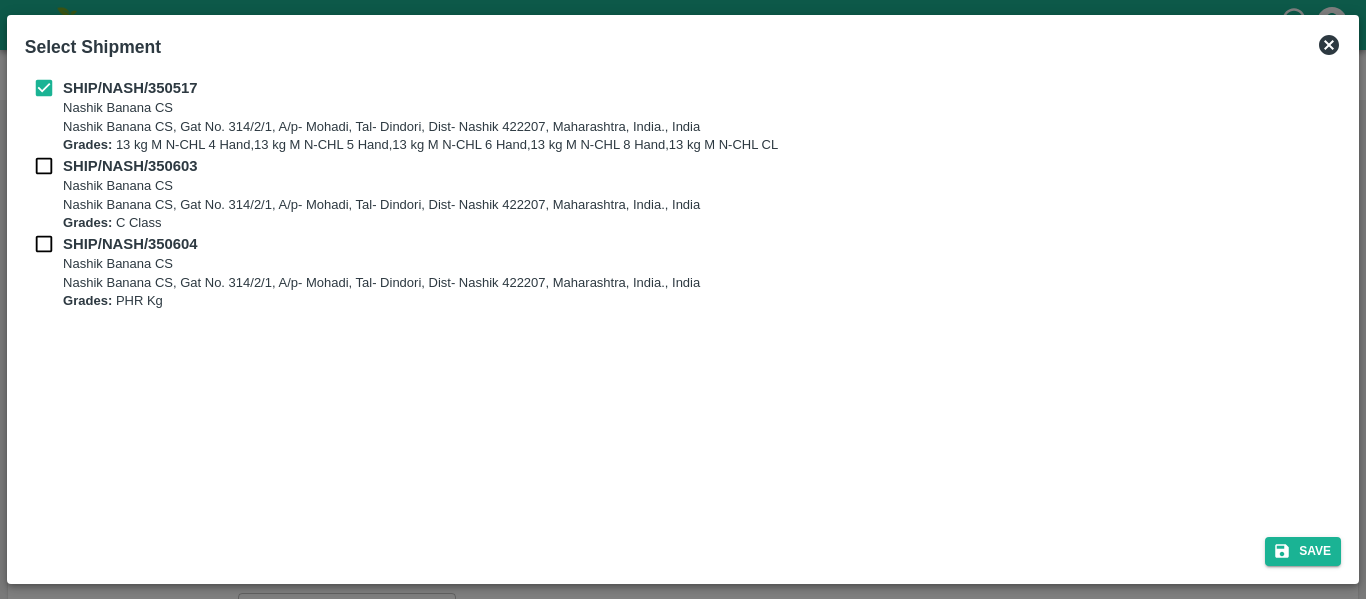 click at bounding box center (44, 166) 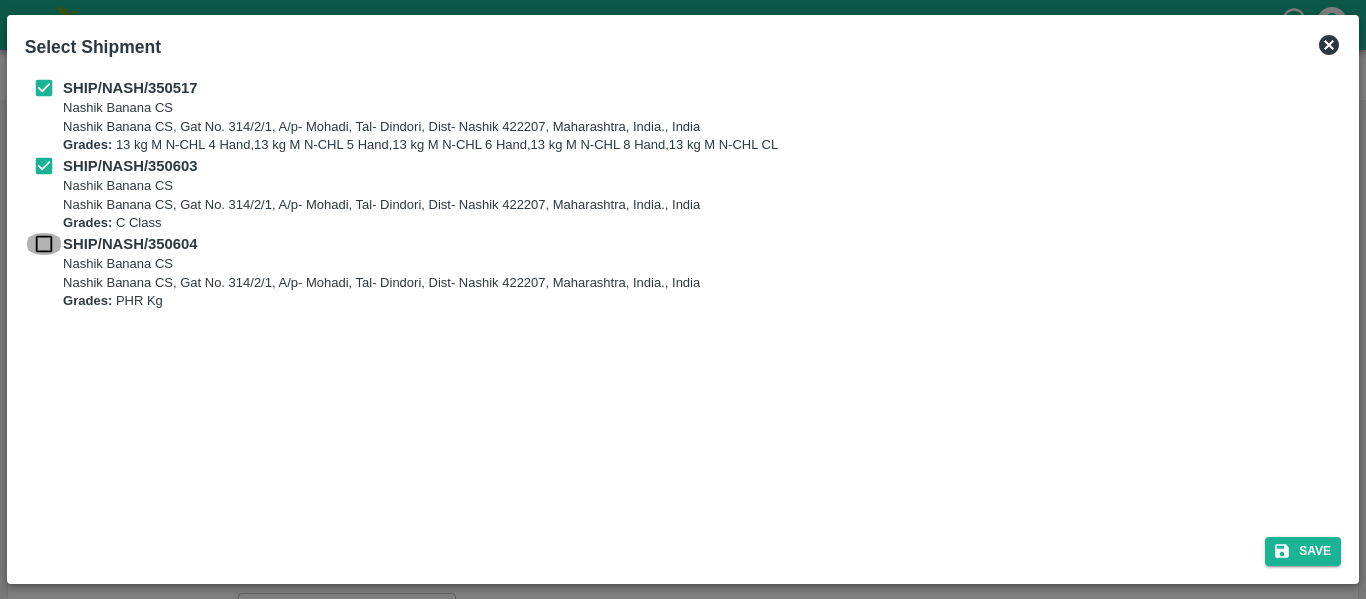 click at bounding box center (44, 244) 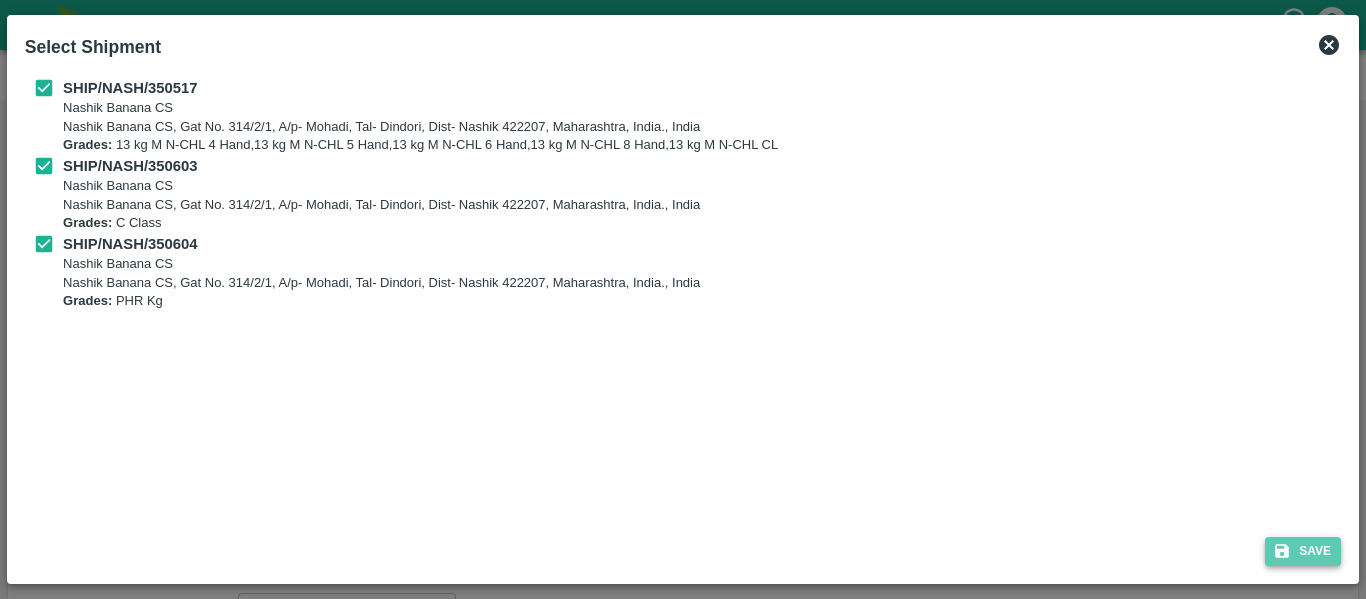 click on "Save" at bounding box center [1303, 551] 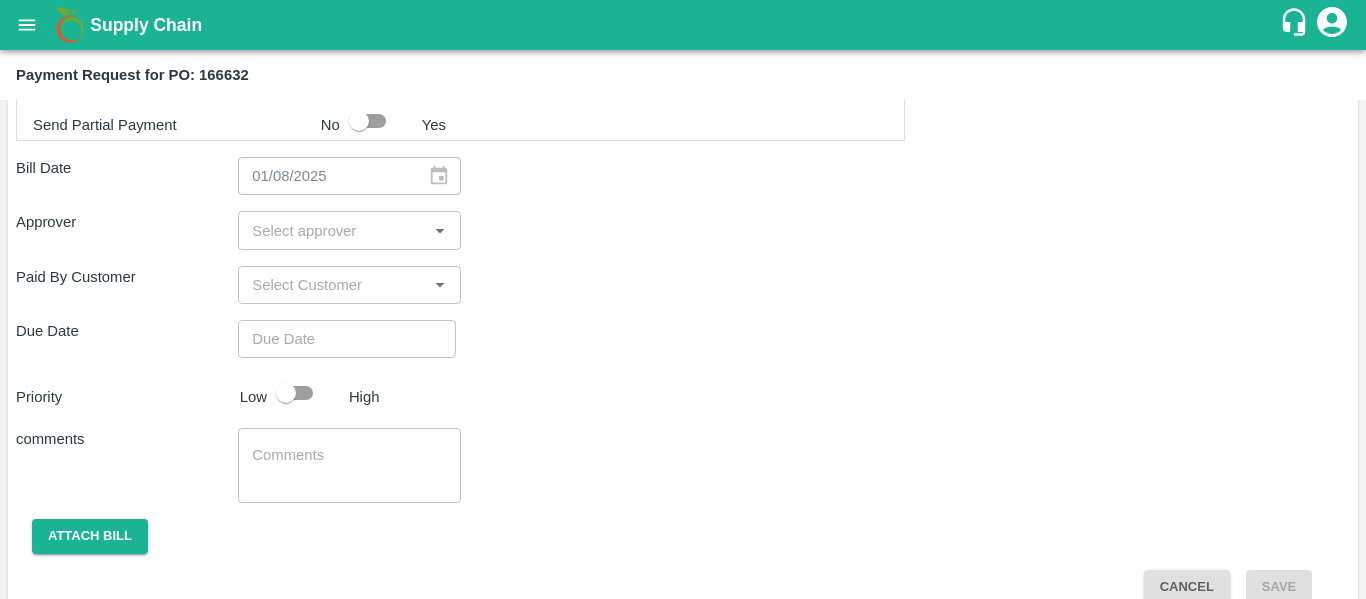 scroll, scrollTop: 1086, scrollLeft: 0, axis: vertical 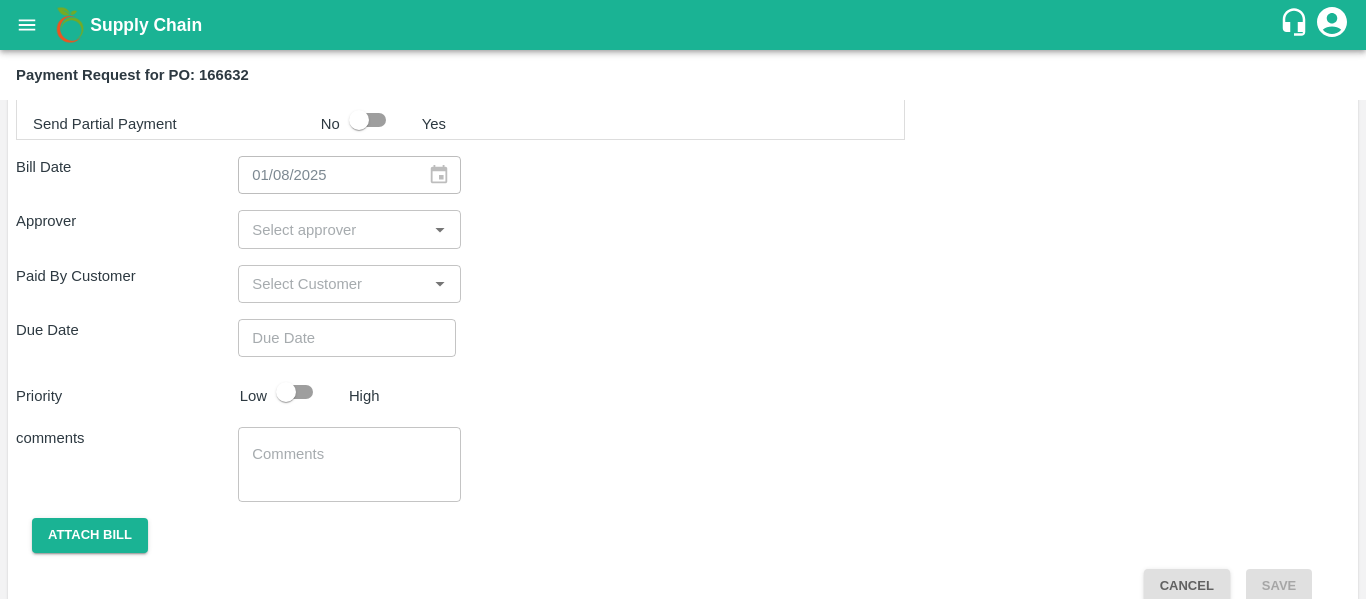 click at bounding box center (332, 229) 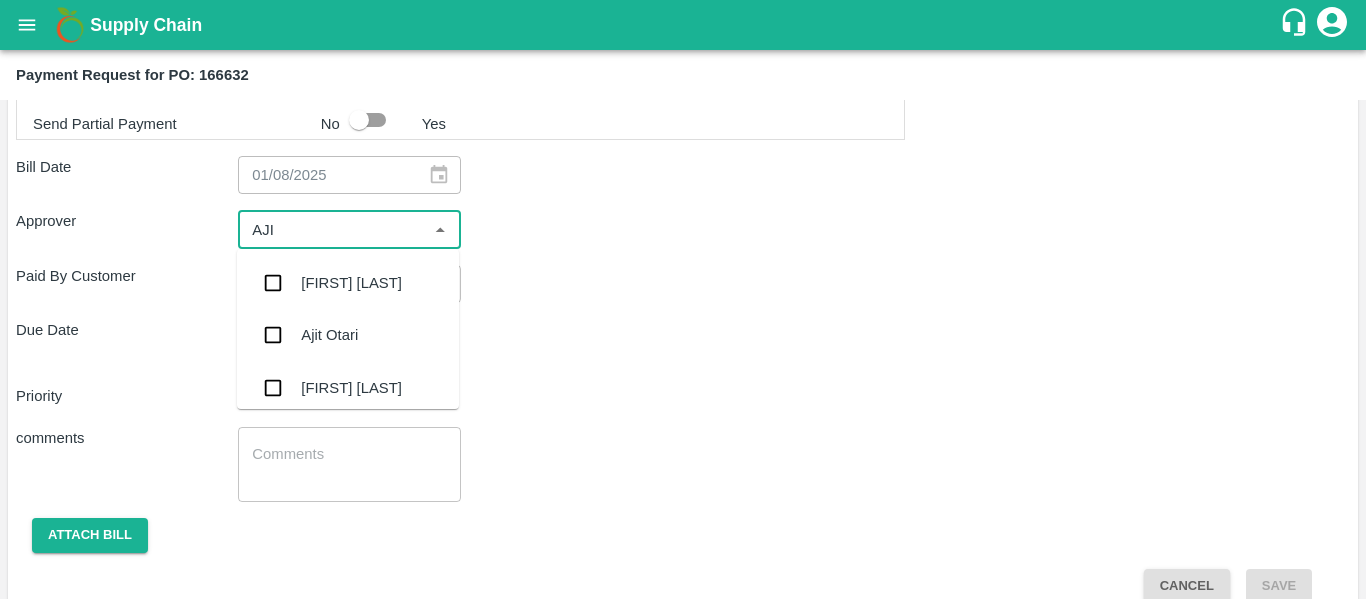 type on "[PERSON]" 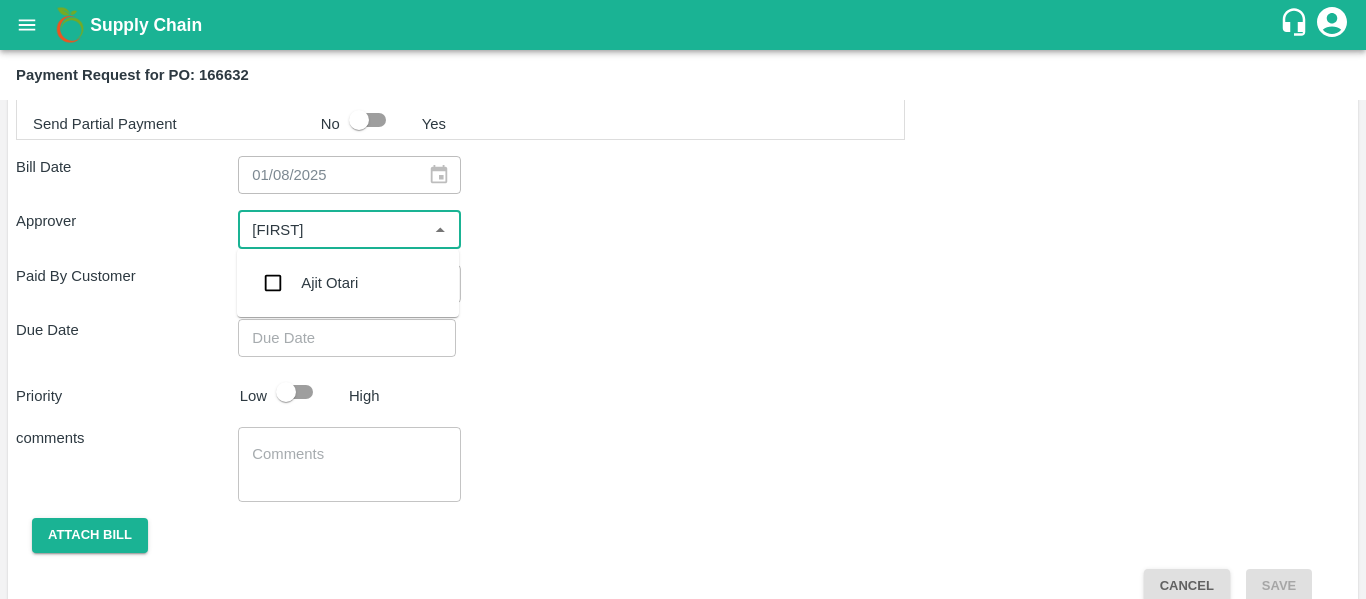 click on "Ajit Otari" at bounding box center (329, 283) 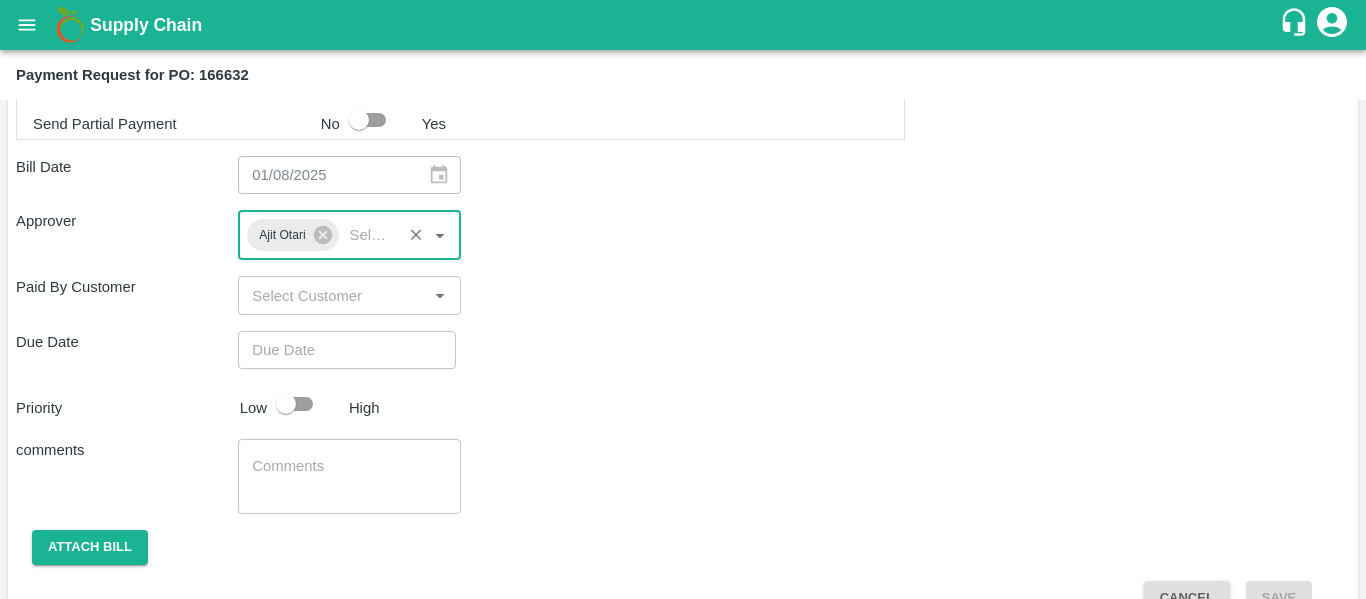 type on "DD/MM/YYYY hh:mm aa" 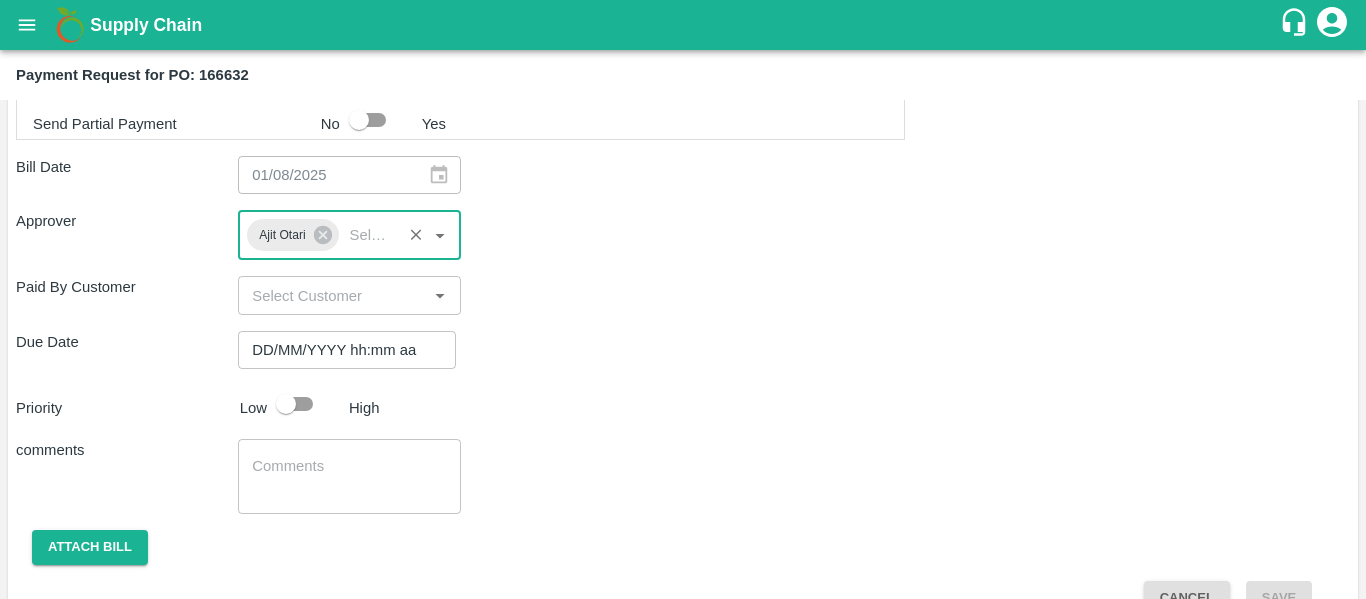 click on "DD/MM/YYYY hh:mm aa" at bounding box center [340, 350] 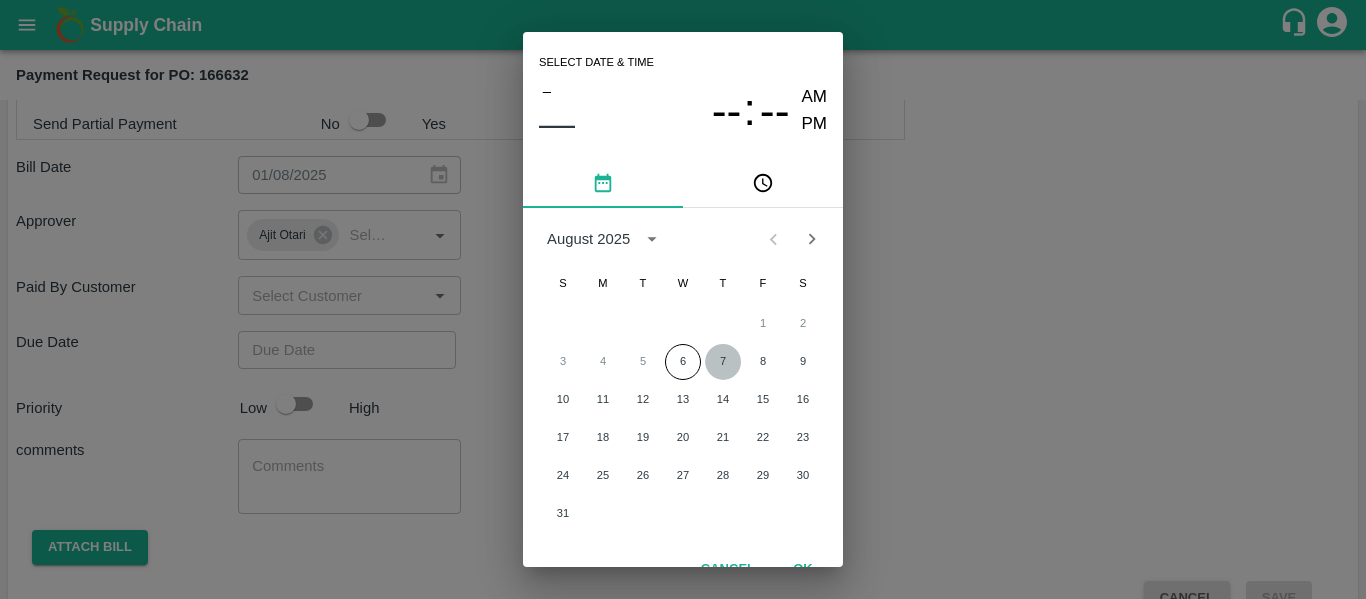click on "7" at bounding box center (723, 362) 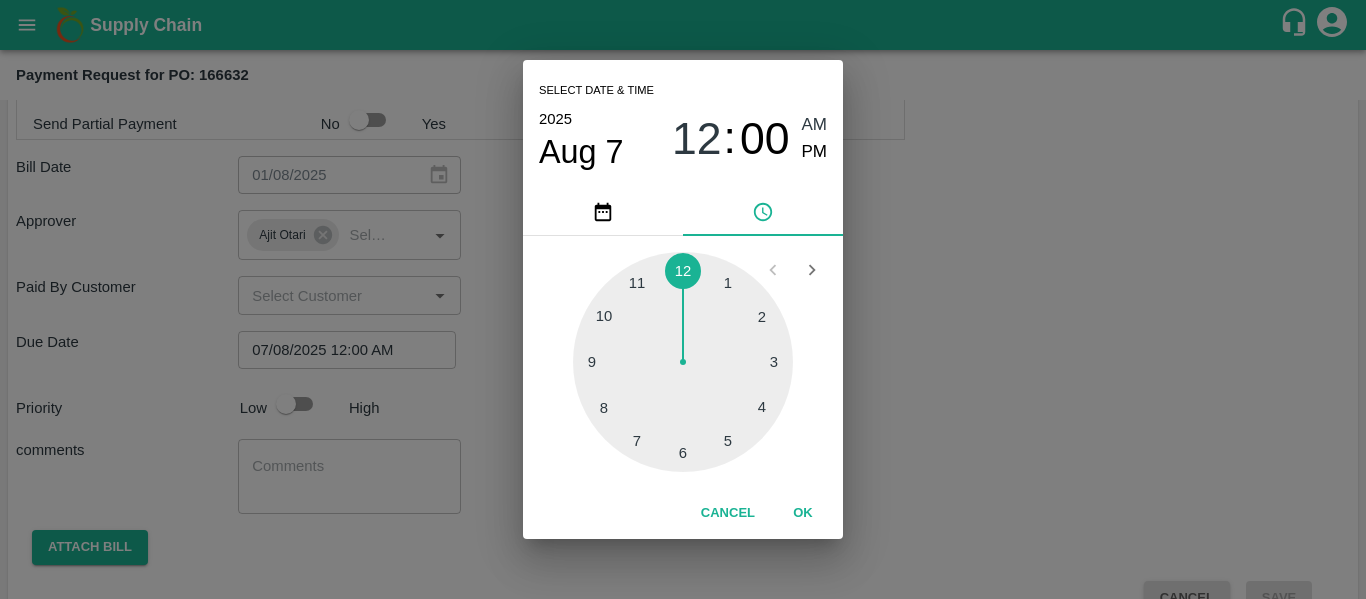 click on "Select date & time 2025 Aug 7 12 : 00 AM PM 1 2 3 4 5 6 7 8 9 10 11 12 Cancel OK" at bounding box center (683, 299) 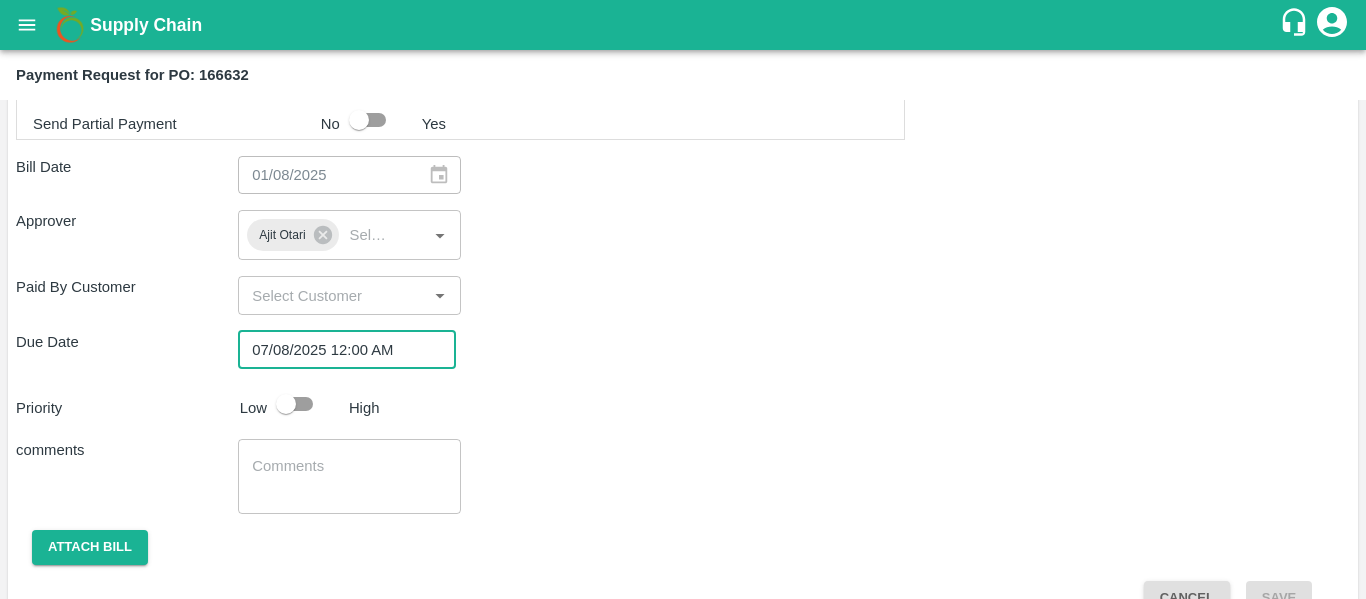 click at bounding box center [286, 404] 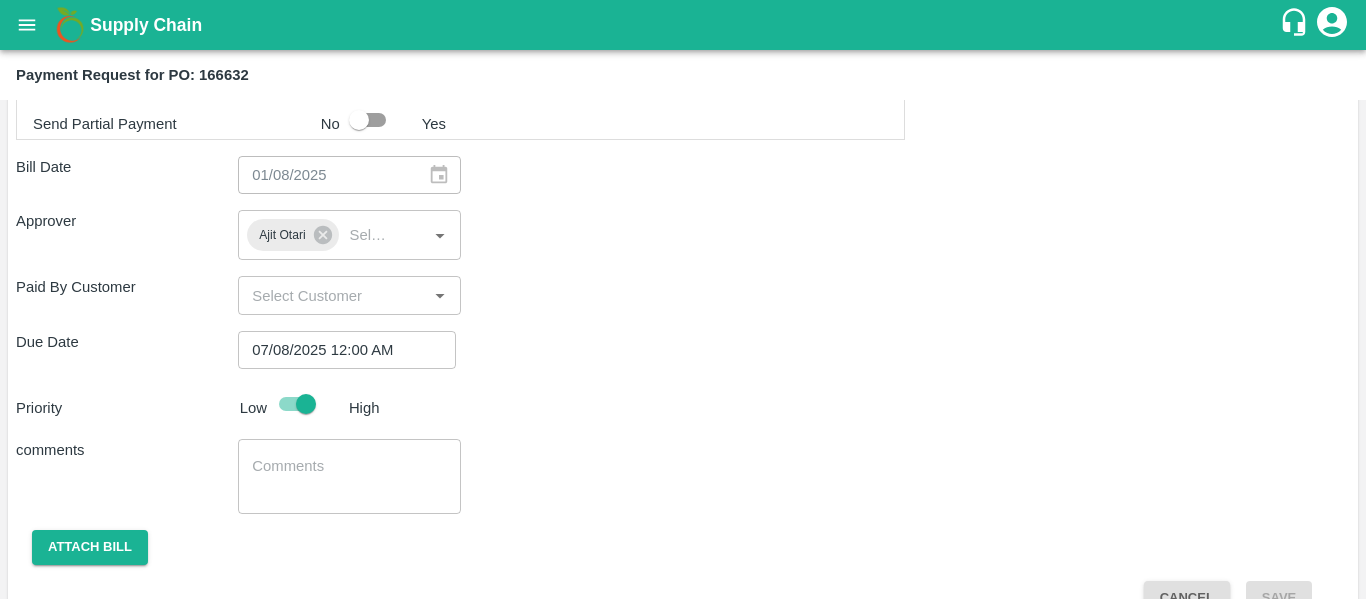 click at bounding box center (349, 477) 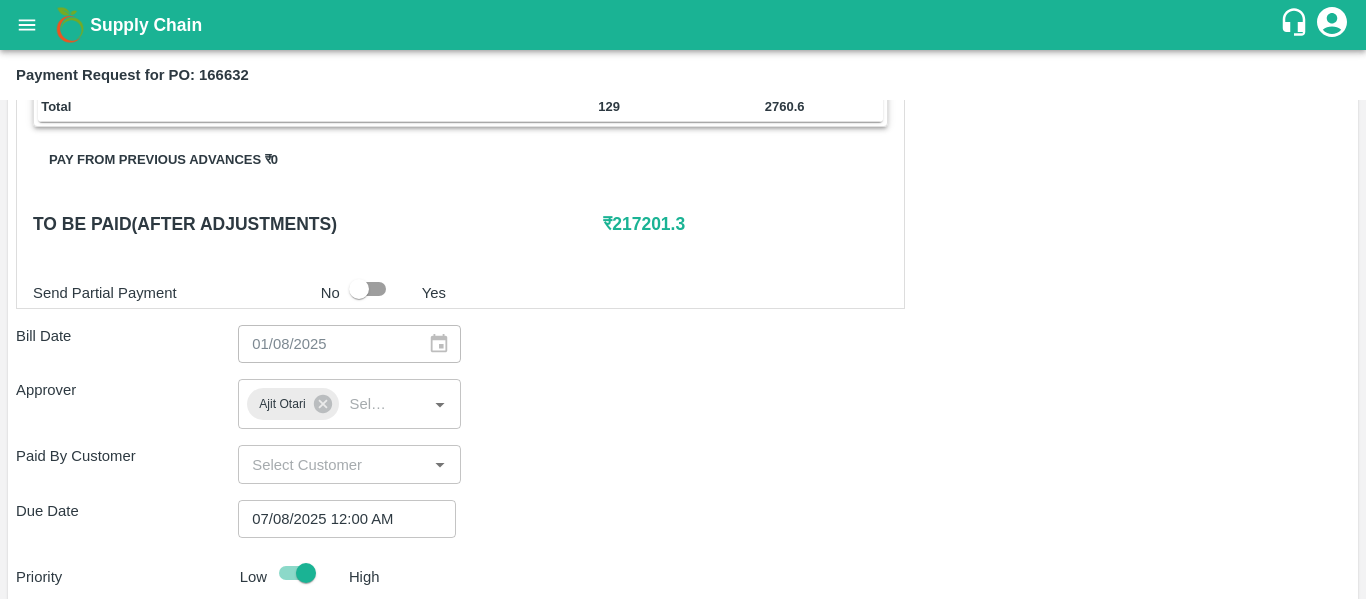 scroll, scrollTop: 916, scrollLeft: 0, axis: vertical 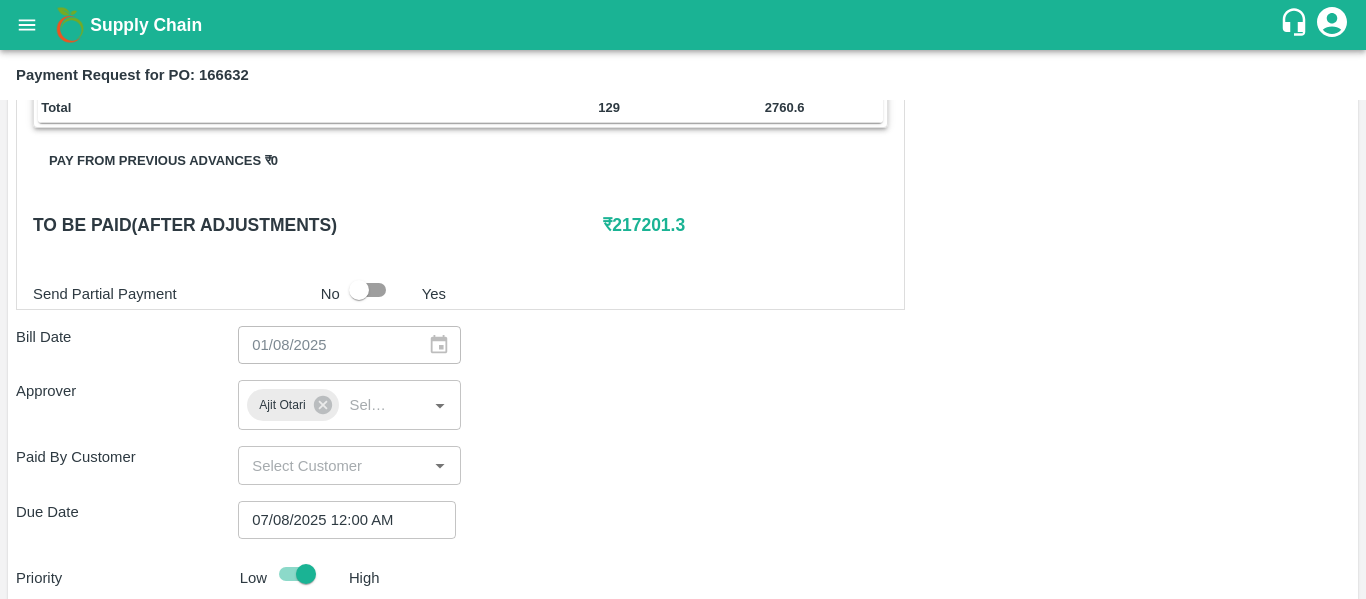 type on "Fruit Bill" 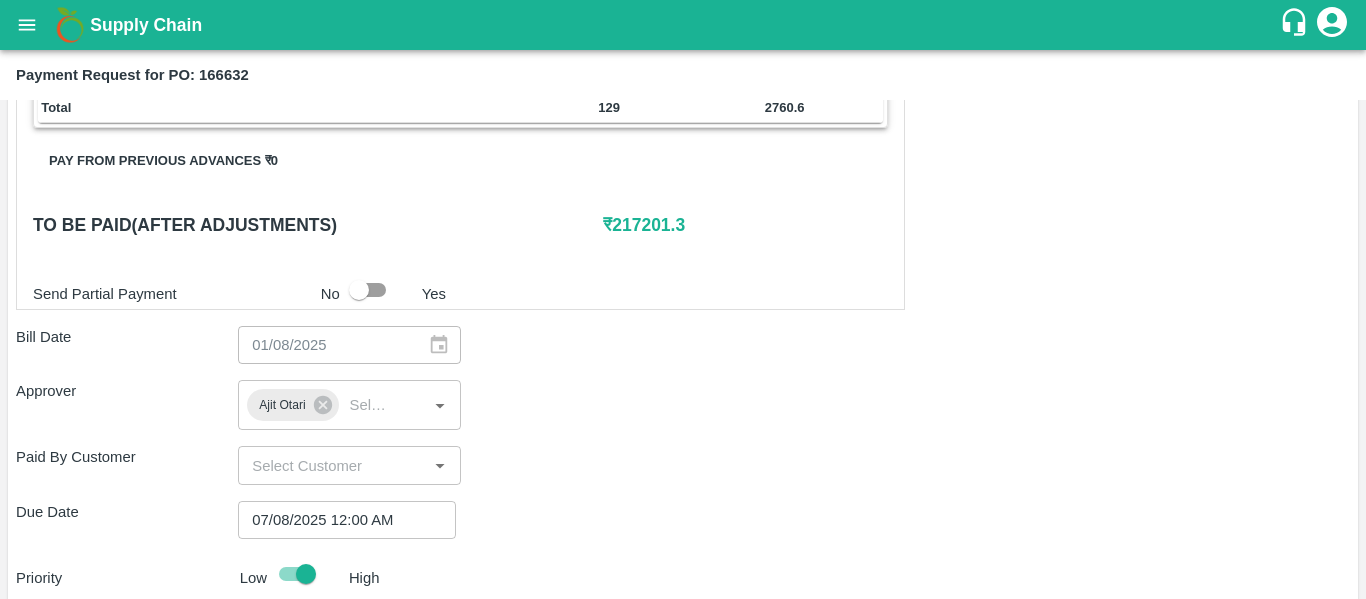 scroll, scrollTop: 1127, scrollLeft: 0, axis: vertical 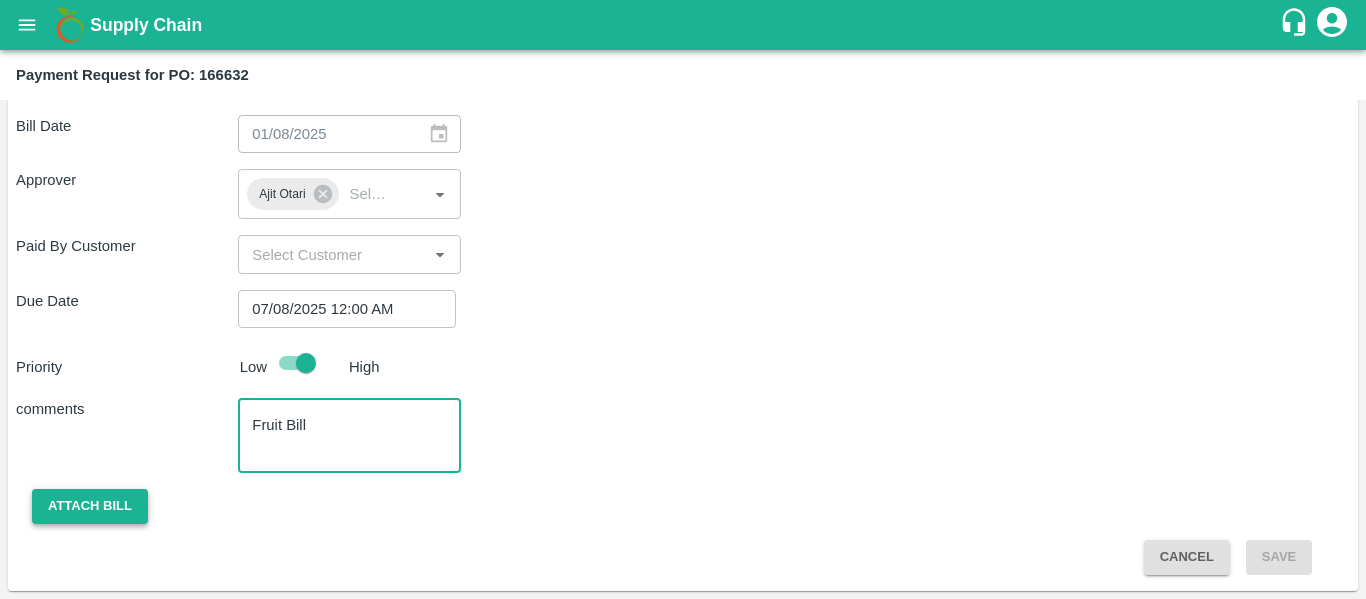 click on "Attach bill" at bounding box center (90, 506) 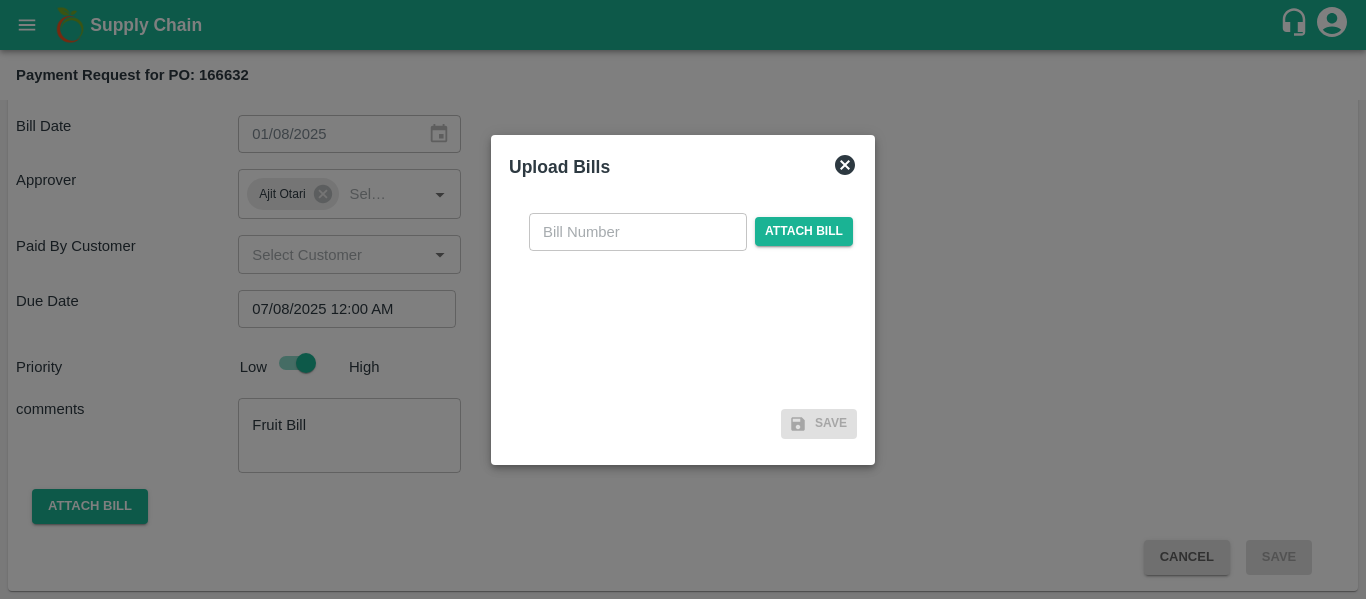 click at bounding box center (638, 232) 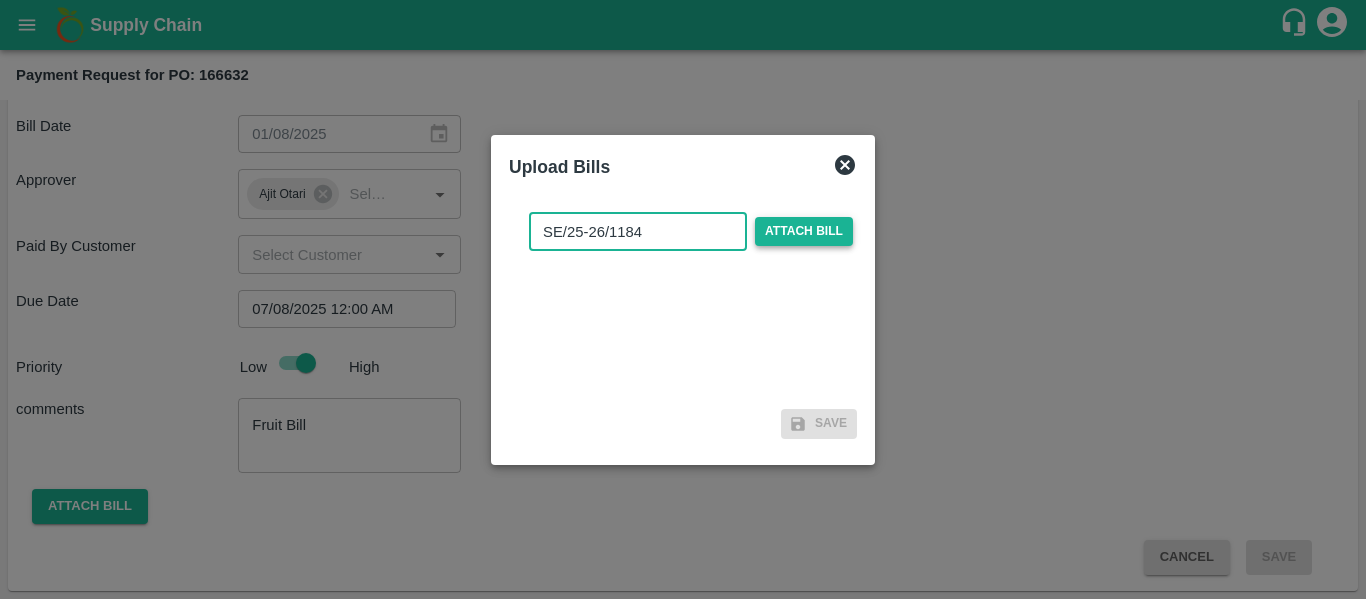 type on "SE/25-26/1184" 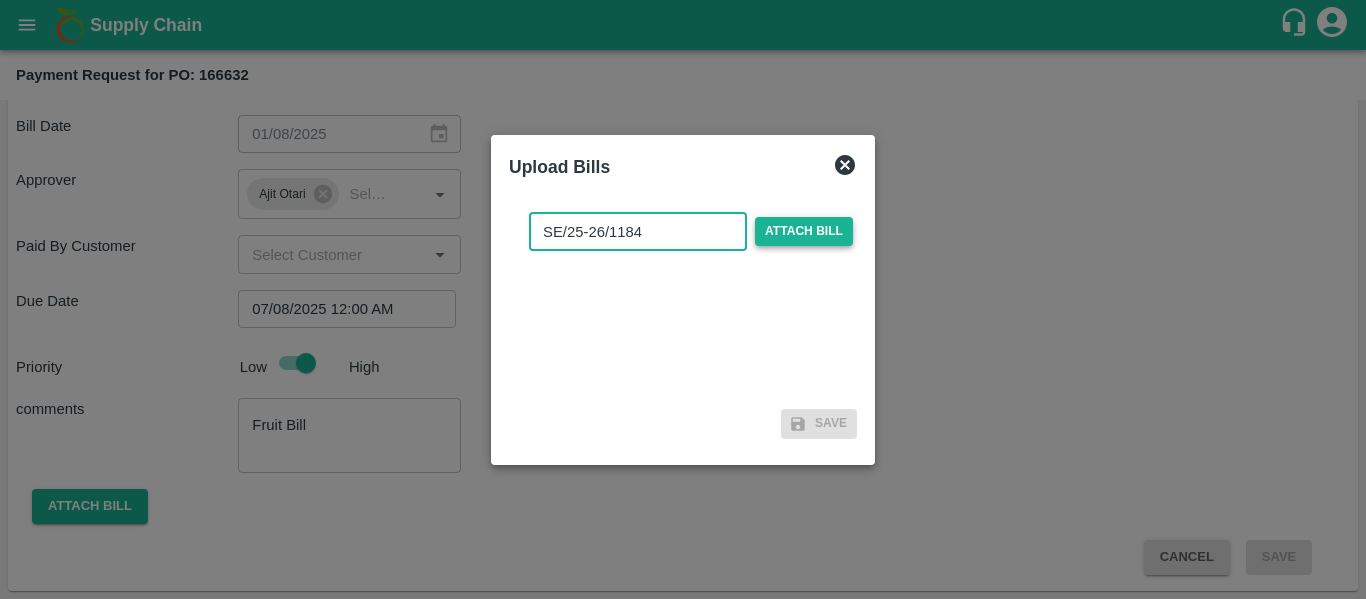 click on "Attach bill" at bounding box center [804, 231] 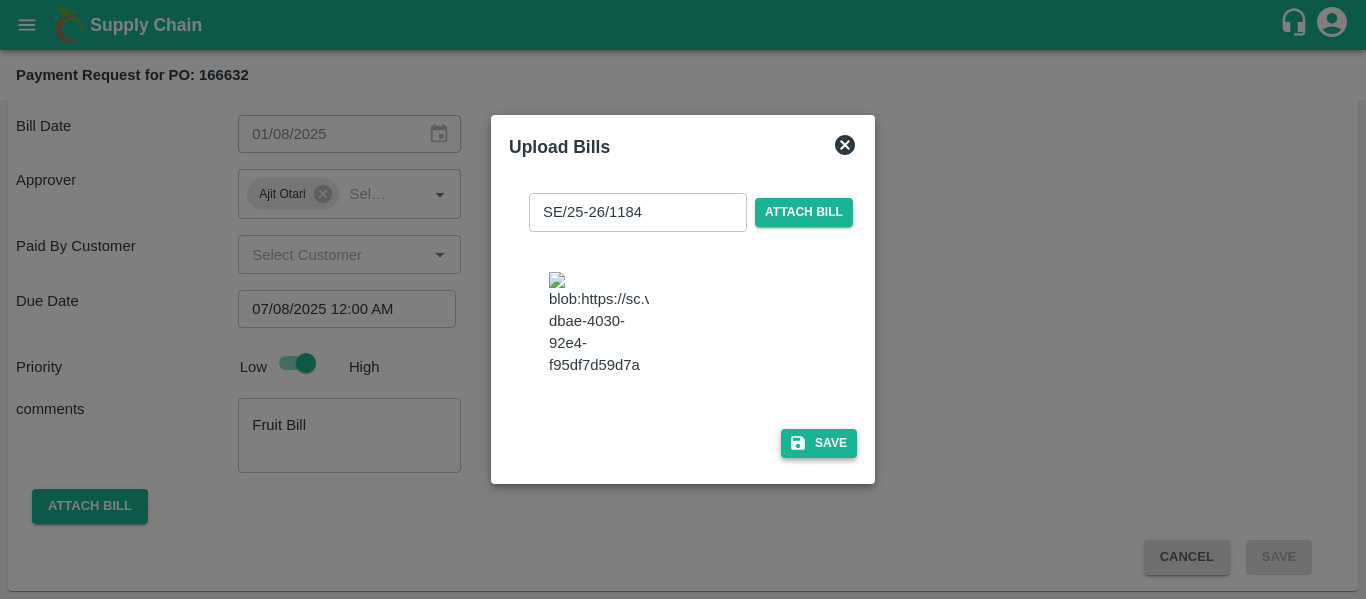 click 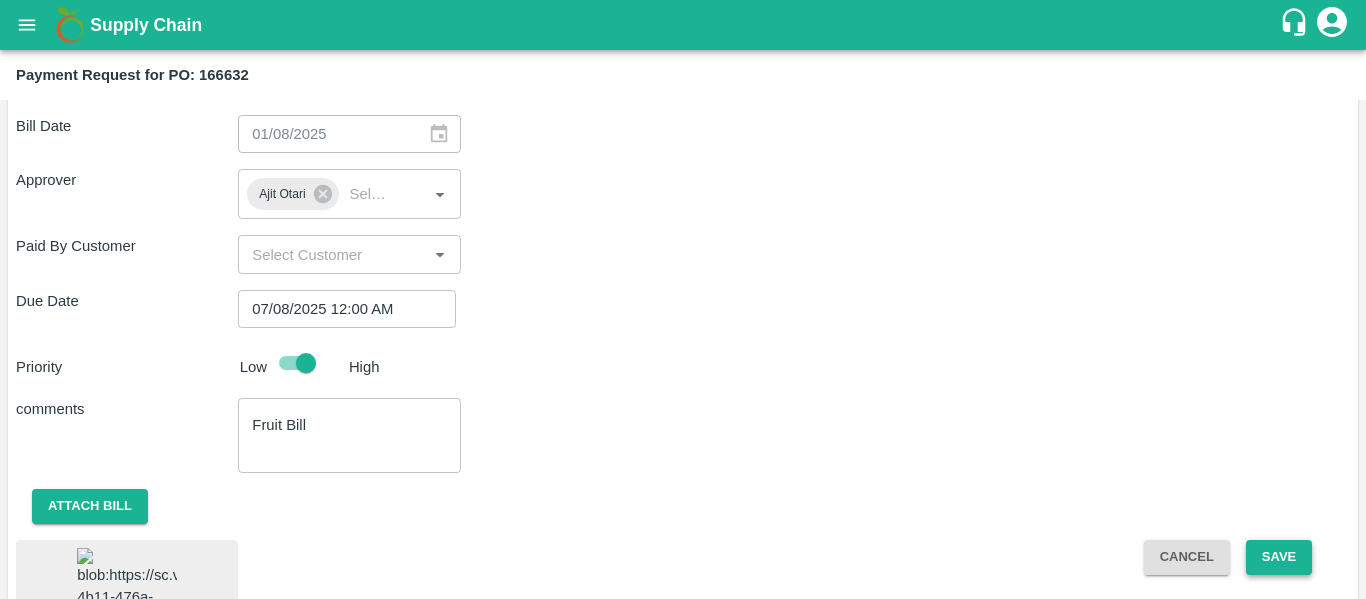 click on "Save" at bounding box center (1279, 557) 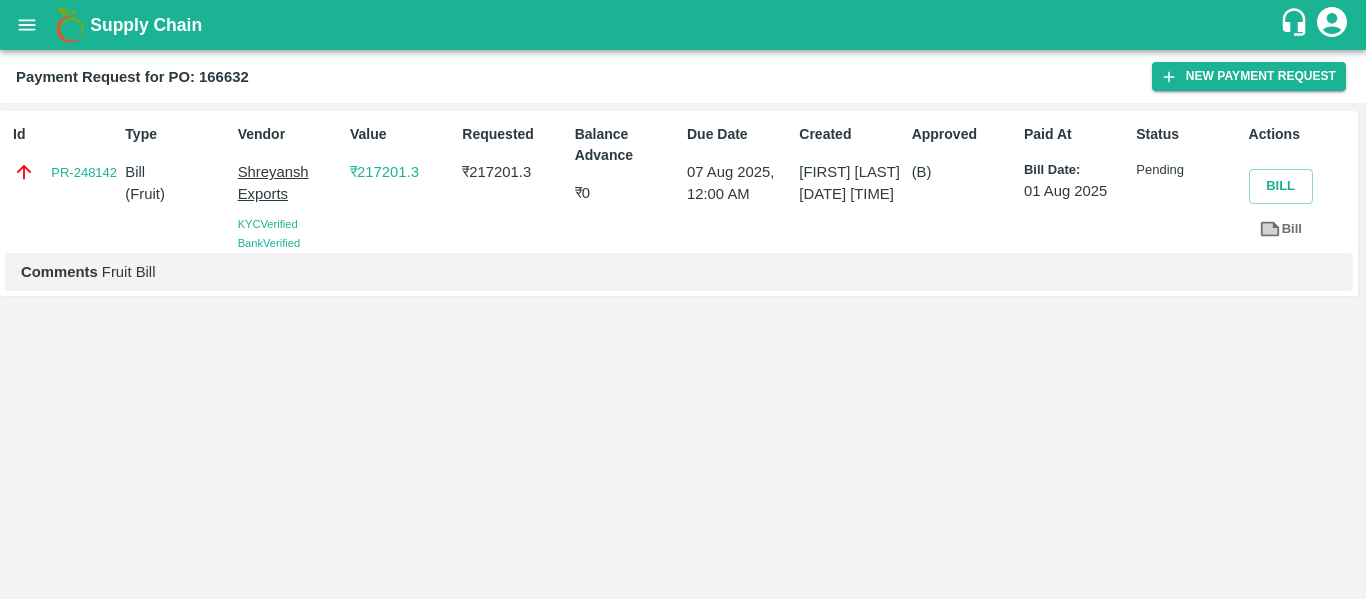 click 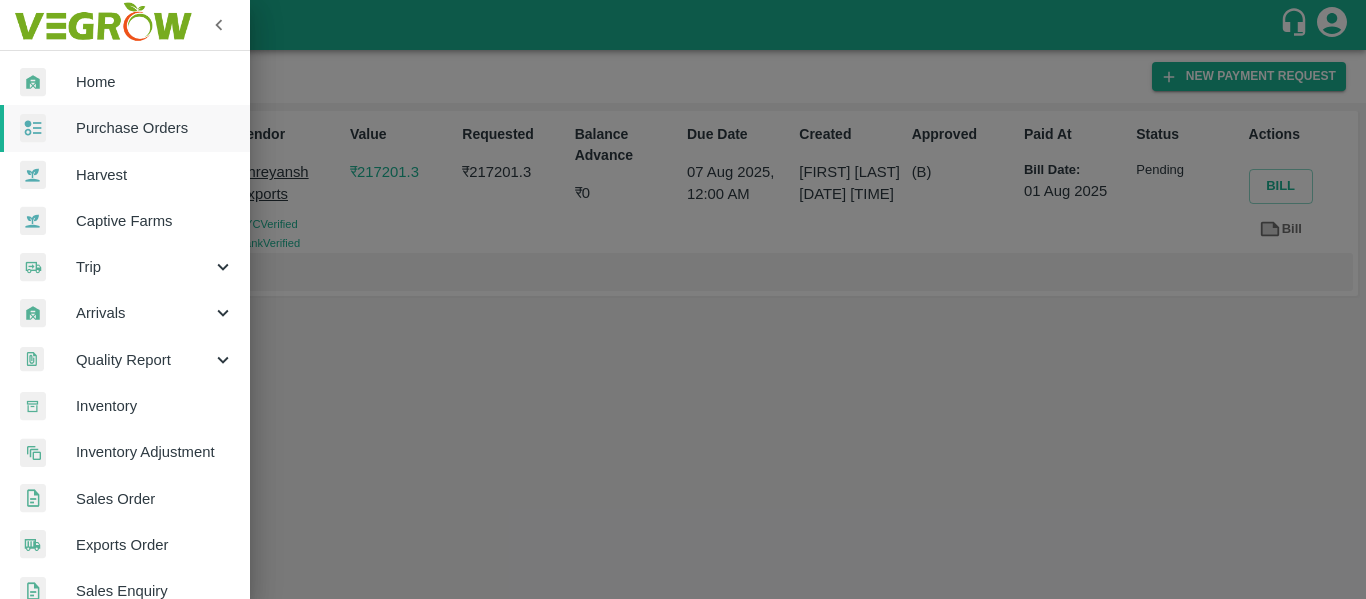 click on "Purchase Orders" at bounding box center [125, 128] 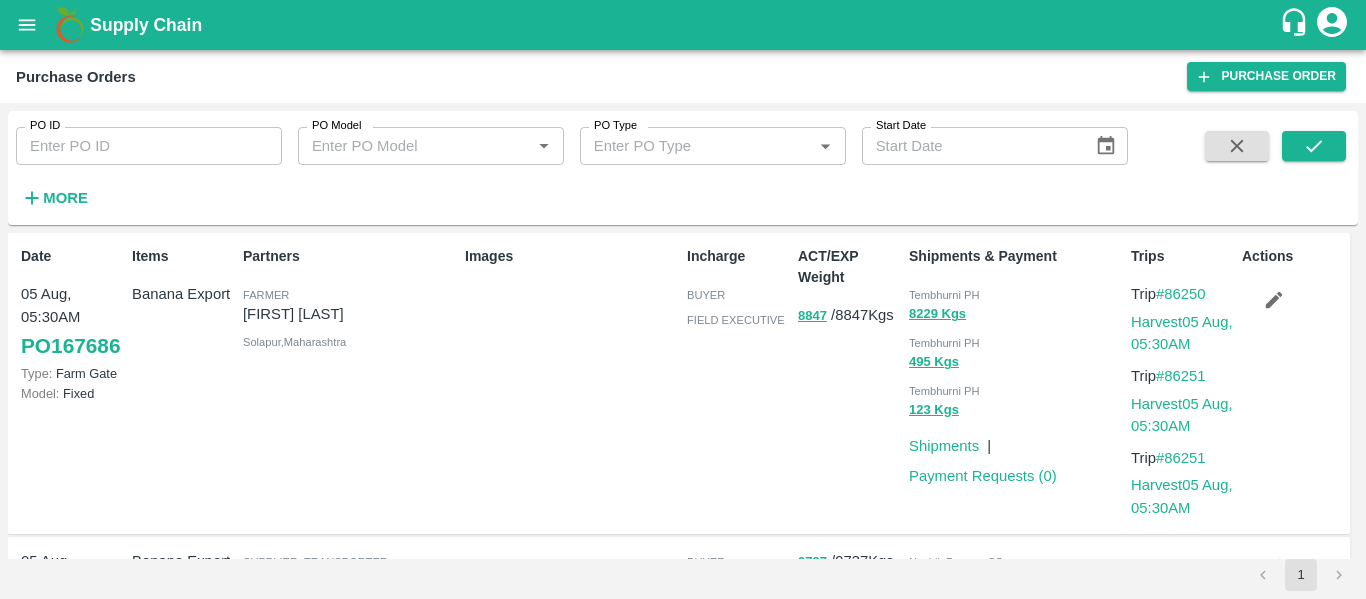 click on "PO ID" at bounding box center (149, 146) 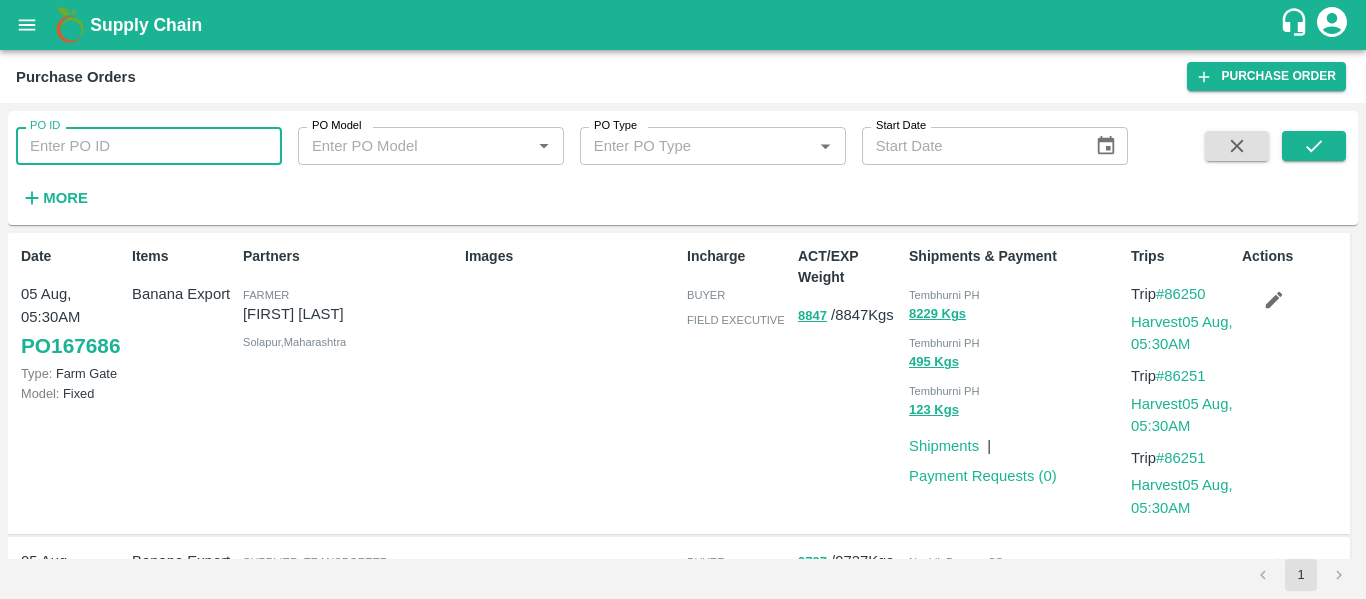 paste on "166669" 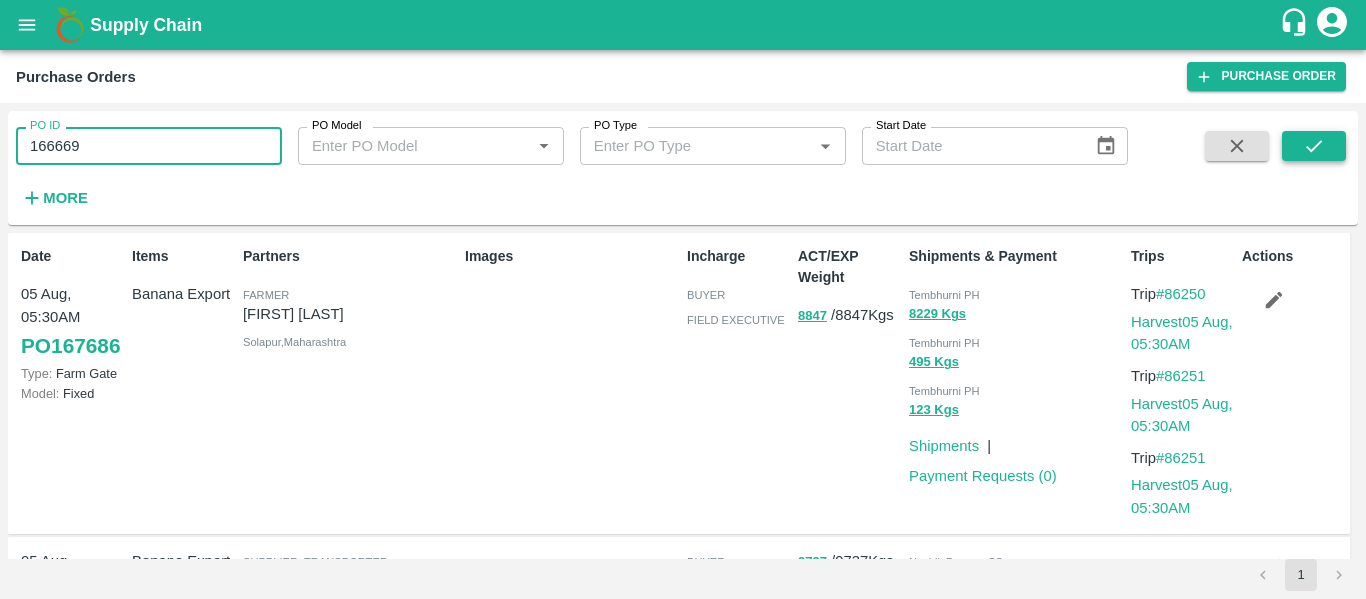 type on "166669" 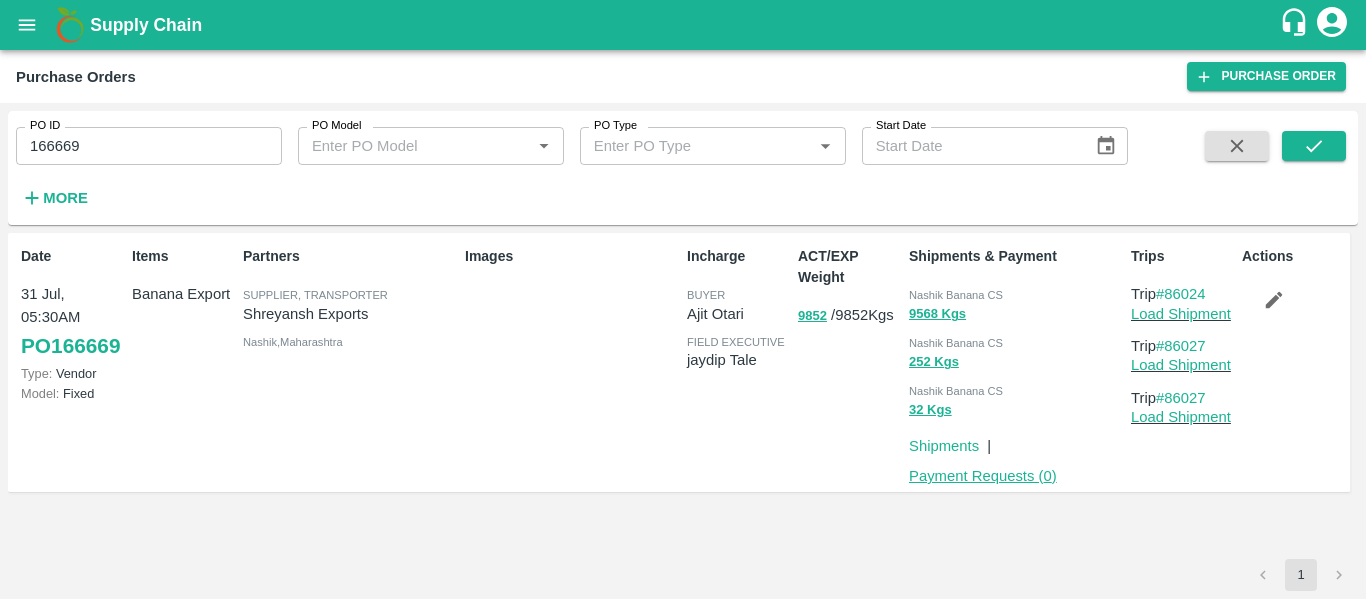 click on "Payment Requests ( 0 )" at bounding box center [983, 476] 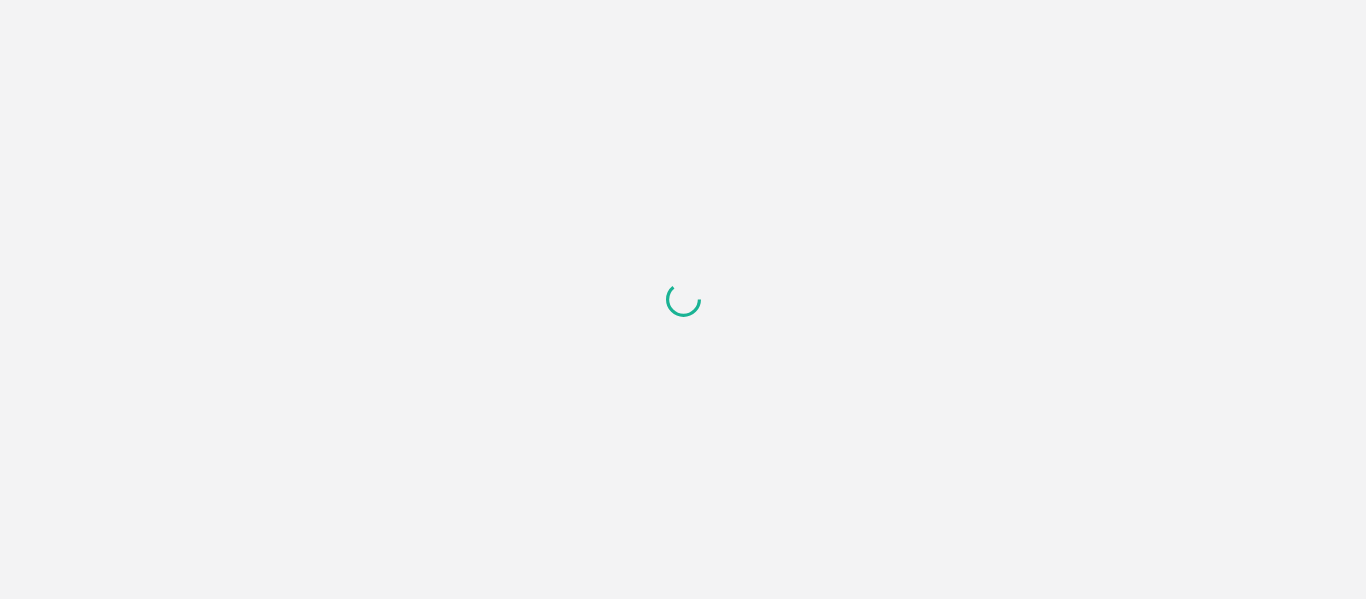 scroll, scrollTop: 0, scrollLeft: 0, axis: both 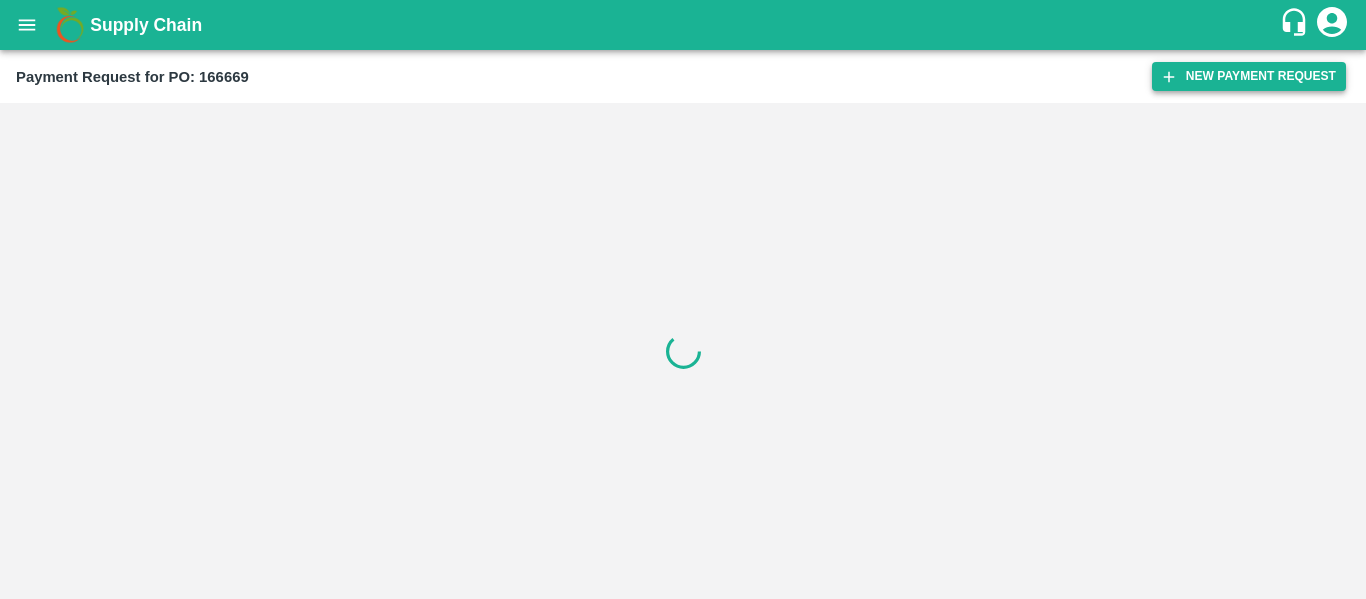 click on "New Payment Request" at bounding box center [1249, 76] 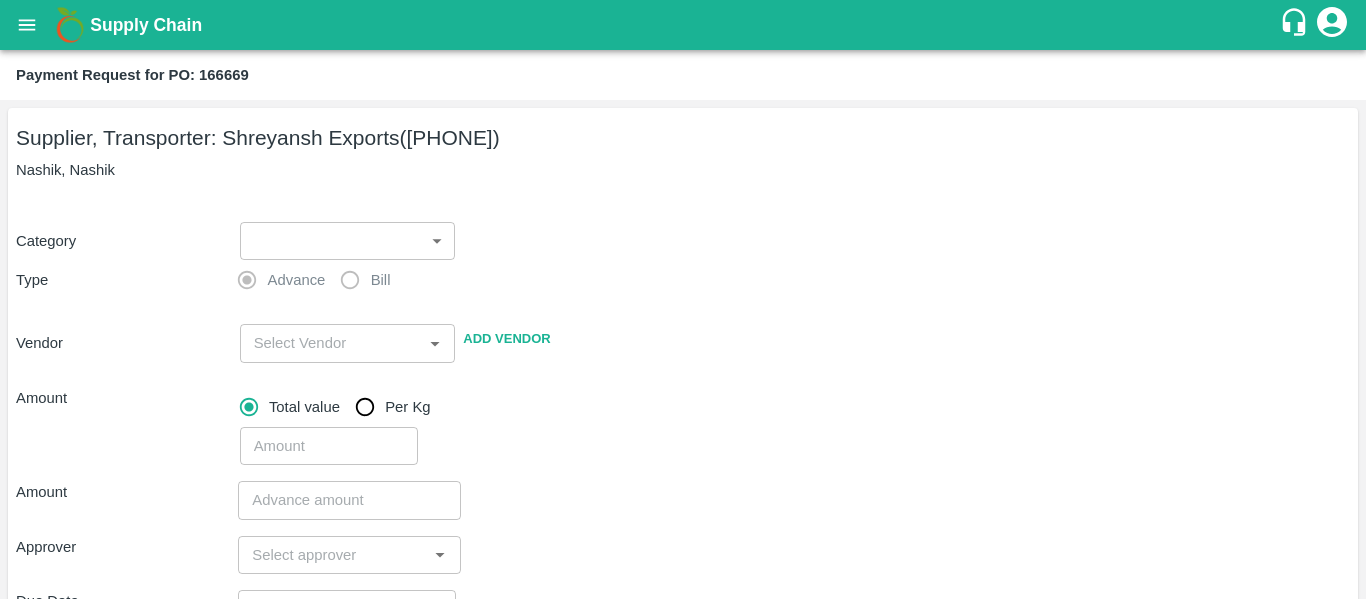 click on "Payment Request for PO: 166669 Supplier, Transporter:    [BRAND]  ([PHONE]) Nashik, Nashik Category ​ ​ Type Advance Bill Vendor ​ Add Vendor Amount Total value Per Kg ​ Amount ​ Approver ​ Due Date ​  Priority  Low  High Comment x ​ Attach bill Cancel Save Tembhurni PH Nashik CC Shahada Banana Export PH Savda Banana Export PH Nashik Banana CS [FIRST] [LAST] Logout" at bounding box center (683, 299) 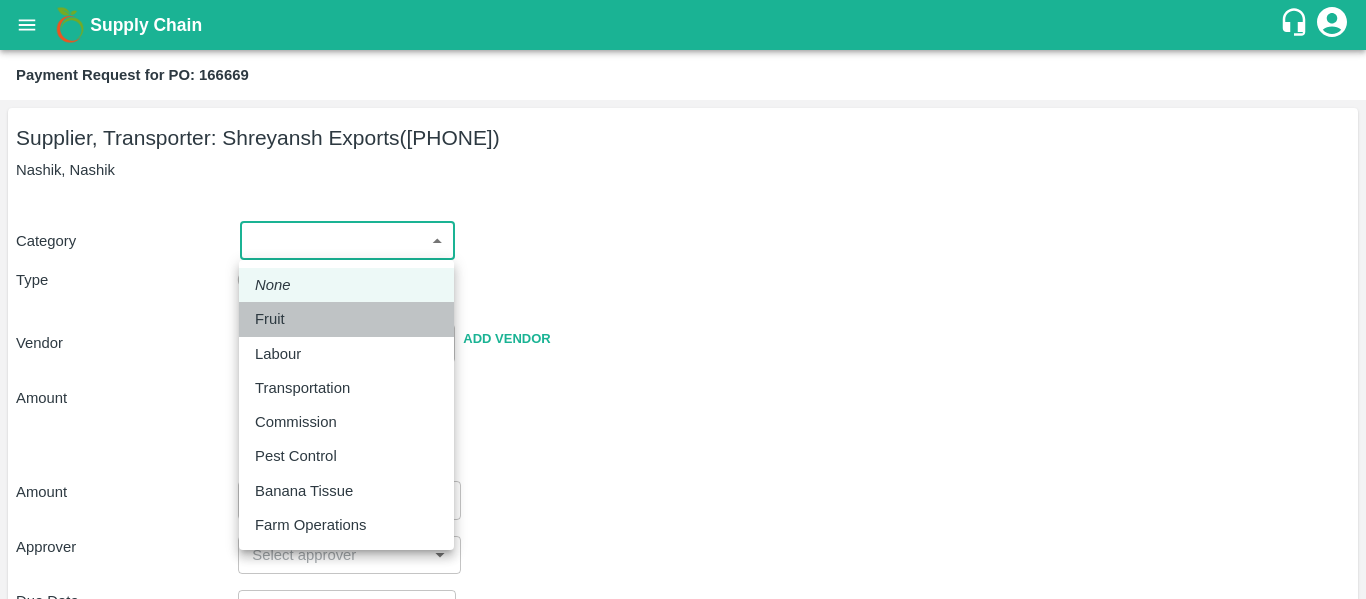 click on "Fruit" at bounding box center [346, 319] 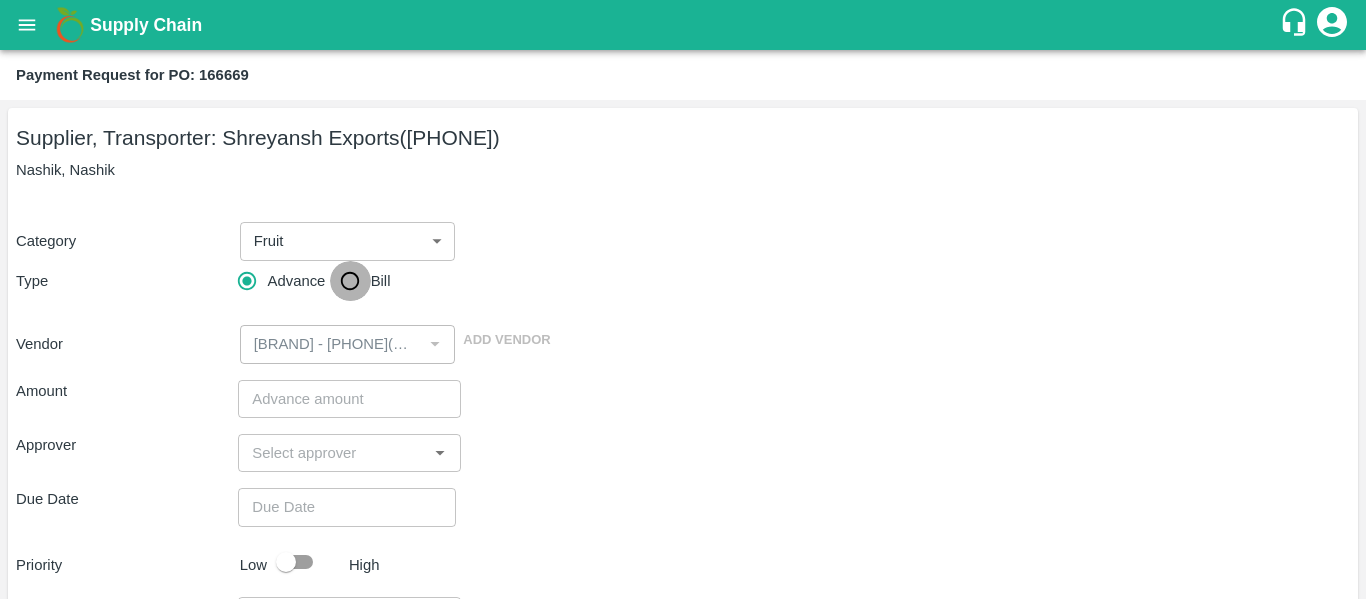 click on "Bill" at bounding box center (350, 281) 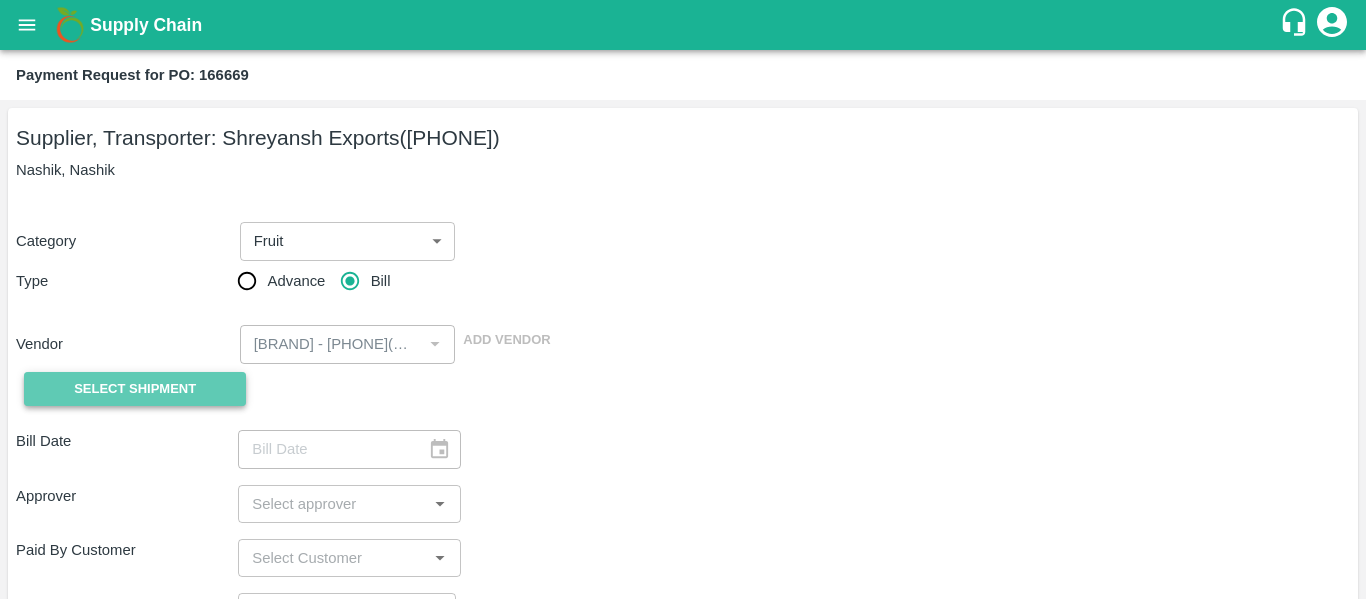 click on "Select Shipment" at bounding box center (135, 389) 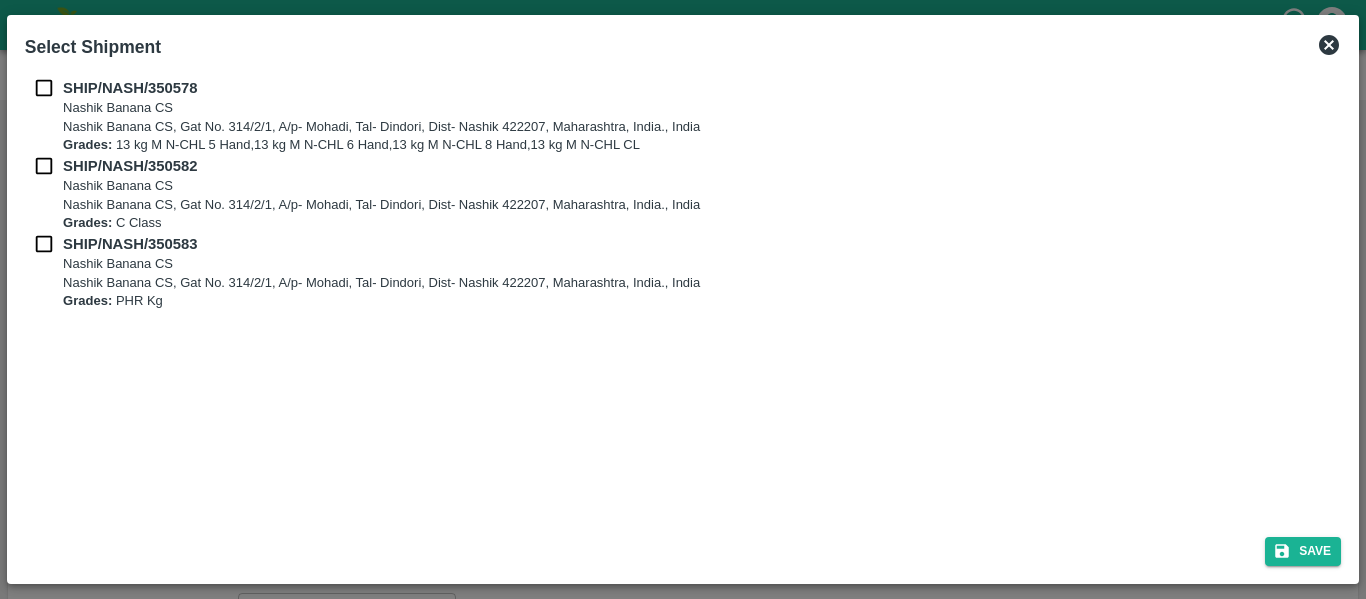 click at bounding box center [44, 88] 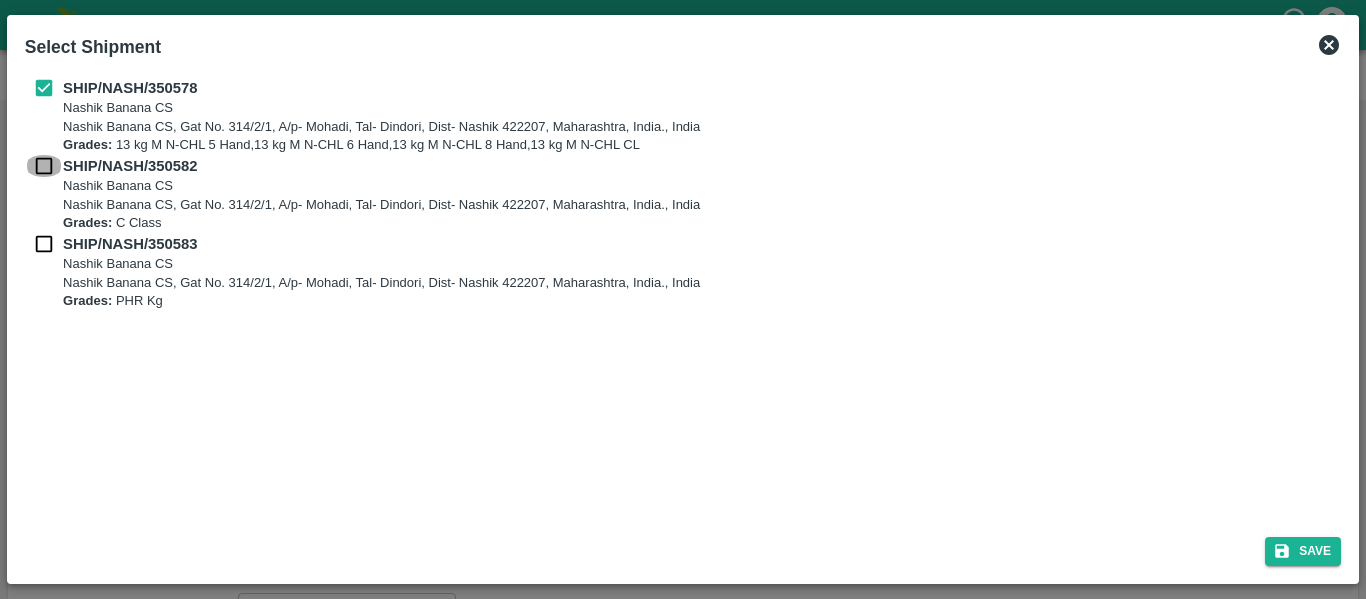 click at bounding box center (44, 166) 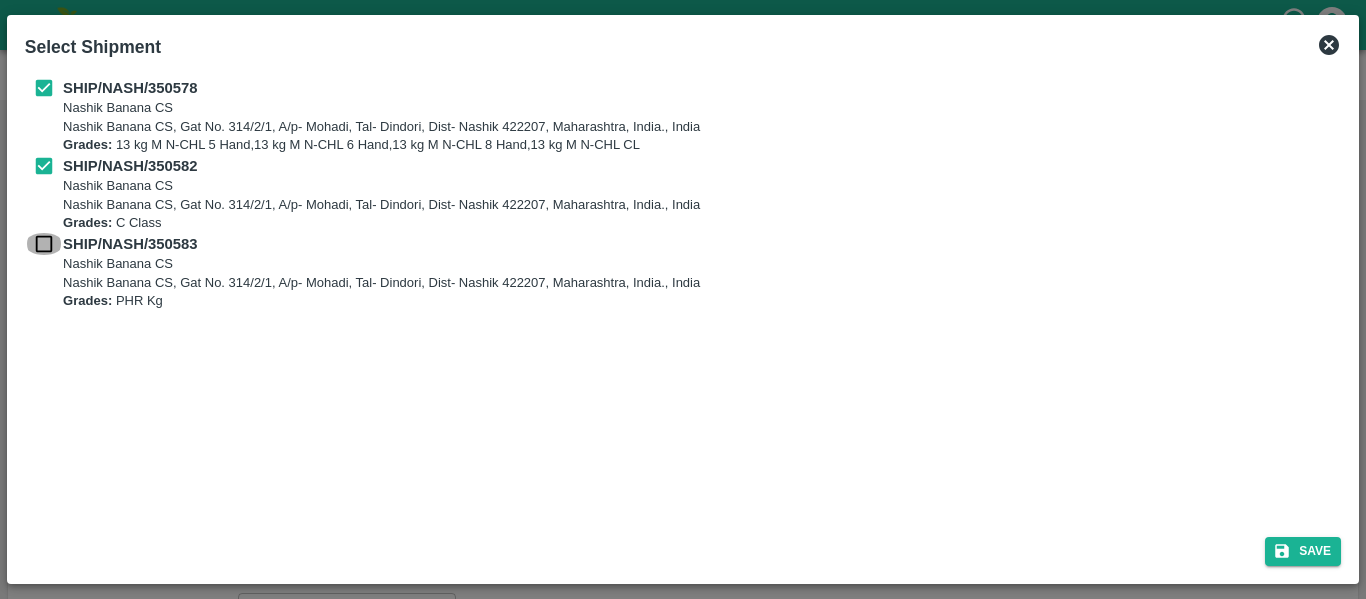 click at bounding box center (44, 244) 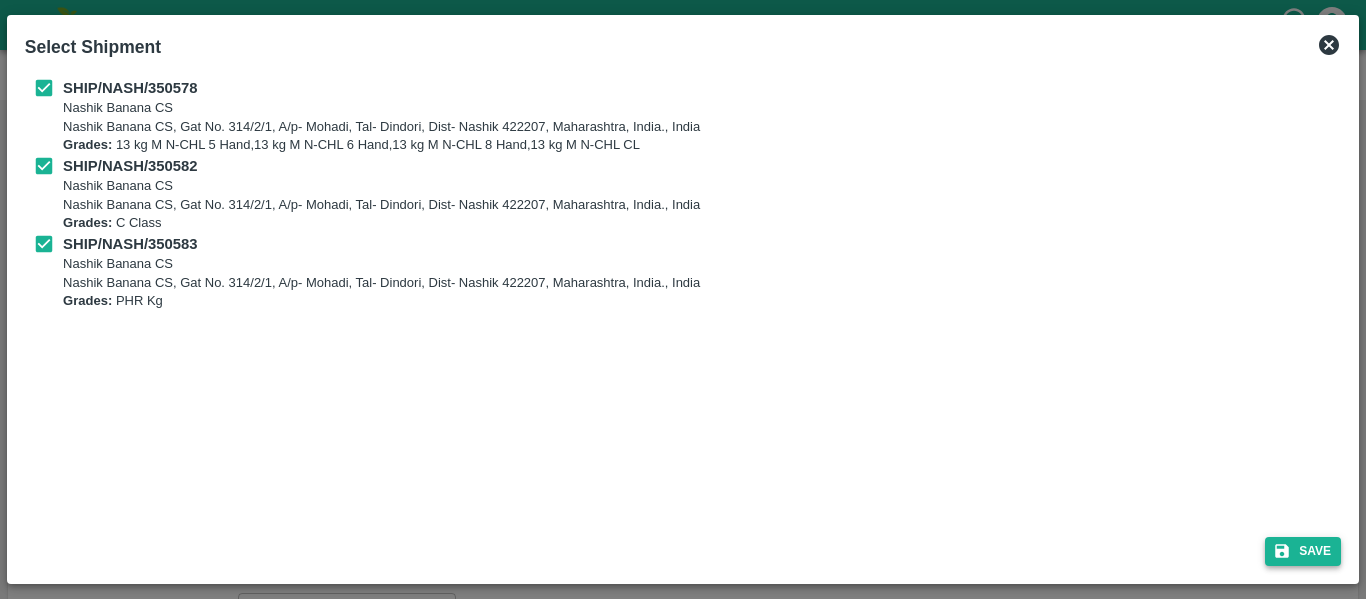 click on "Save" at bounding box center (1303, 551) 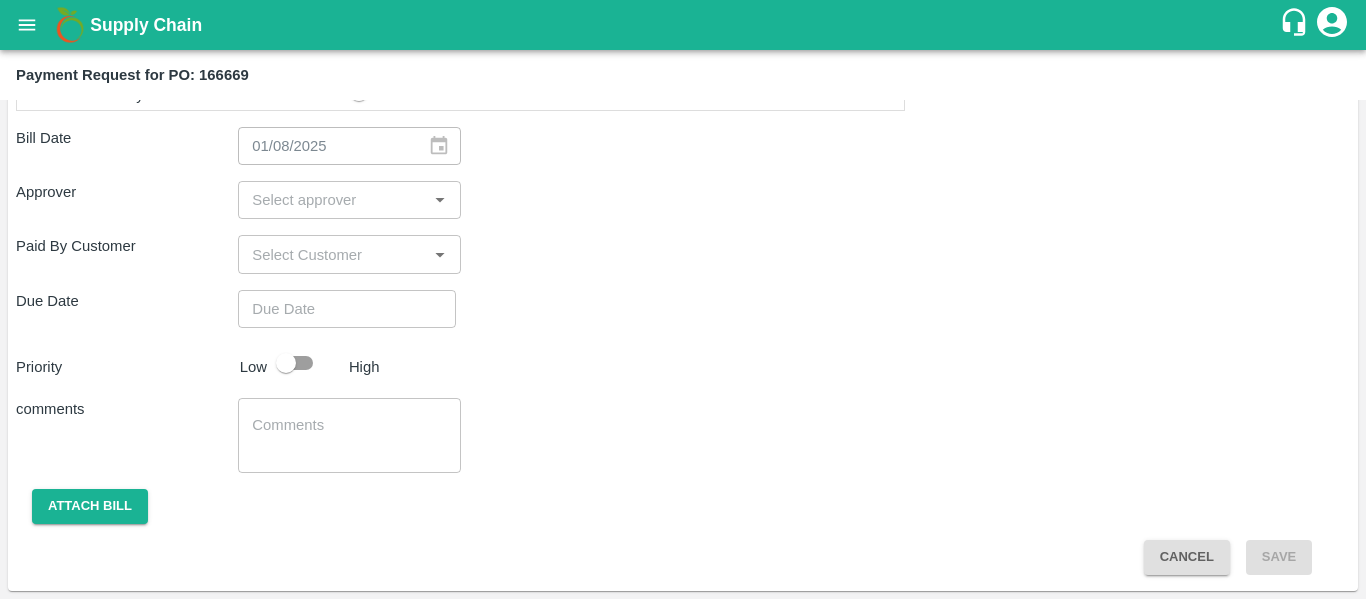 scroll, scrollTop: 1071, scrollLeft: 0, axis: vertical 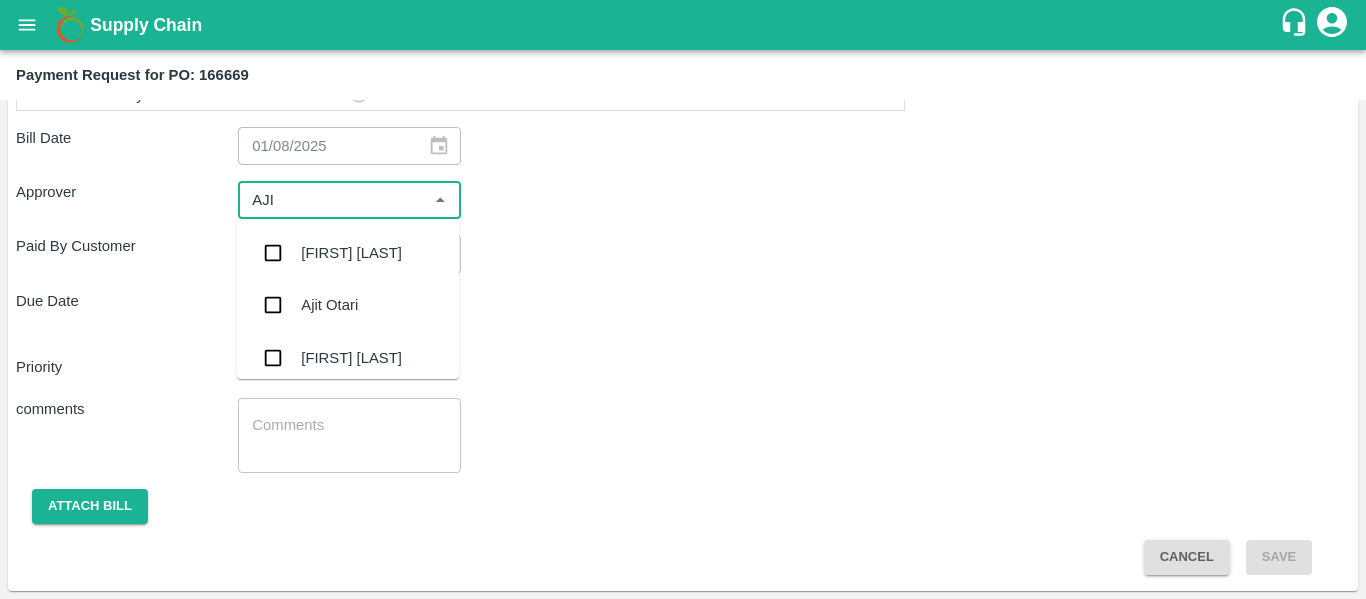 type on "[FIRST]" 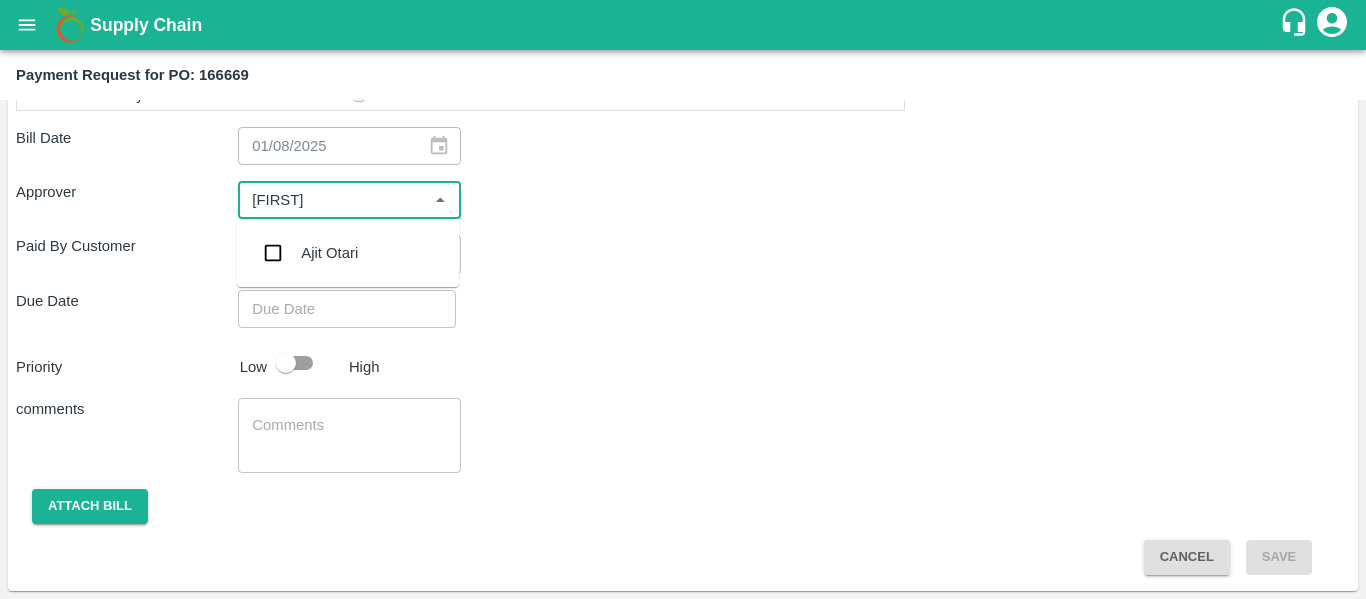 click at bounding box center [273, 253] 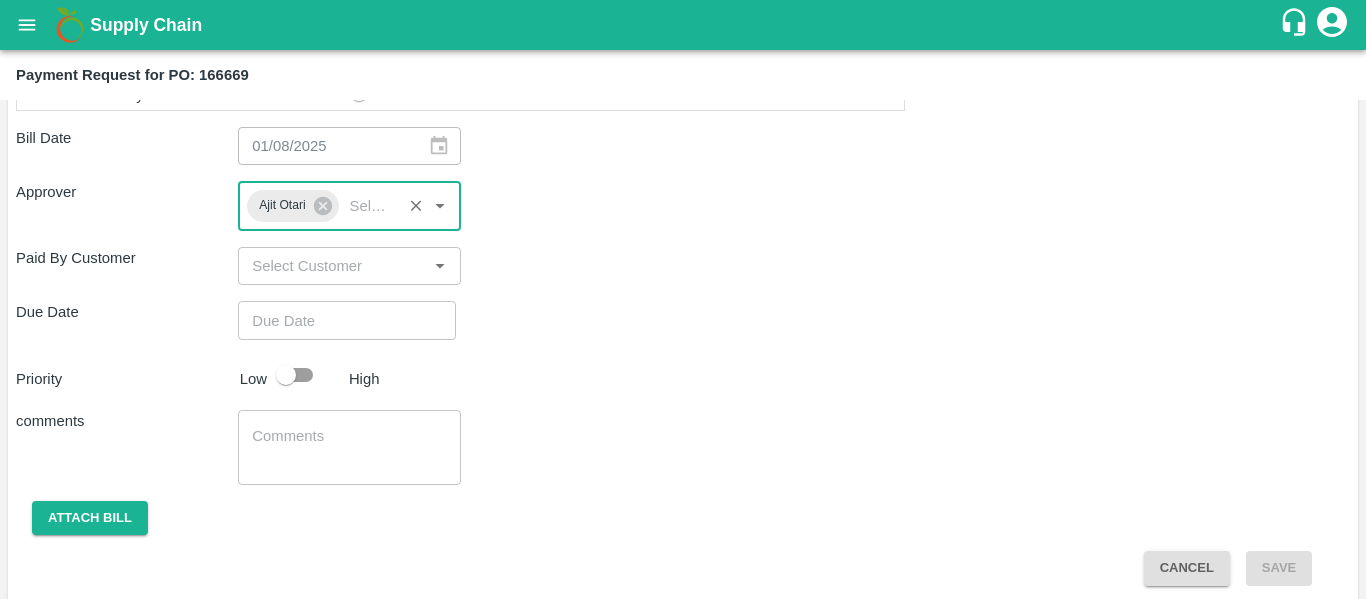 type on "DD/MM/YYYY hh:mm aa" 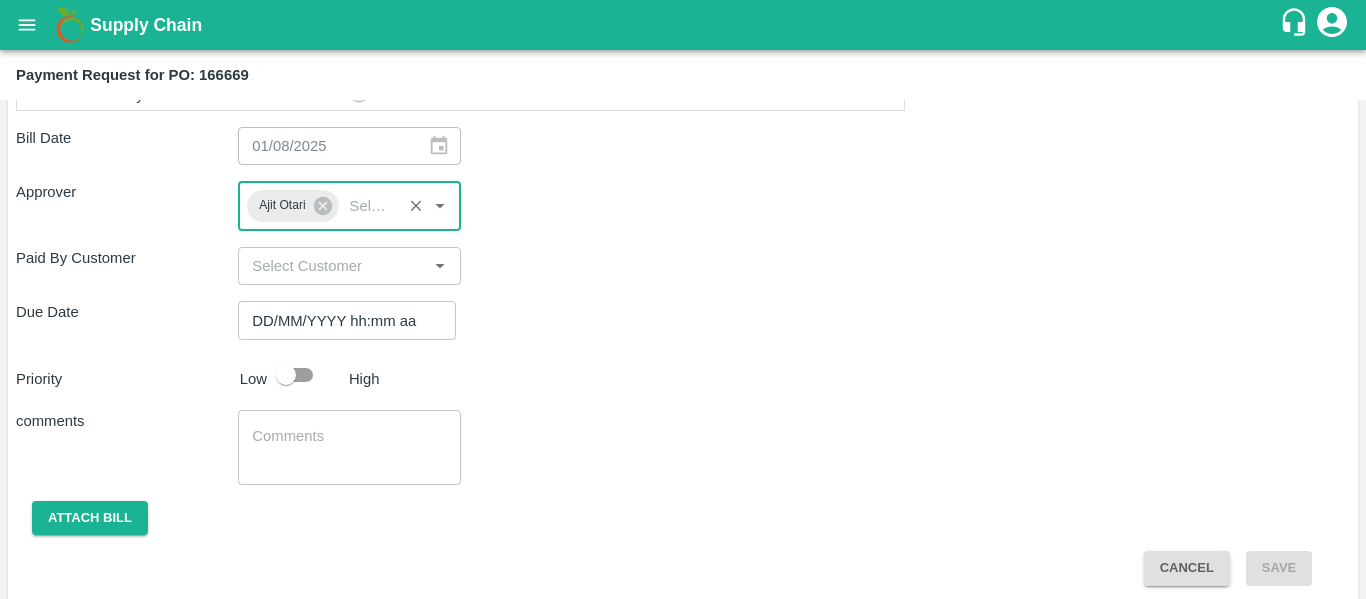 click on "DD/MM/YYYY hh:mm aa" at bounding box center (340, 320) 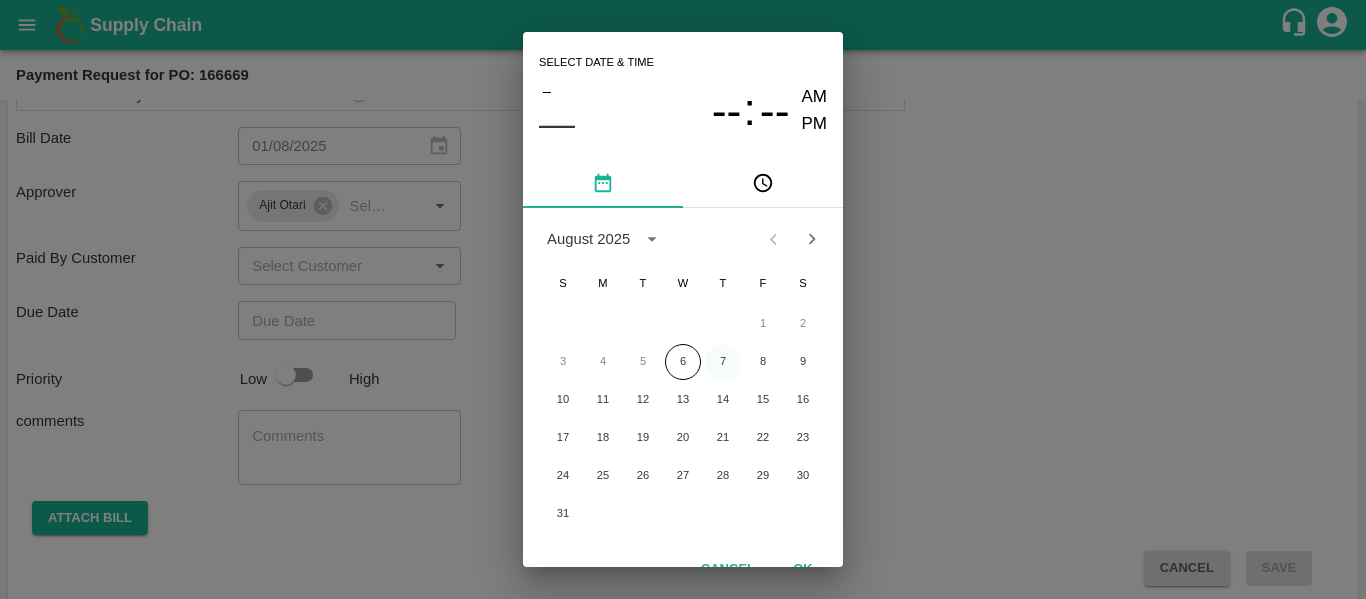 click on "7" at bounding box center (723, 362) 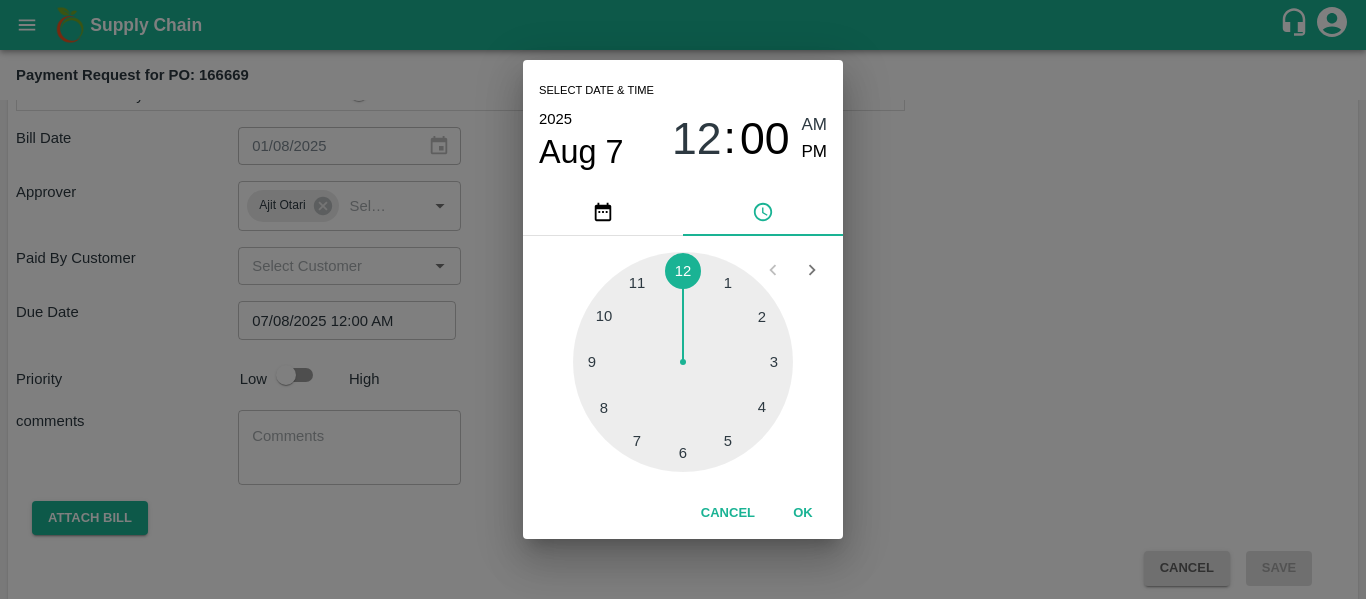 click on "Select date & time 2025 Aug 7 12 : 00 AM PM 1 2 3 4 5 6 7 8 9 10 11 12 Cancel OK" at bounding box center (683, 299) 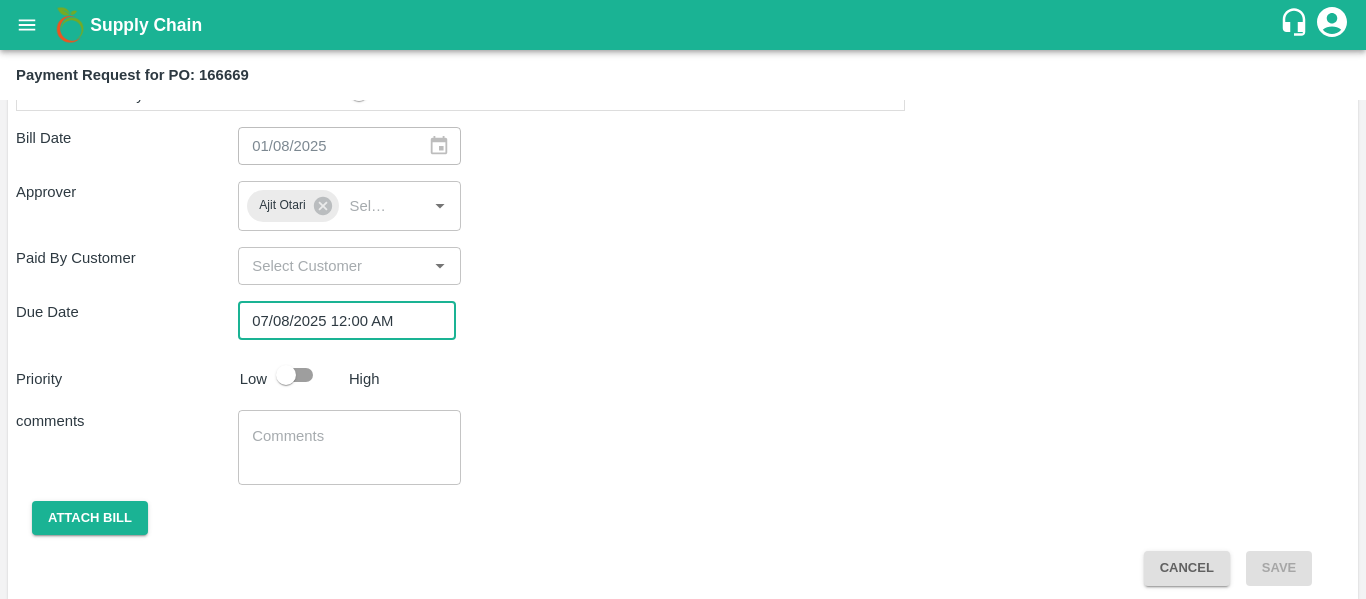 click at bounding box center (286, 375) 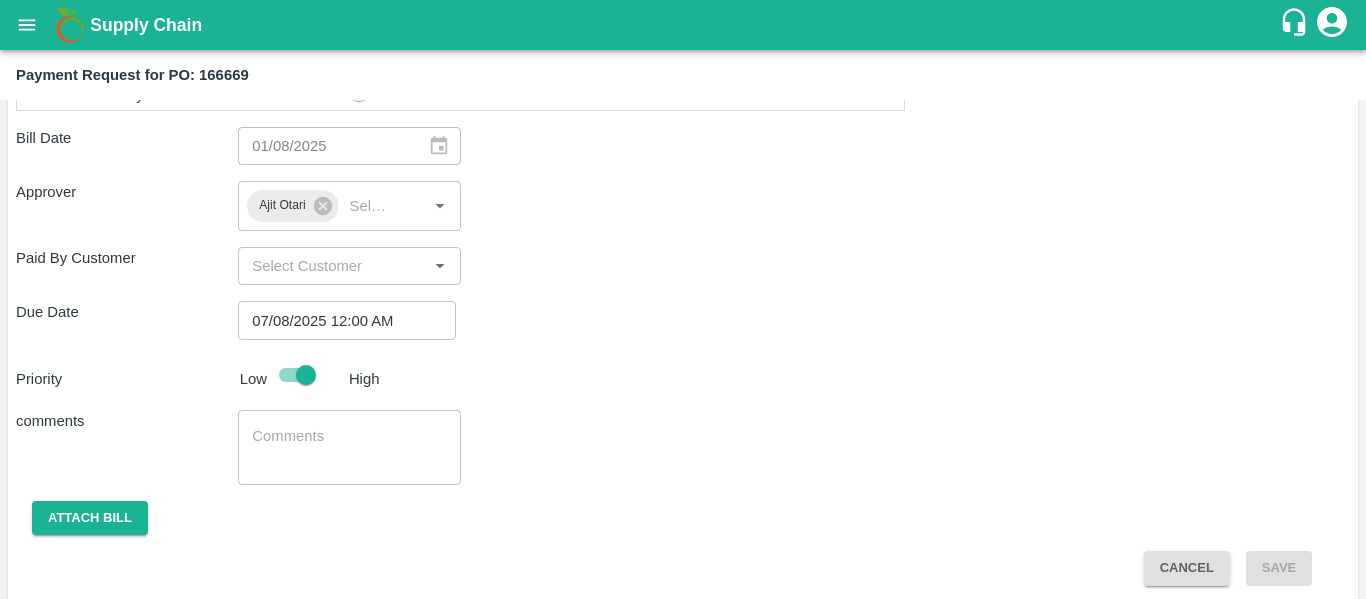 click on "x ​" at bounding box center (349, 447) 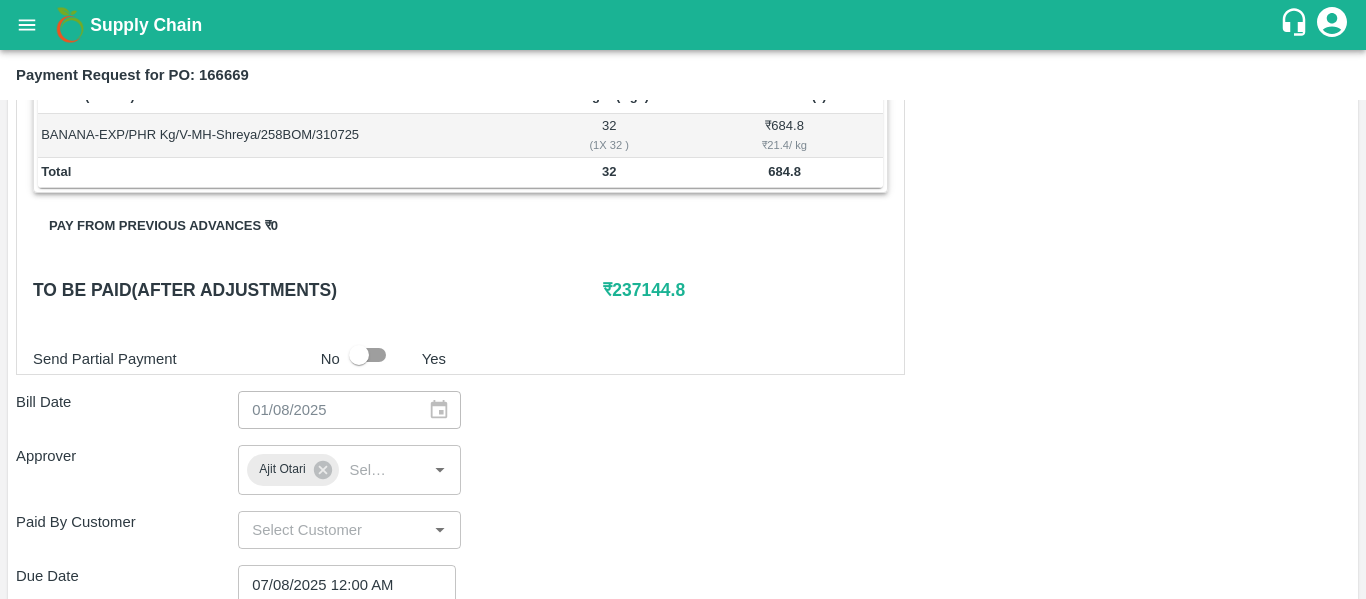 scroll, scrollTop: 806, scrollLeft: 0, axis: vertical 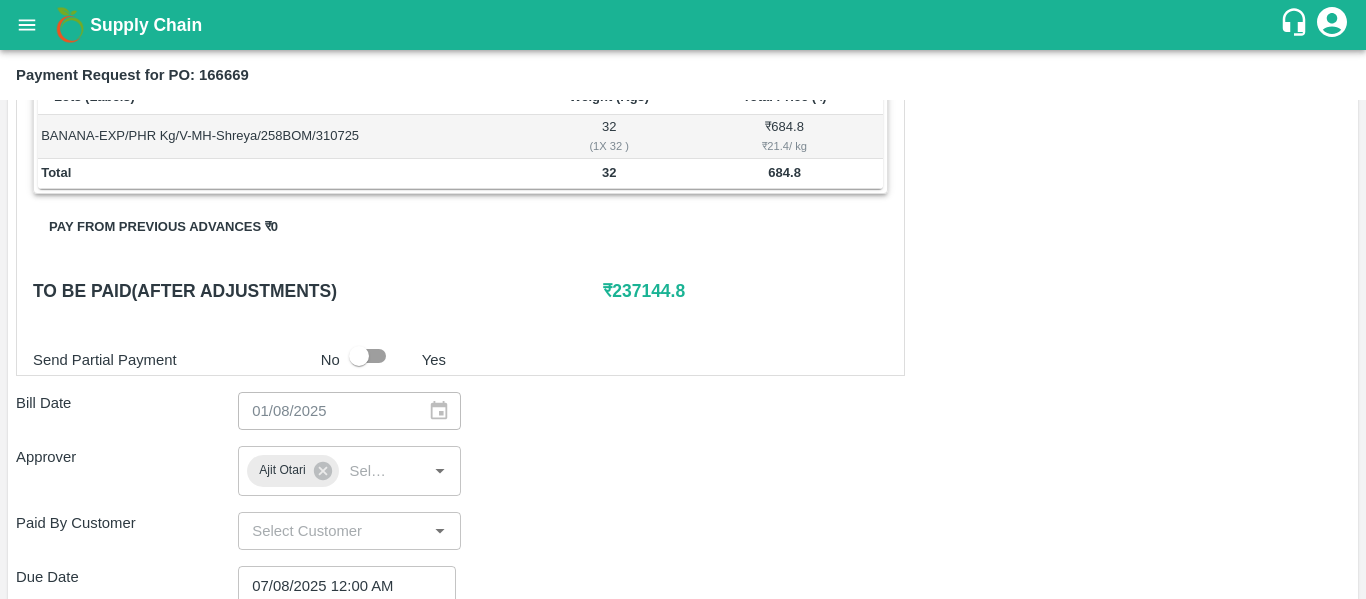 type on "Fruit Bill" 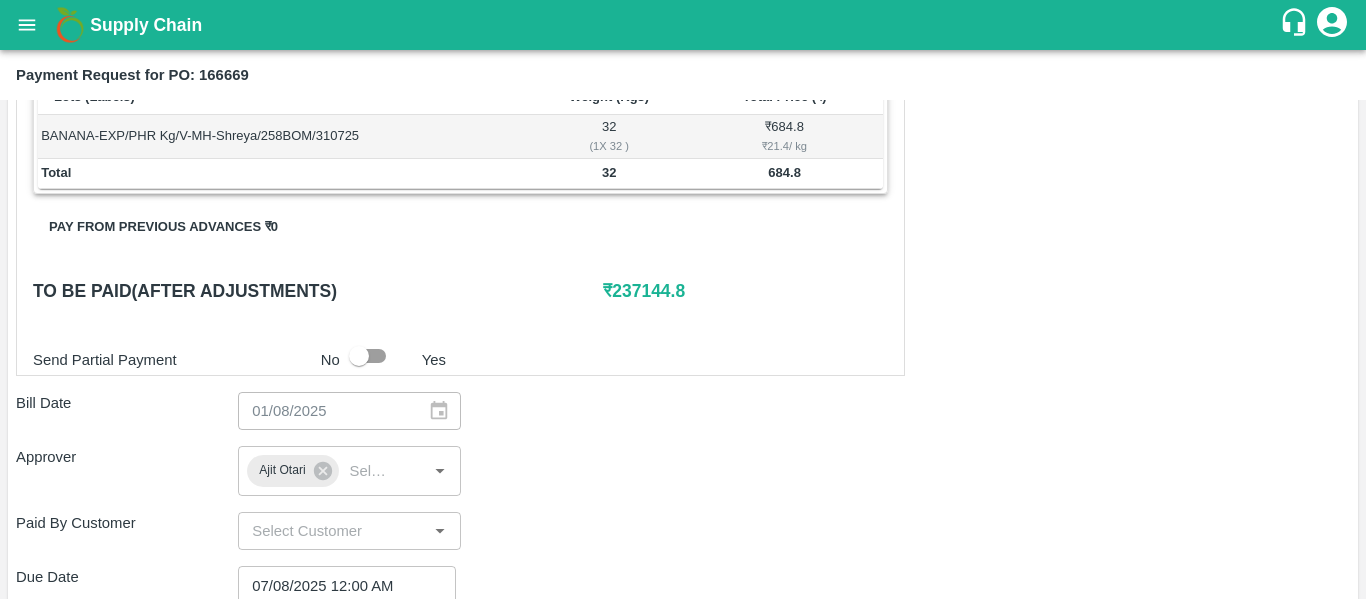 scroll, scrollTop: 1082, scrollLeft: 0, axis: vertical 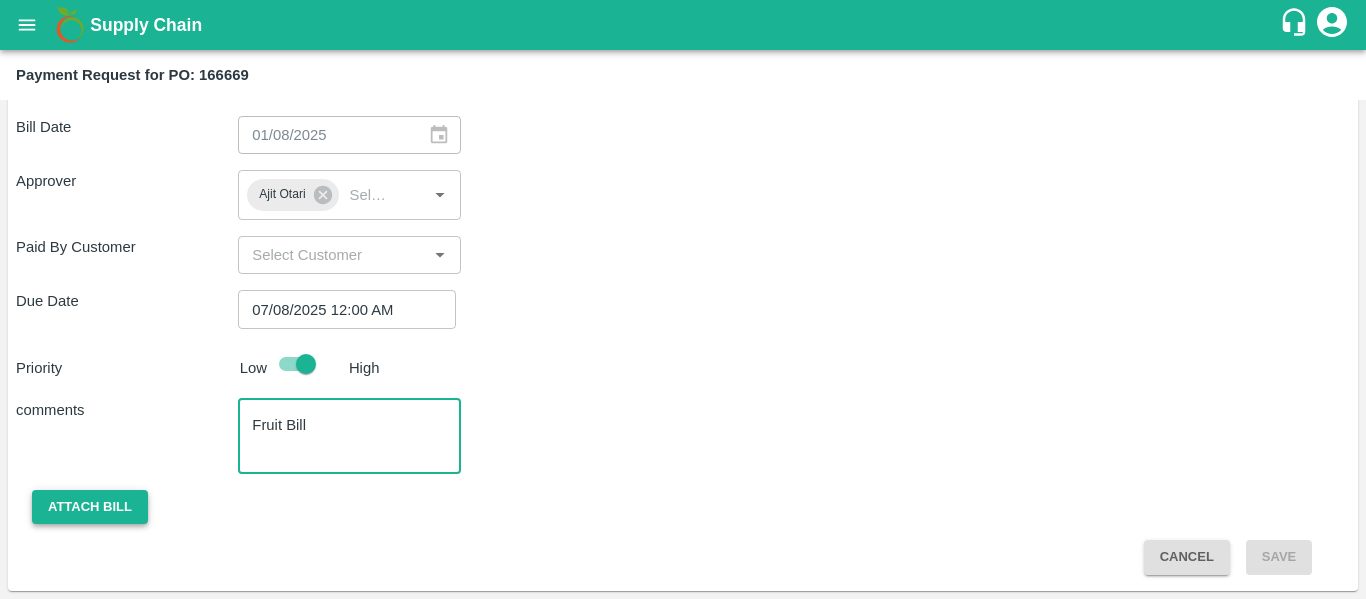 click on "Attach bill" at bounding box center [90, 507] 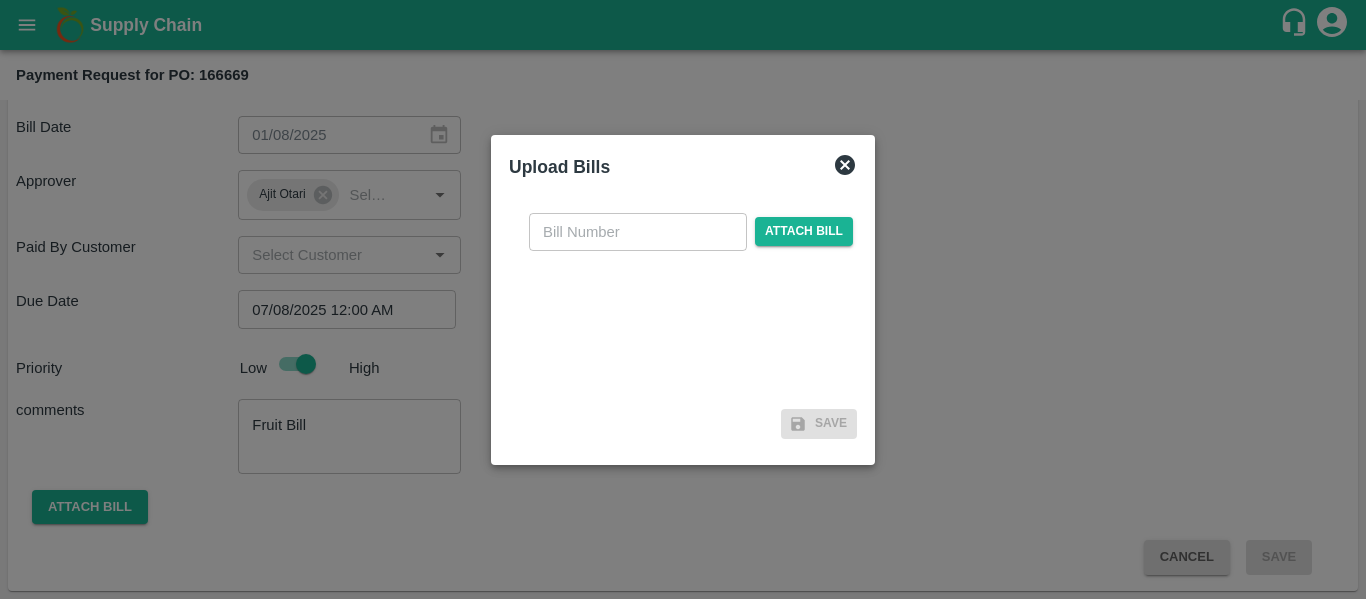 click at bounding box center [638, 232] 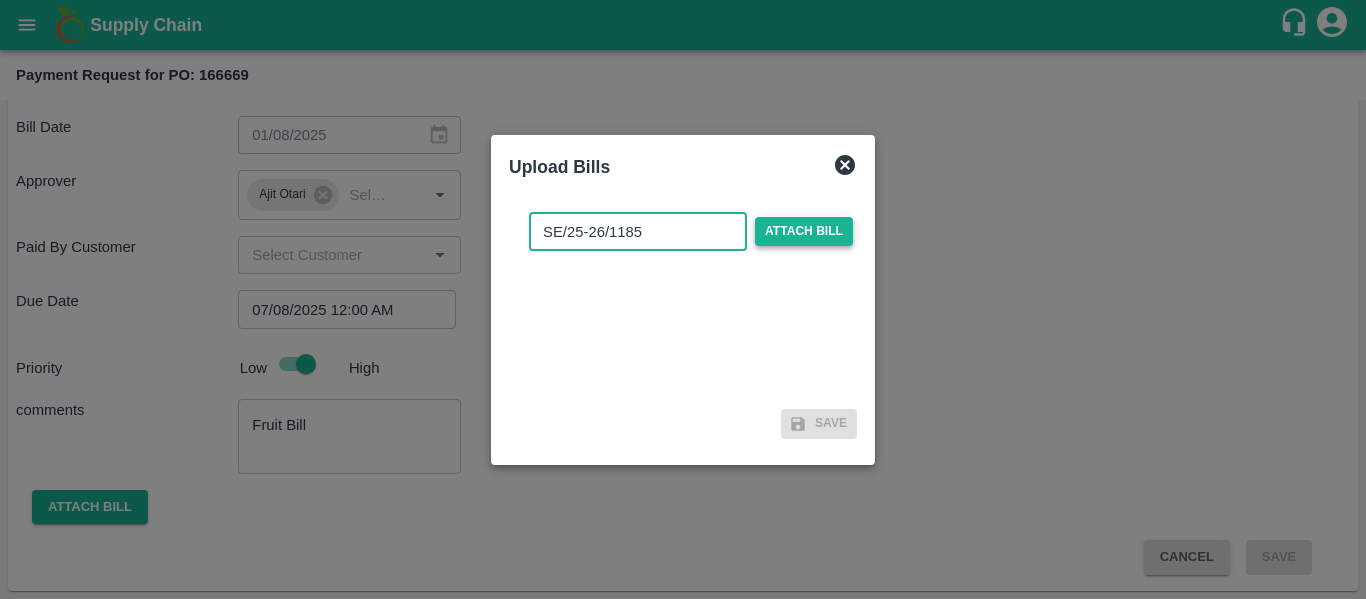 type on "SE/25-26/1185" 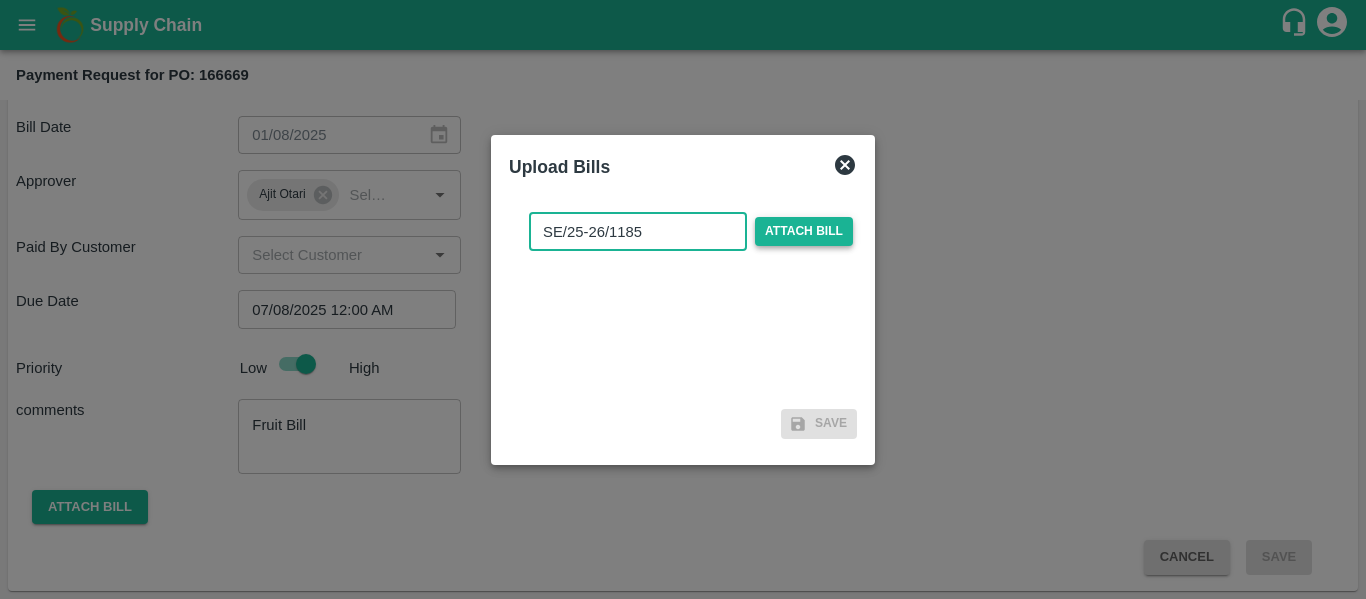click on "Attach bill" at bounding box center [804, 231] 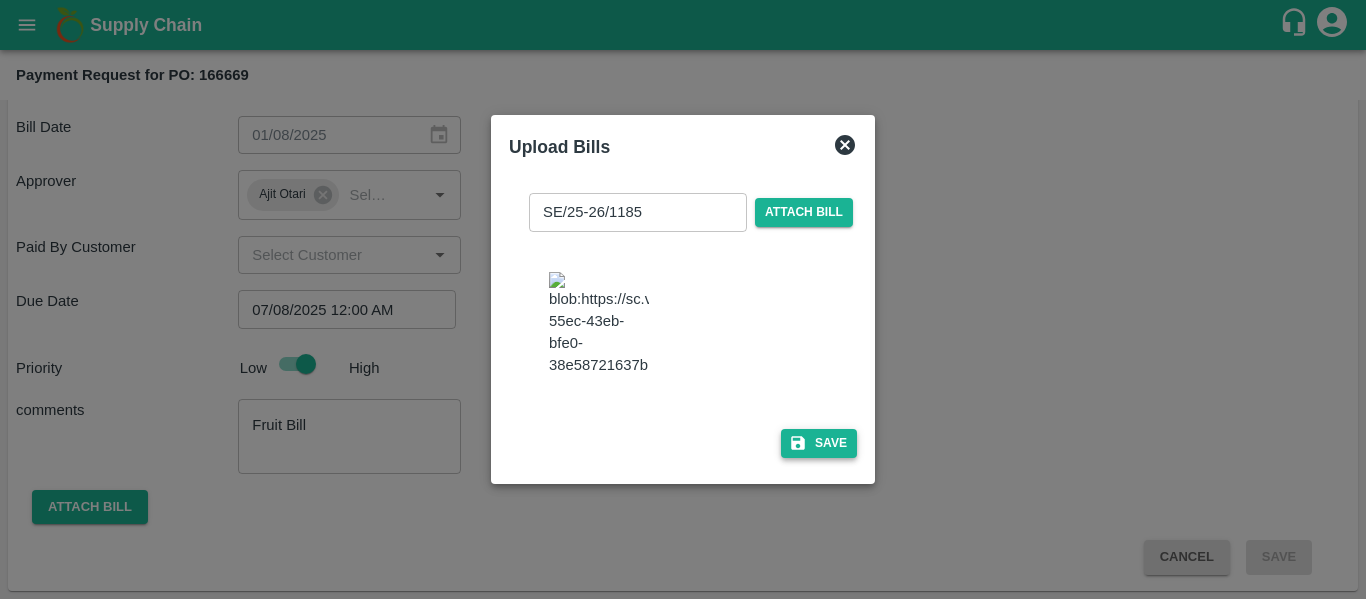 click 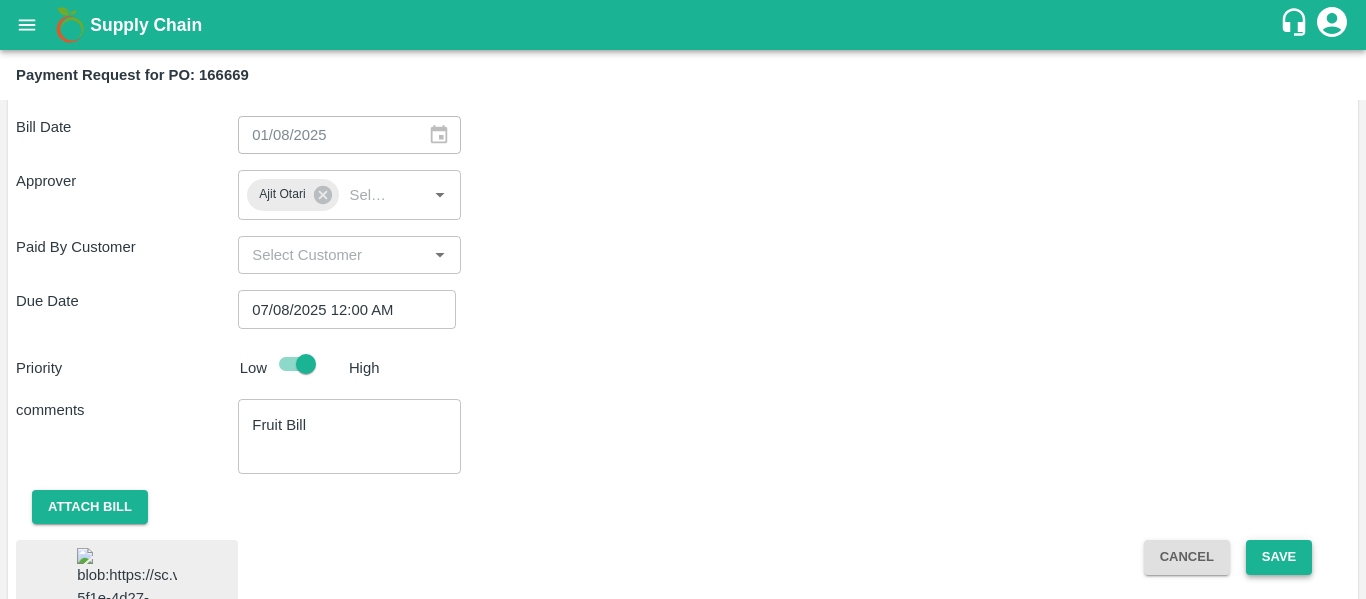 click on "Save" at bounding box center (1279, 557) 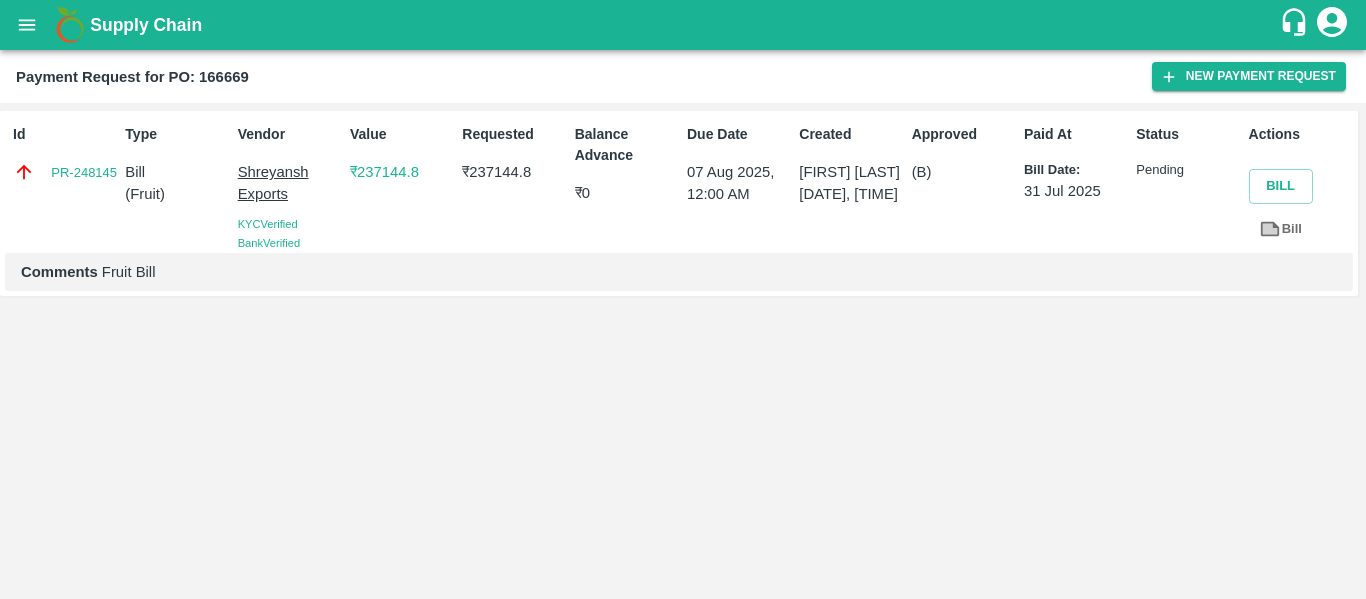 click at bounding box center (27, 25) 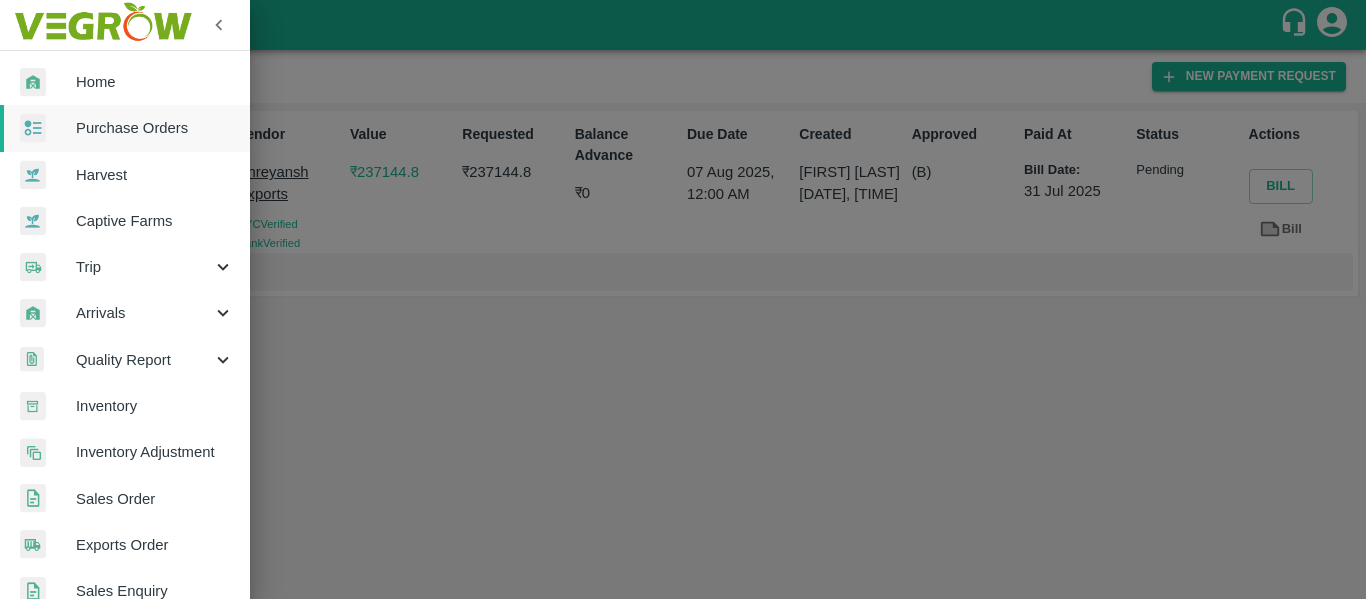 click on "Purchase Orders" at bounding box center (155, 128) 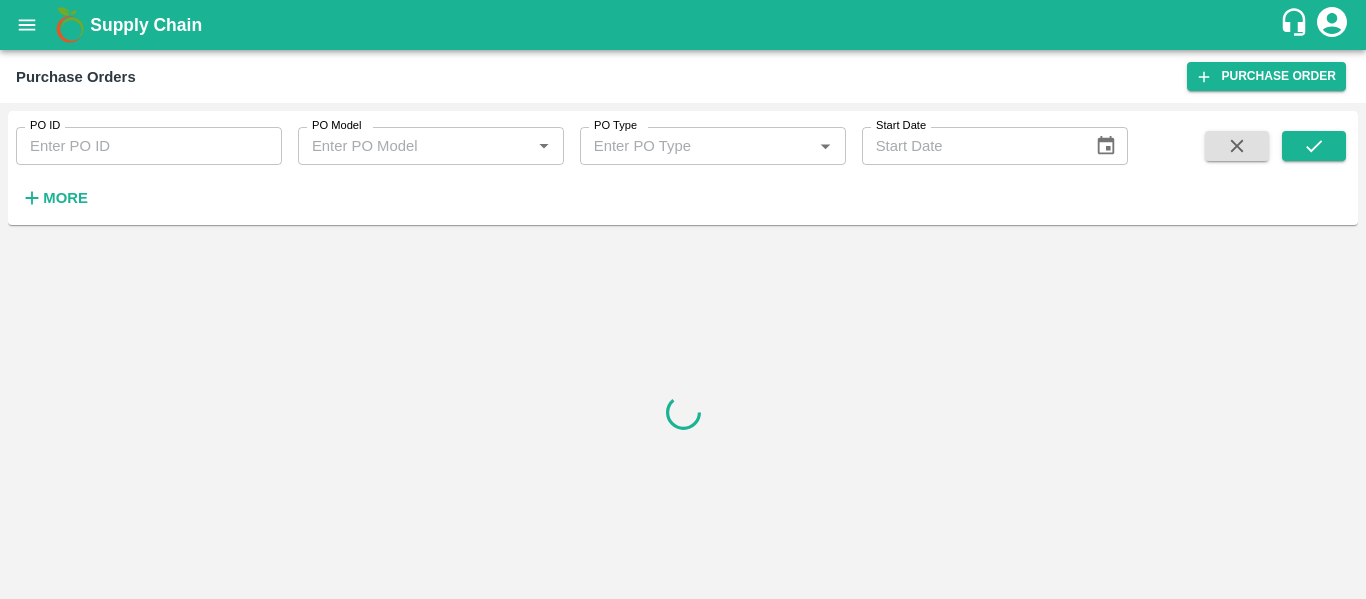 click on "PO ID" at bounding box center (149, 146) 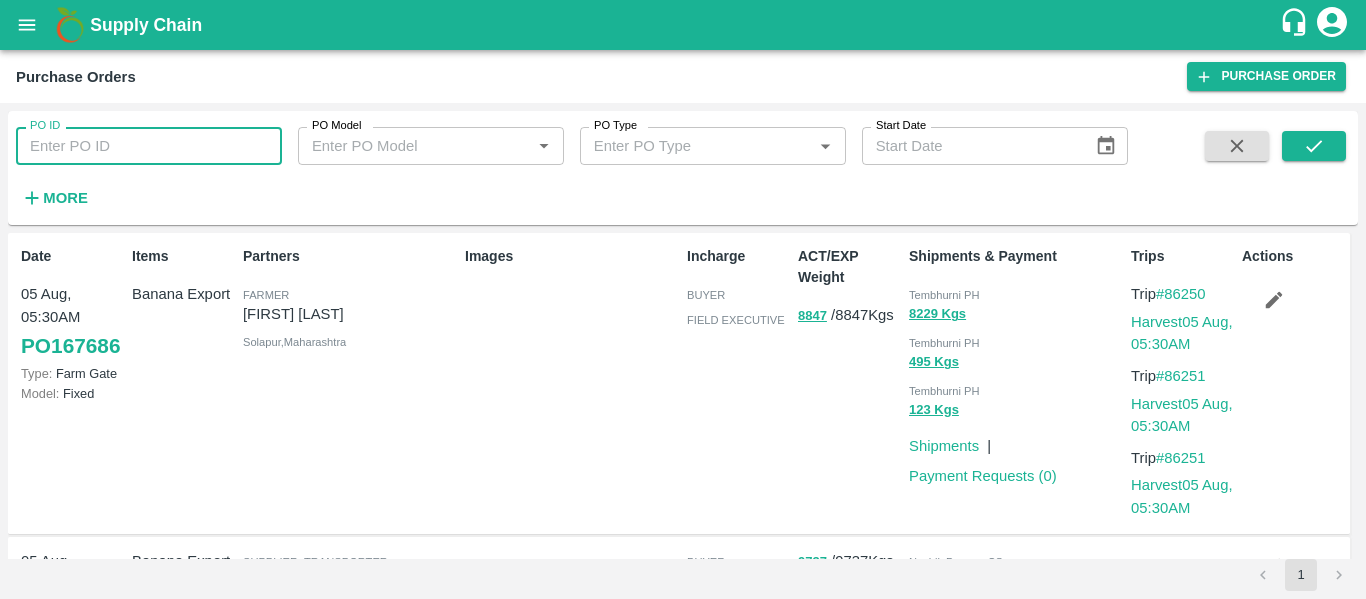 paste on "166665" 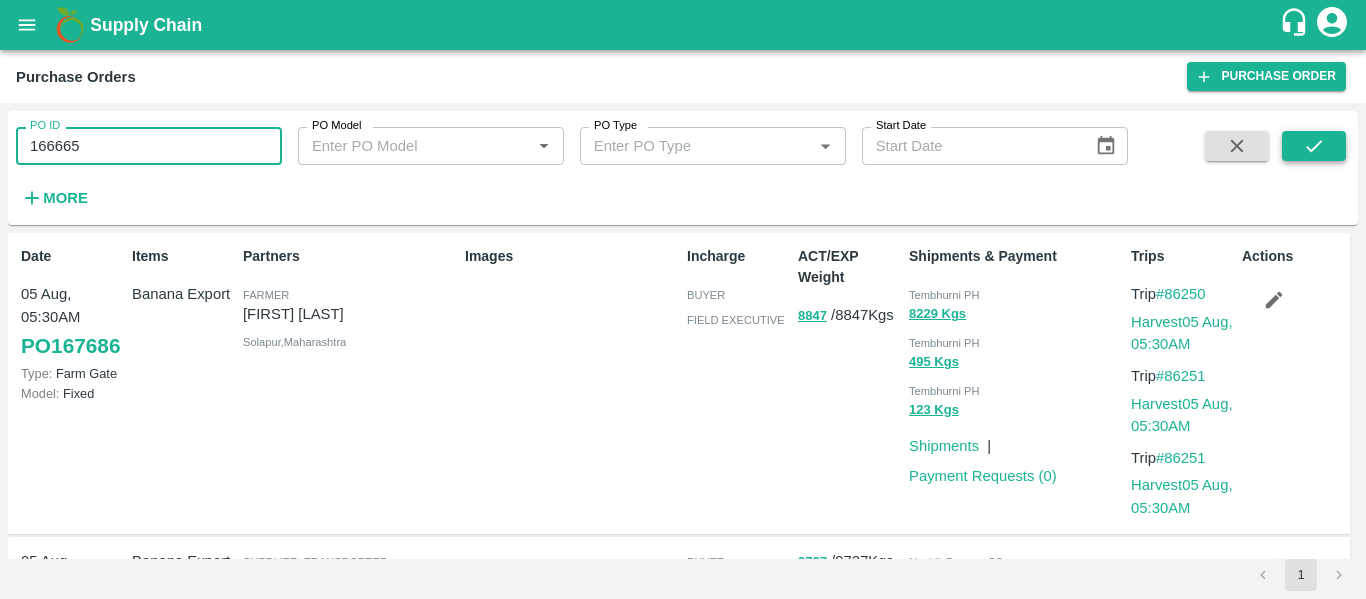 type on "166665" 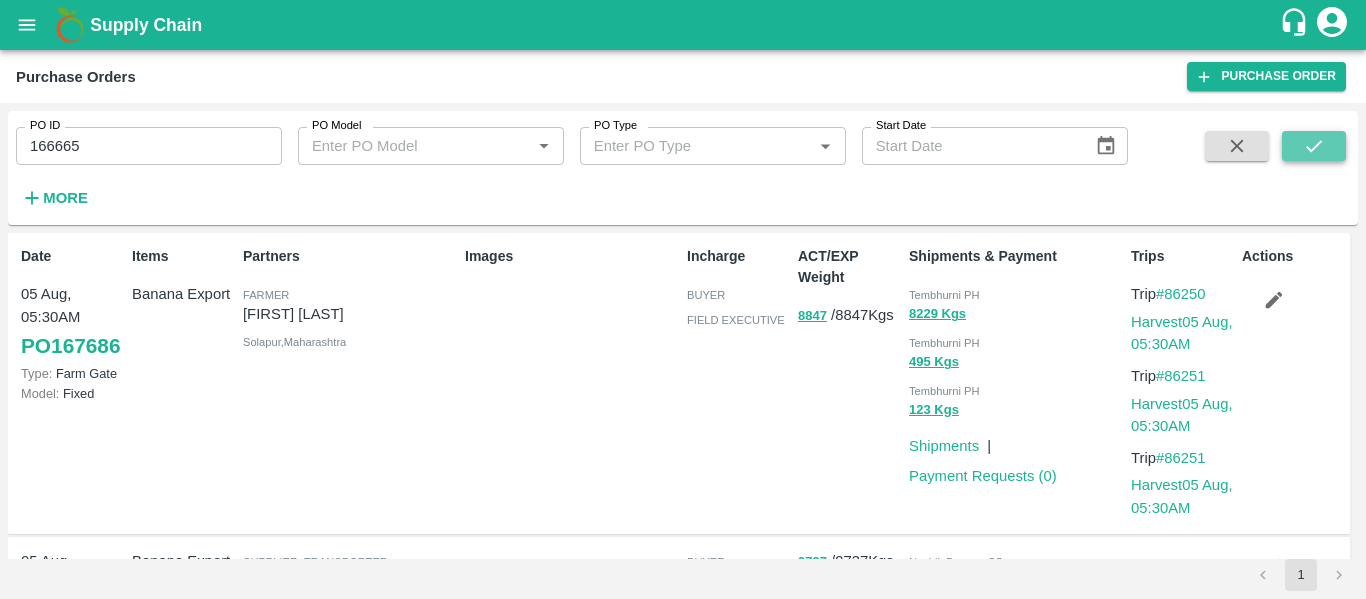 click 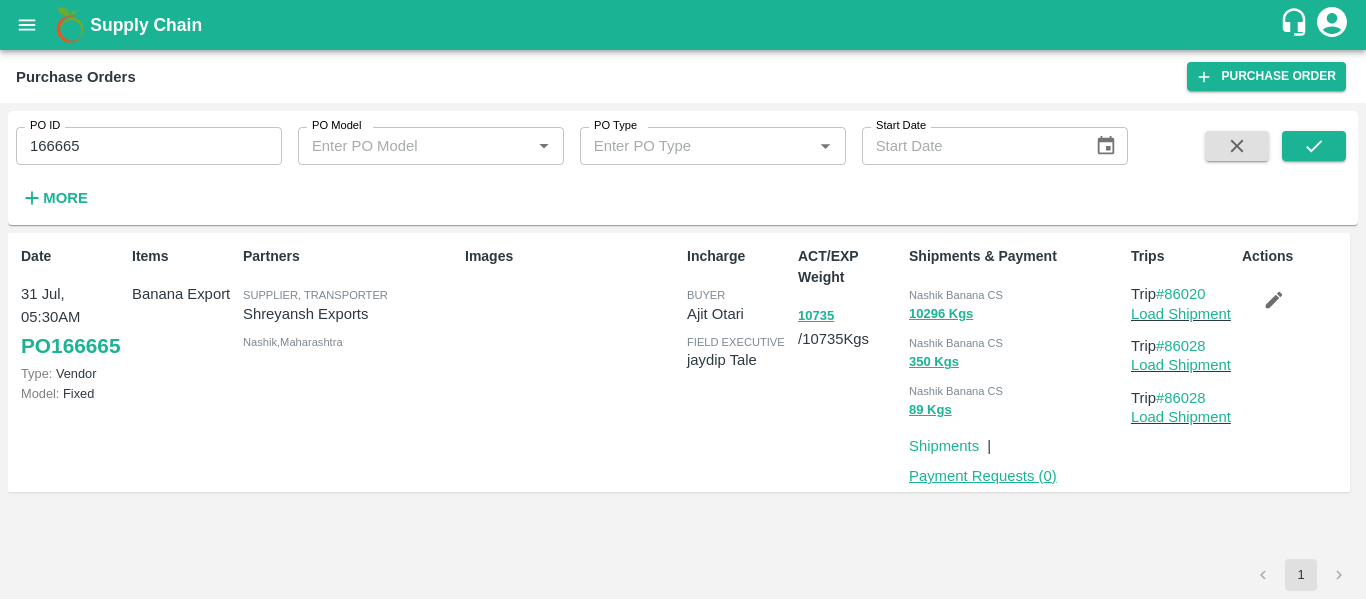 click on "Payment Requests ( 0 )" at bounding box center [983, 476] 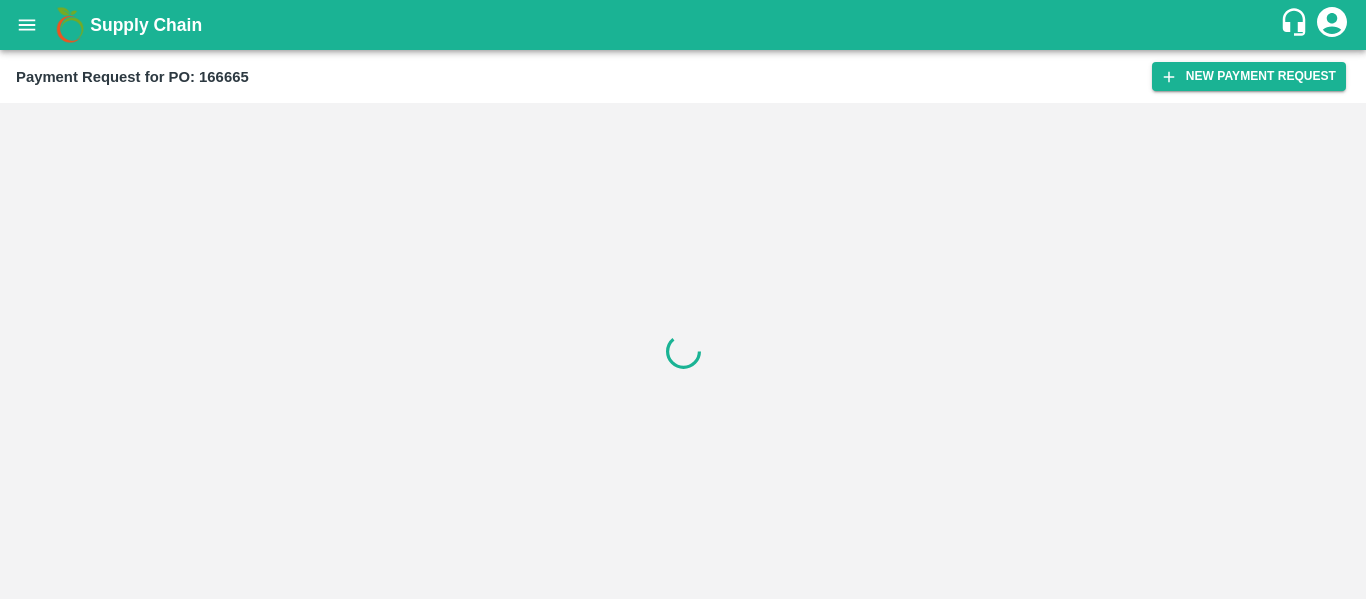 scroll, scrollTop: 0, scrollLeft: 0, axis: both 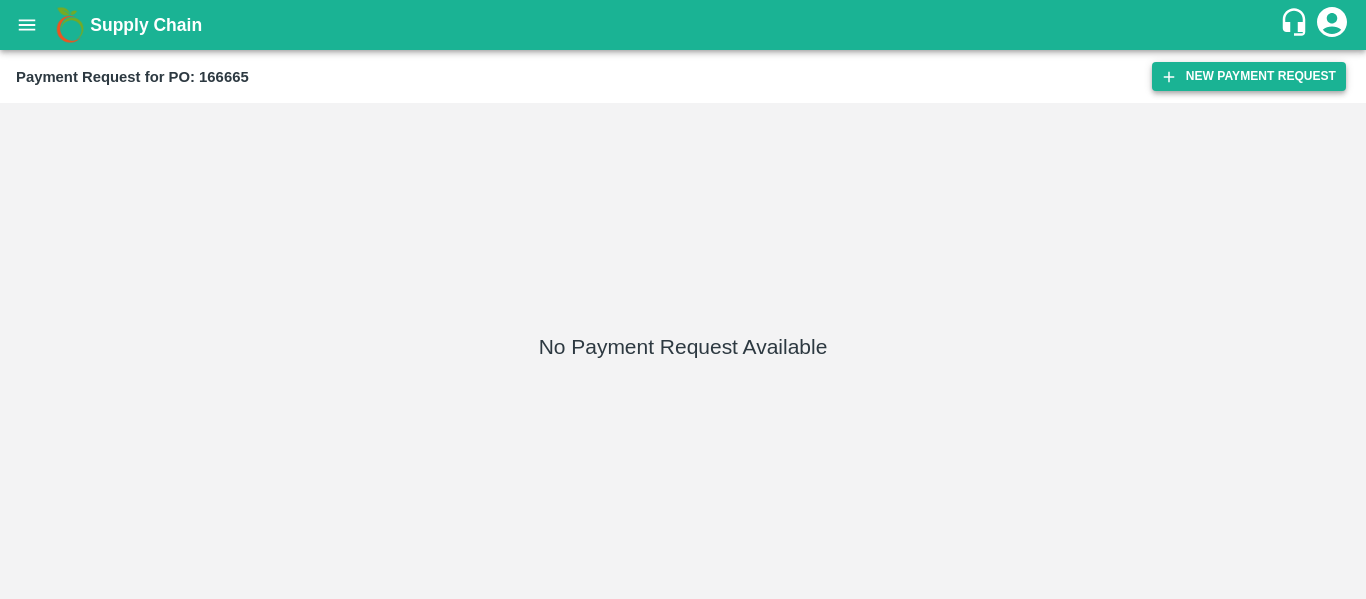 click on "New Payment Request" at bounding box center [1249, 76] 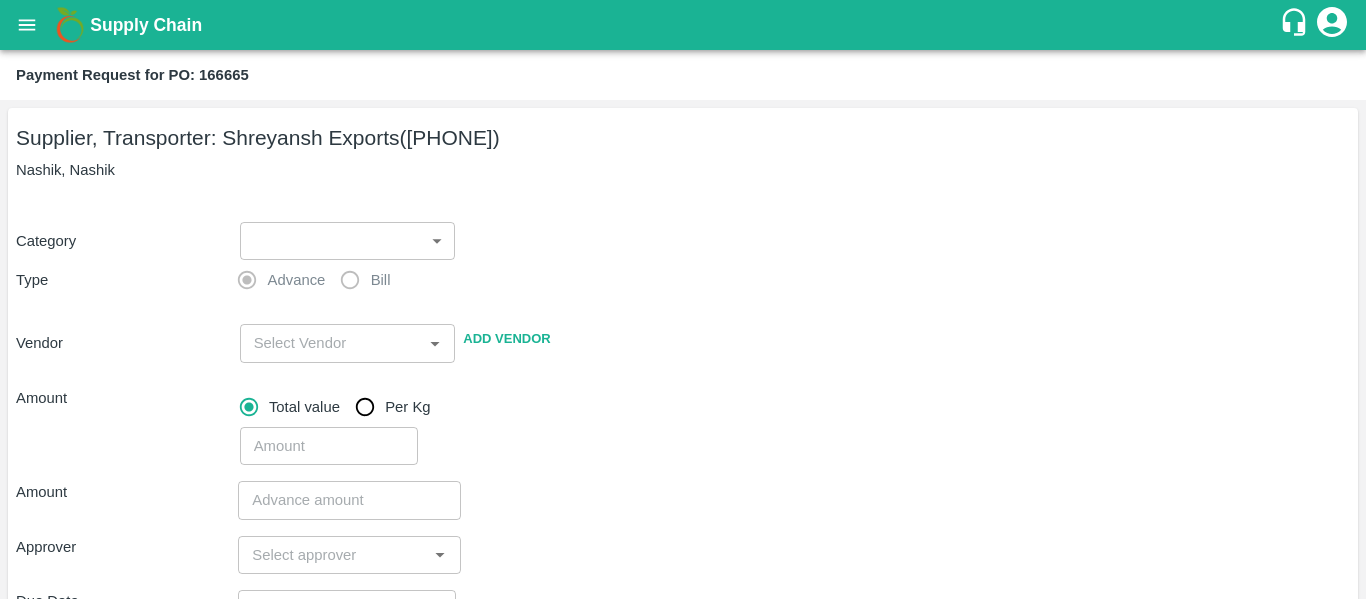 click on "Supply Chain Payment Request for PO: 166665 Supplier, Transporter:    Shreyansh Exports  ([PHONE]) Nashik, Nashik Category ​ ​ Type Advance Bill Vendor ​ Add Vendor Amount Total value Per Kg ​ Amount ​ Approver ​ Due Date ​  Priority  Low  High Comment x ​ Attach bill Cancel Save Tembhurni PH Nashik CC Shahada Banana Export PH Savda Banana Export PH Nashik Banana CS [FIRST] [LAST] Logout" at bounding box center [683, 299] 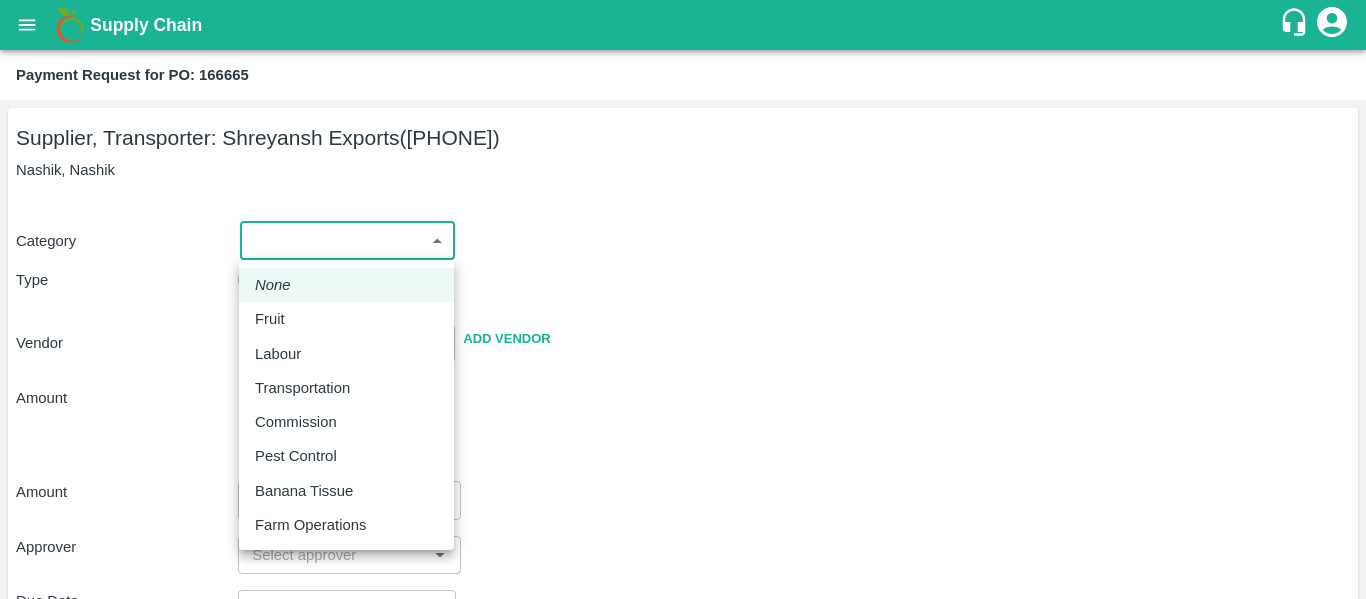 click on "Fruit" at bounding box center (346, 319) 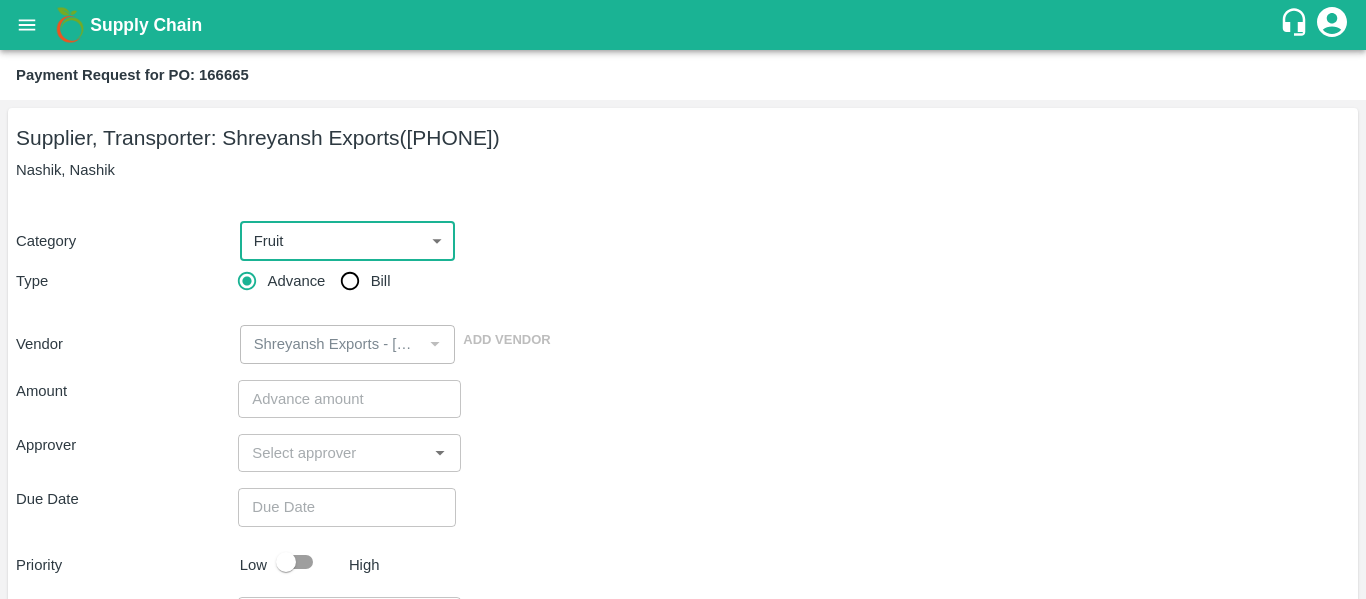 click on "Bill" at bounding box center [350, 281] 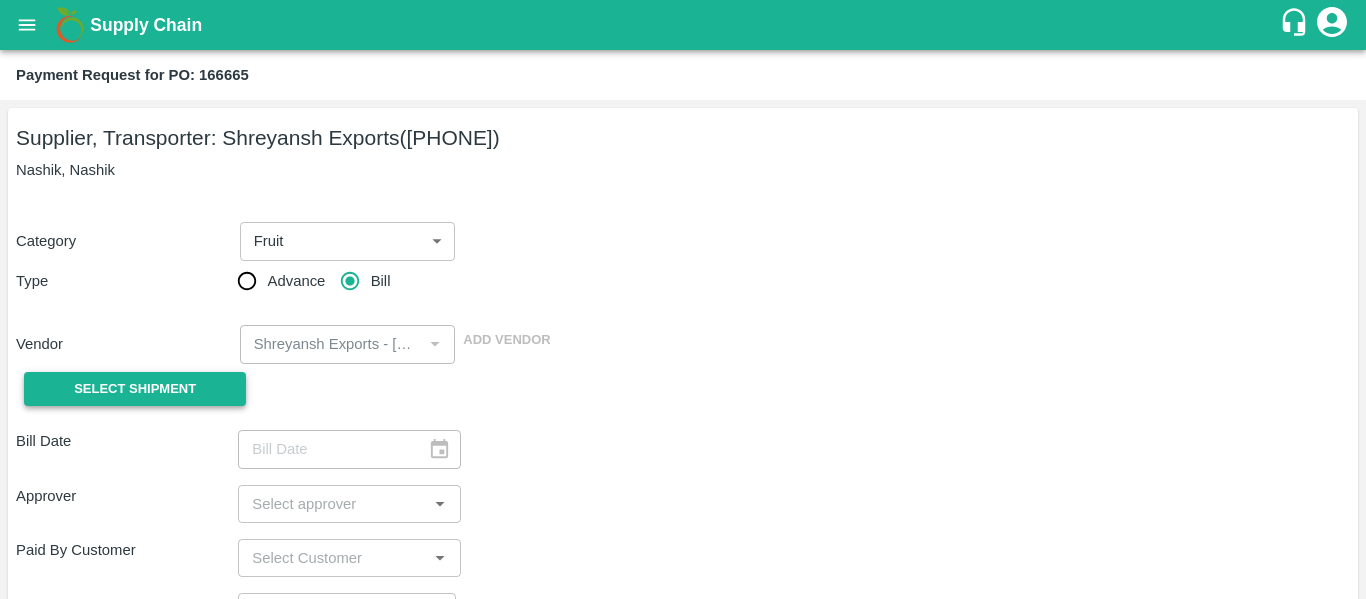 click on "Select Shipment" at bounding box center [135, 389] 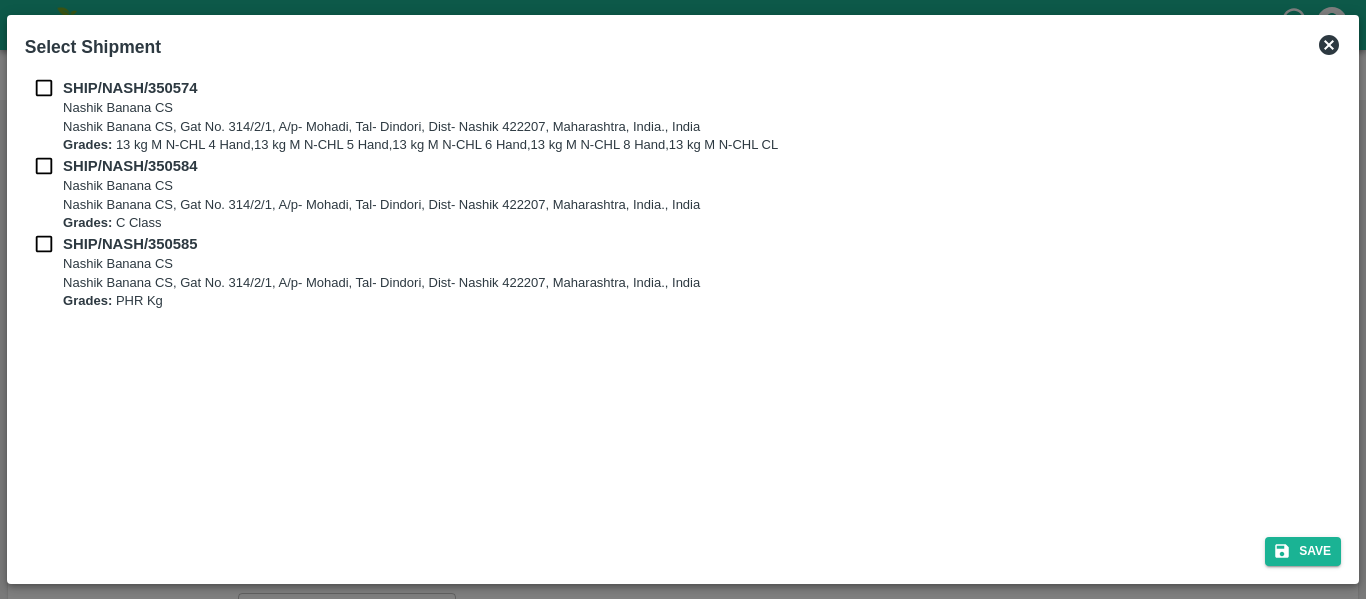 click at bounding box center (44, 88) 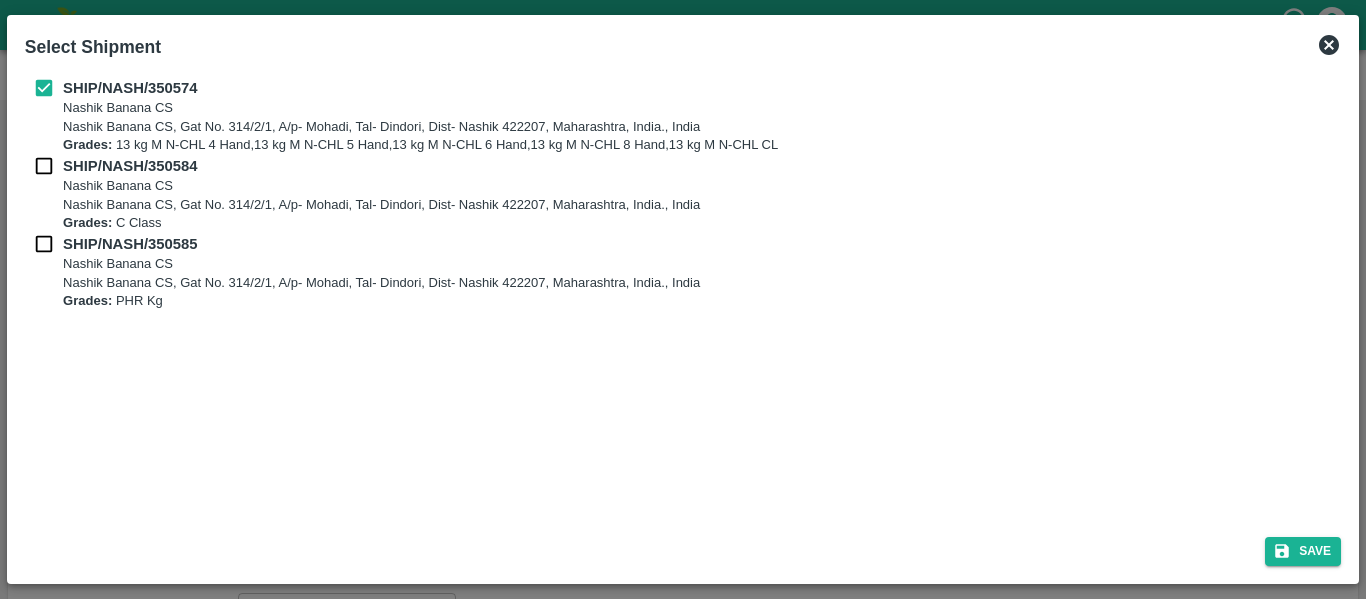 click at bounding box center [44, 166] 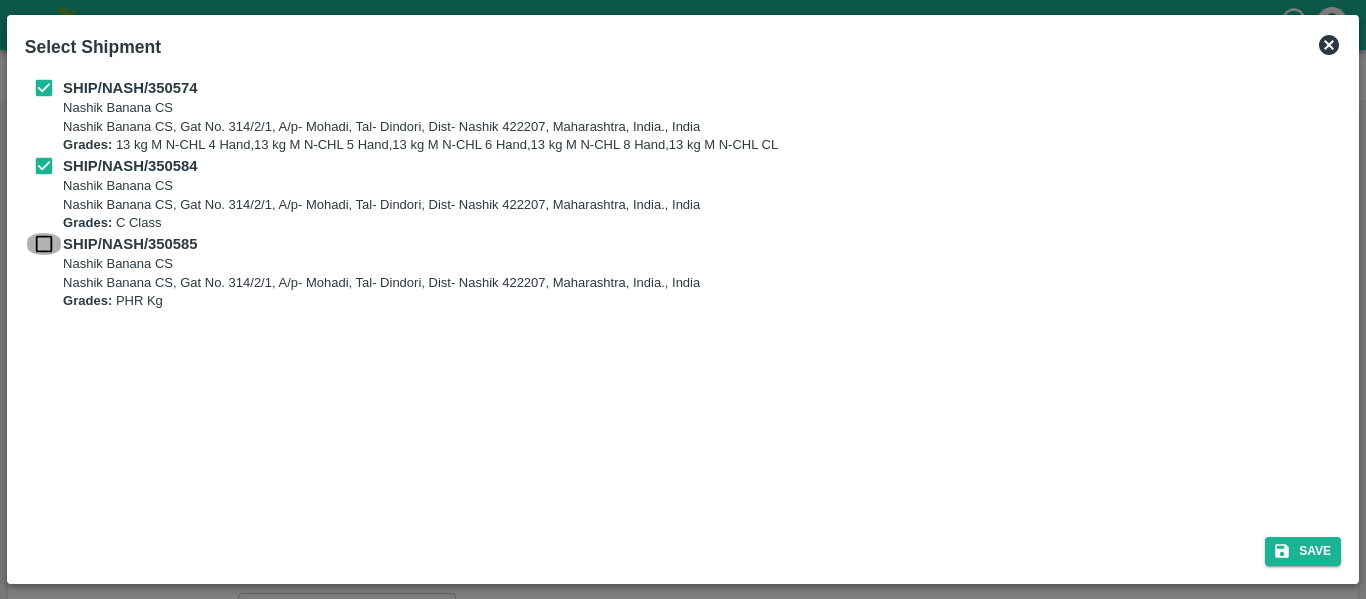 click at bounding box center [44, 244] 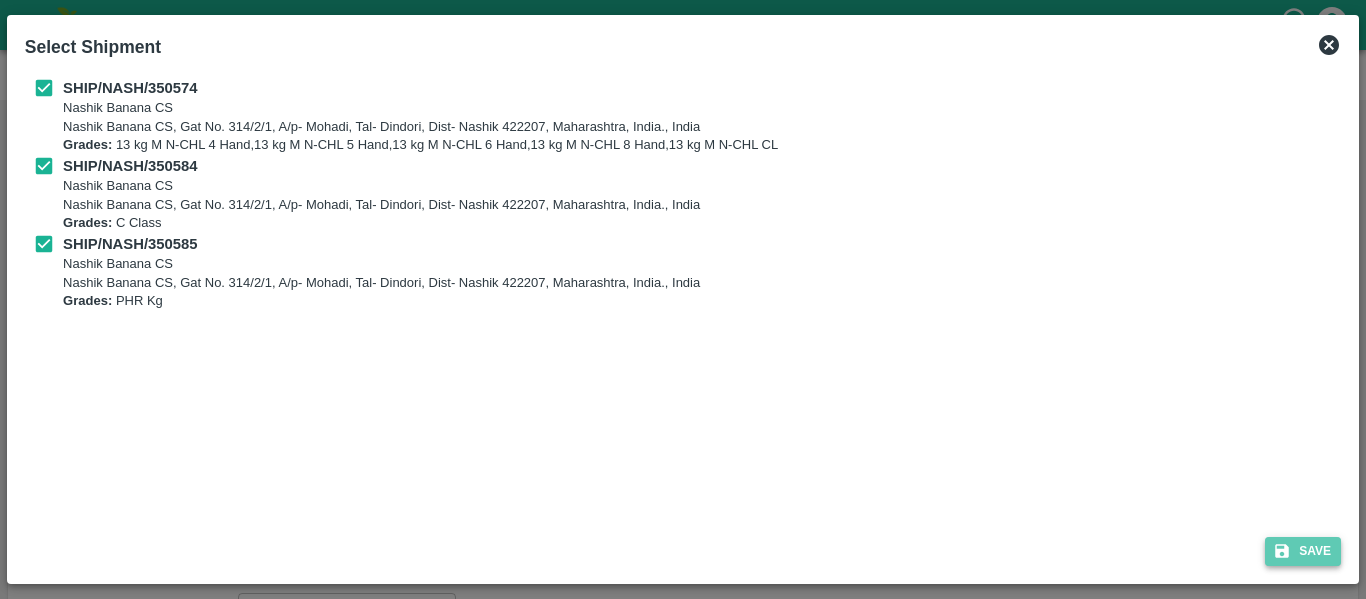 click on "Save" at bounding box center (1303, 551) 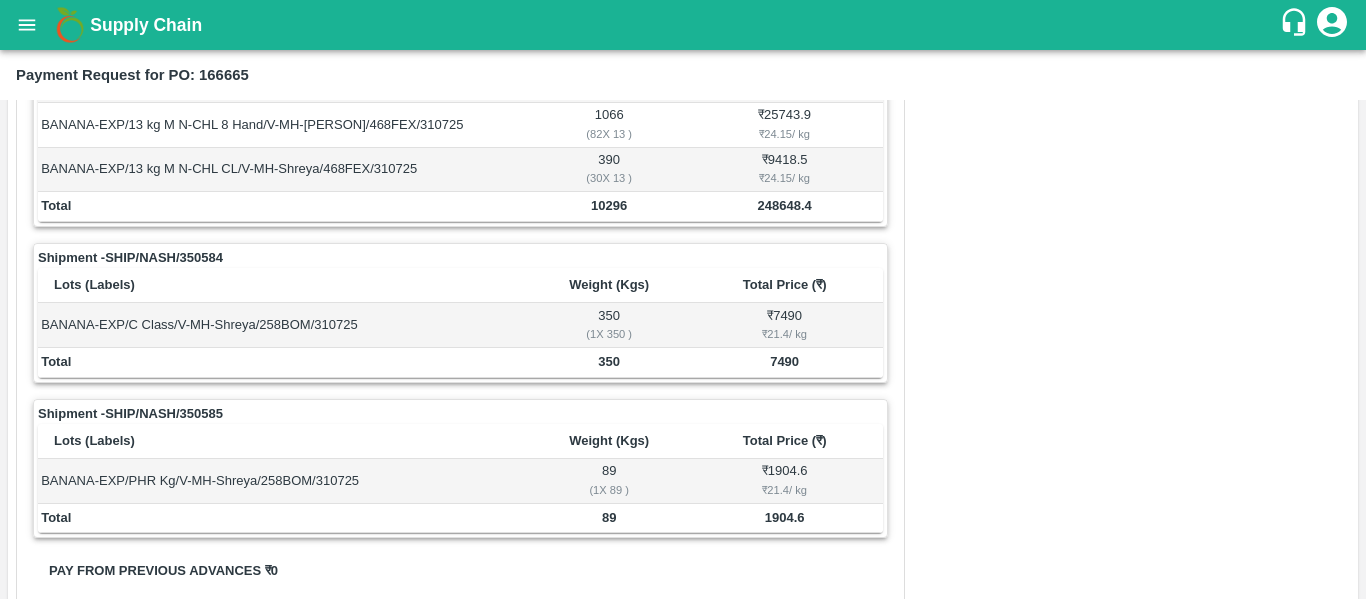 scroll, scrollTop: 961, scrollLeft: 0, axis: vertical 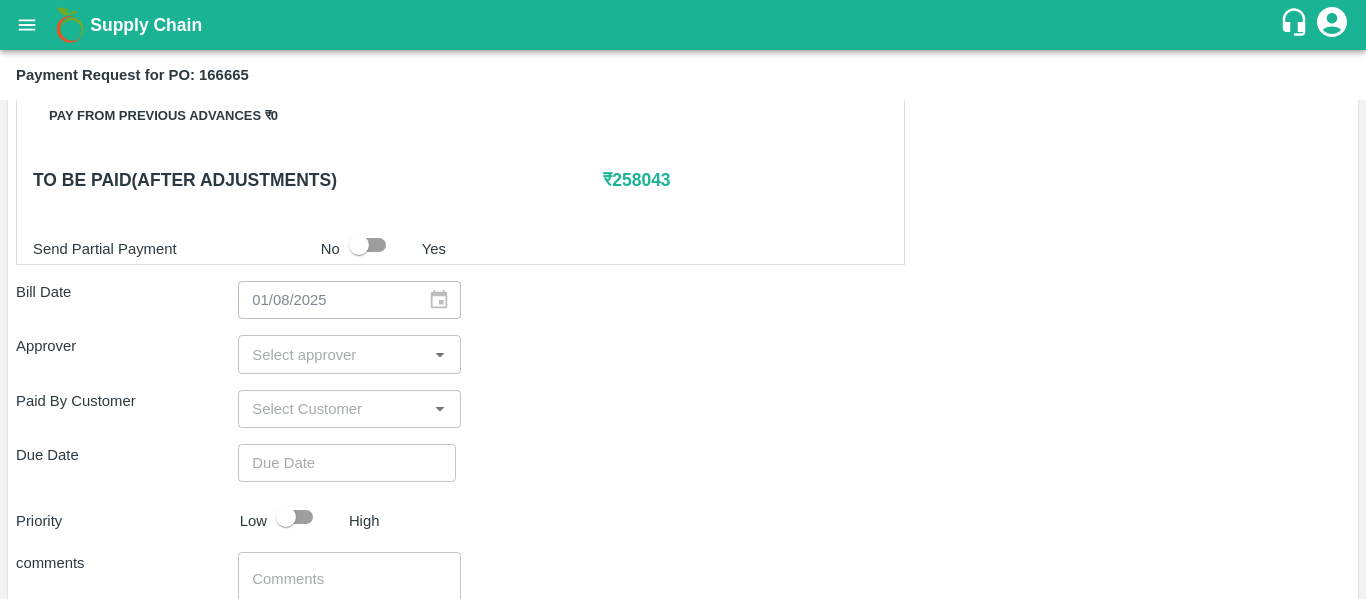 click at bounding box center [332, 354] 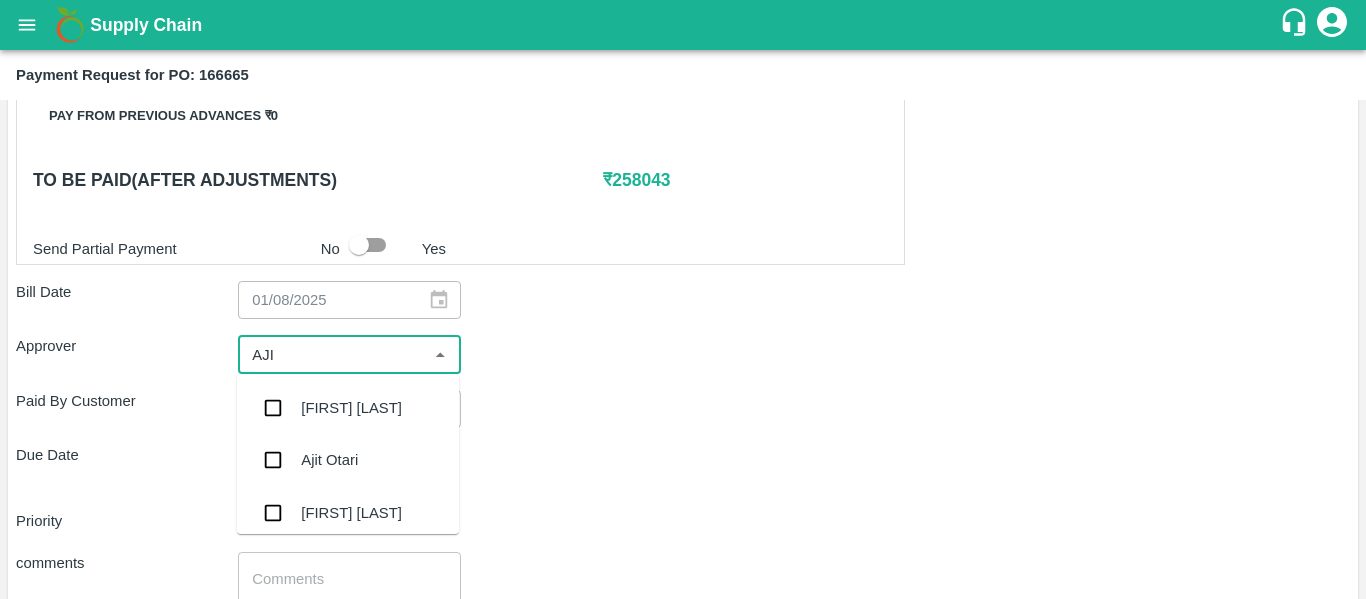 type on "[PERSON]" 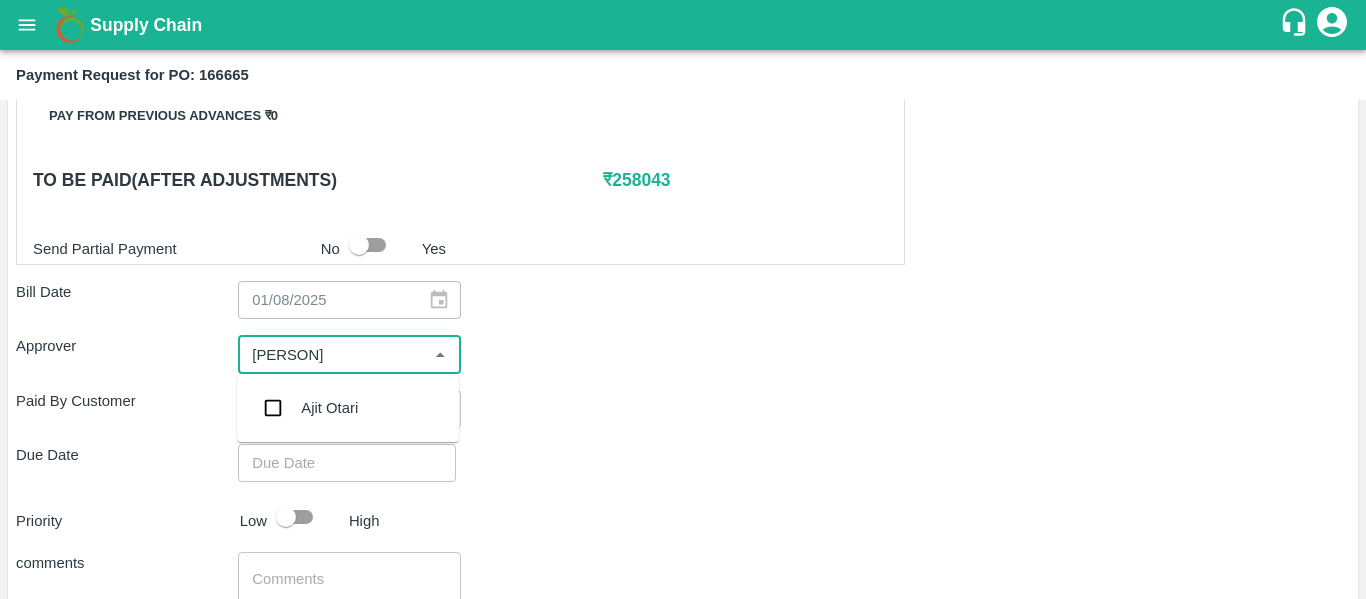 click on "Ajit Otari" at bounding box center (329, 408) 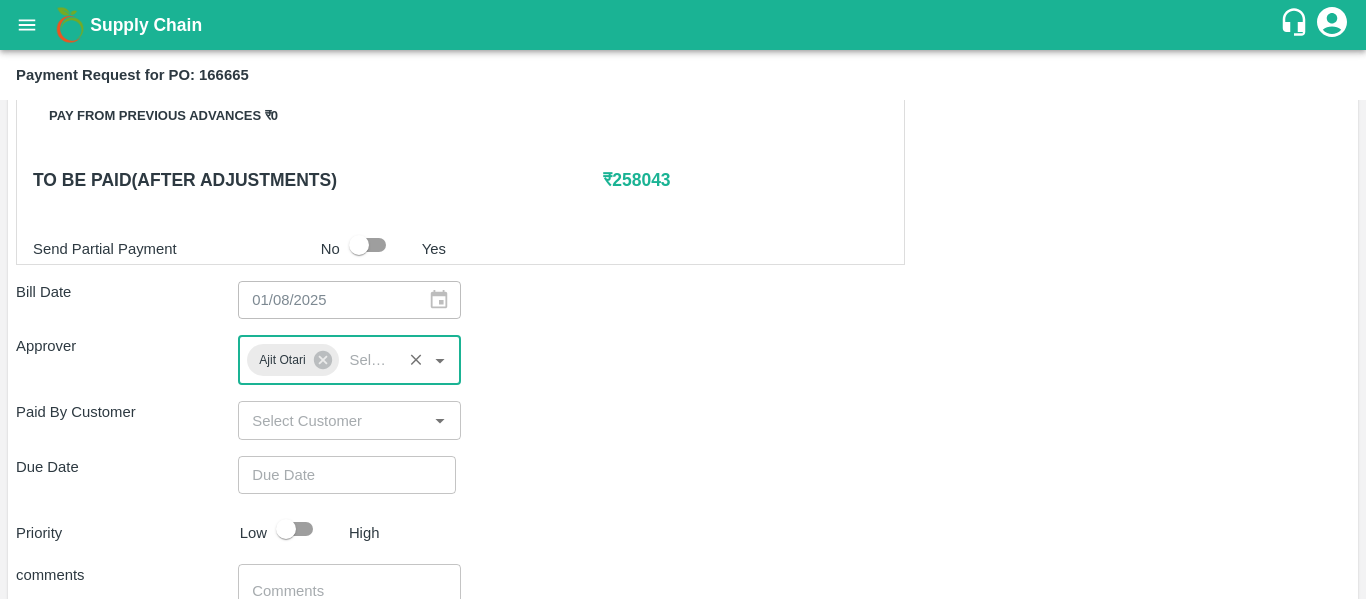 type on "DD/MM/YYYY hh:mm aa" 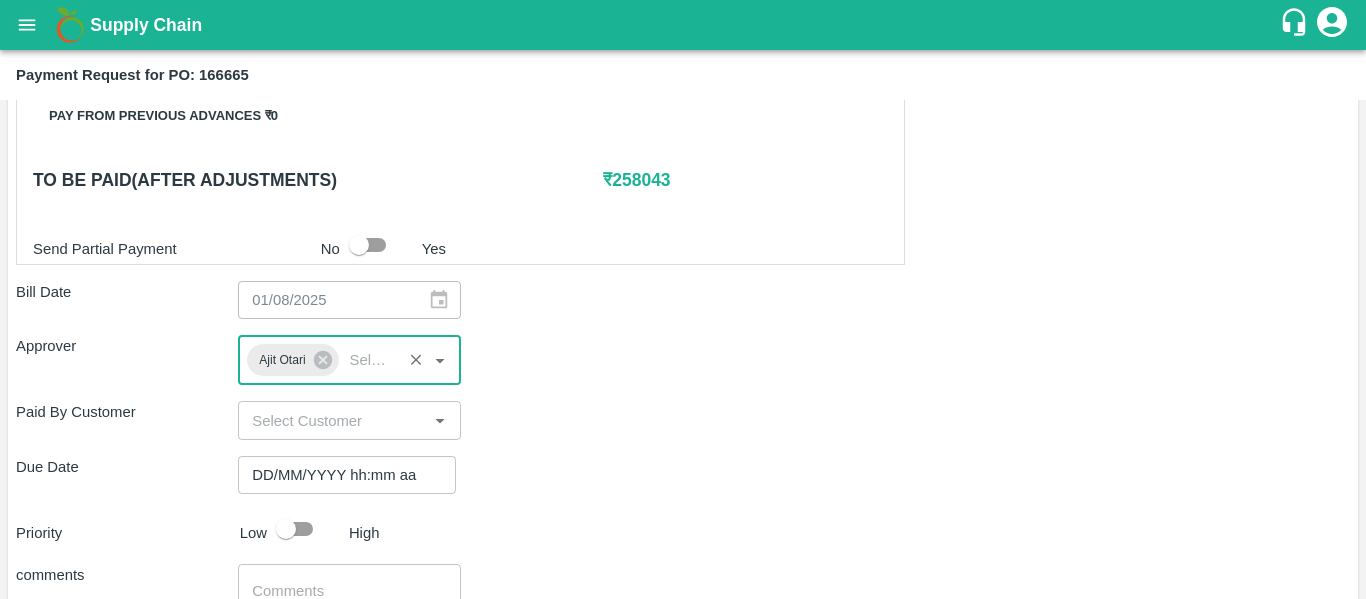 click on "DD/MM/YYYY hh:mm aa" at bounding box center (340, 475) 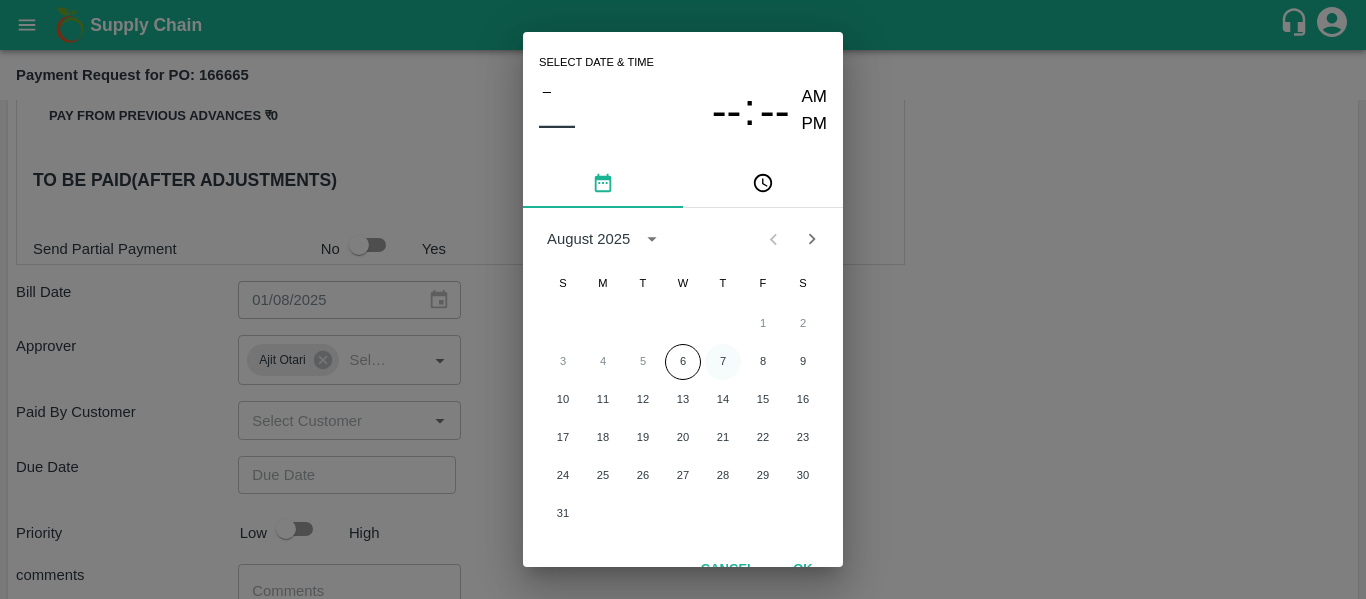 click on "7" at bounding box center (723, 362) 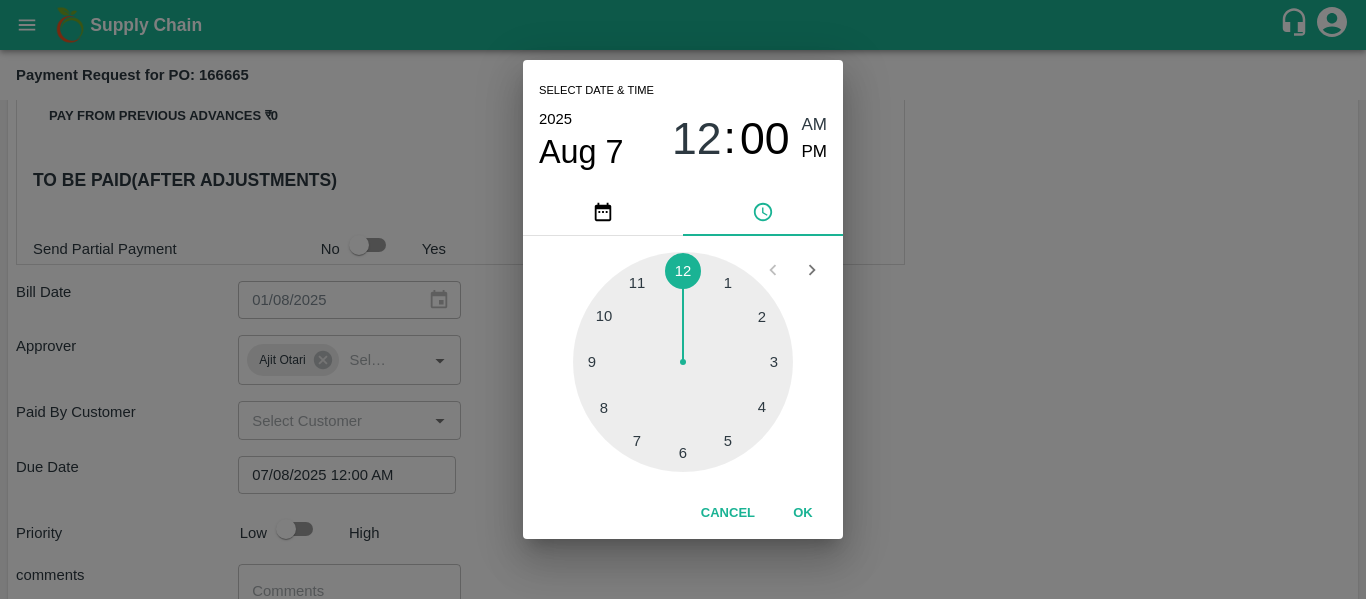 click on "Select date & time 2025 Aug 7 12 : 00 AM PM 1 2 3 4 5 6 7 8 9 10 11 12 Cancel OK" at bounding box center (683, 299) 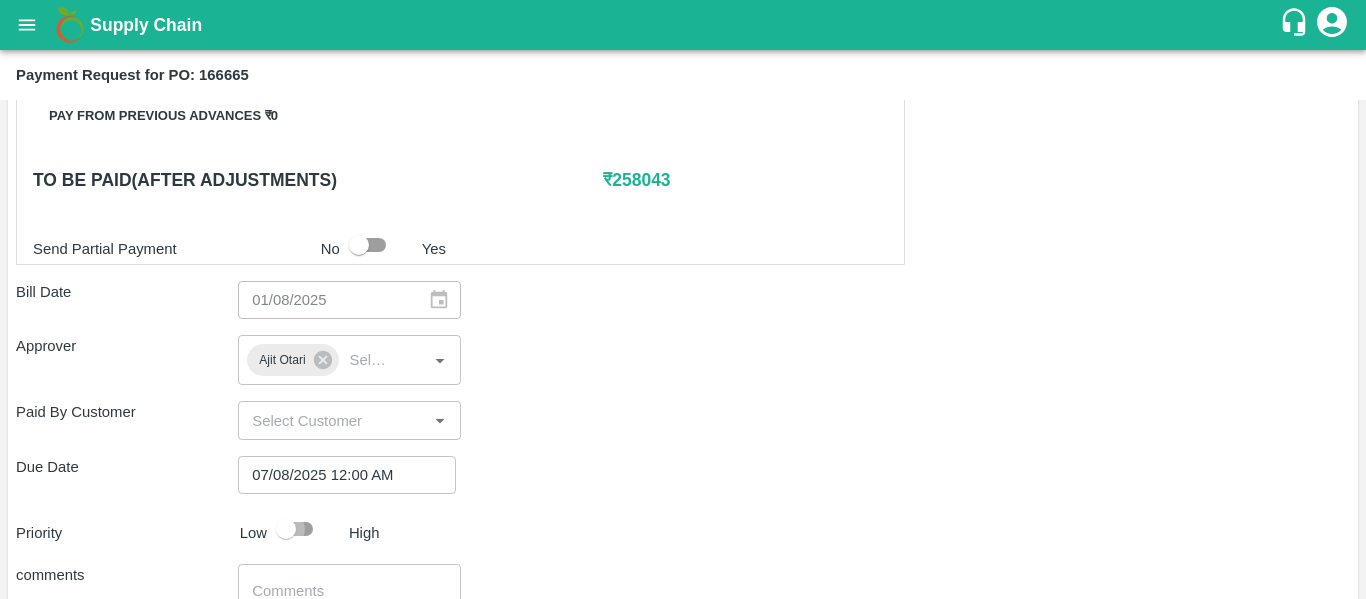 click at bounding box center (286, 529) 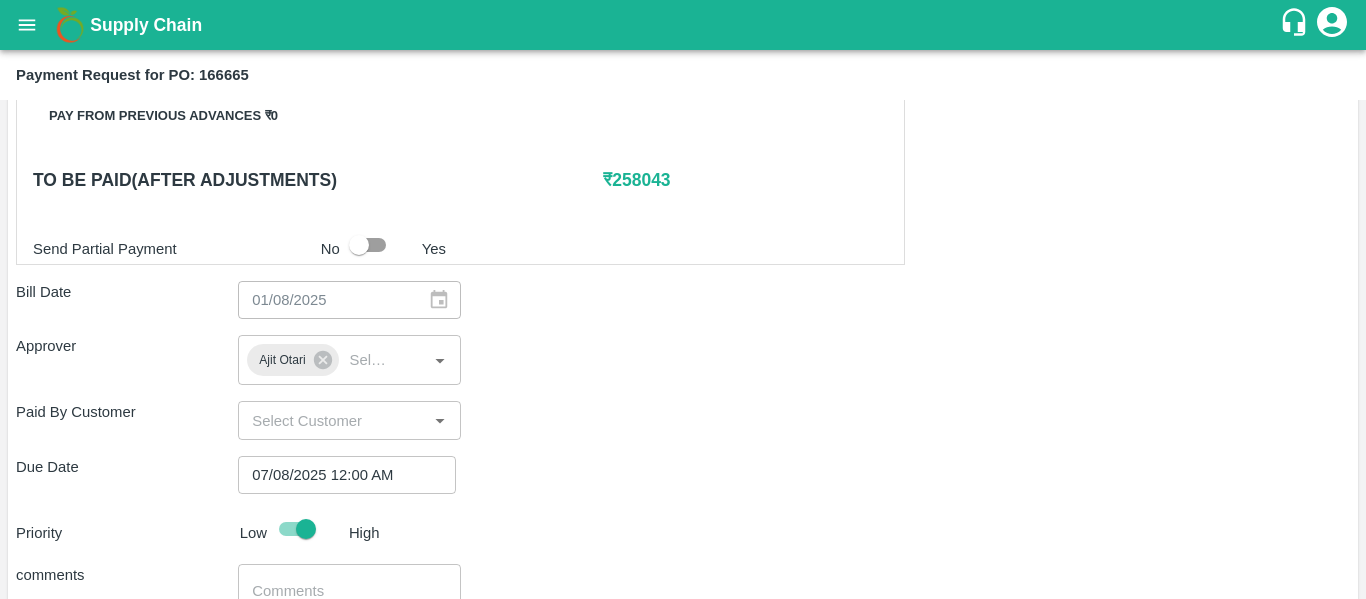 scroll, scrollTop: 1127, scrollLeft: 0, axis: vertical 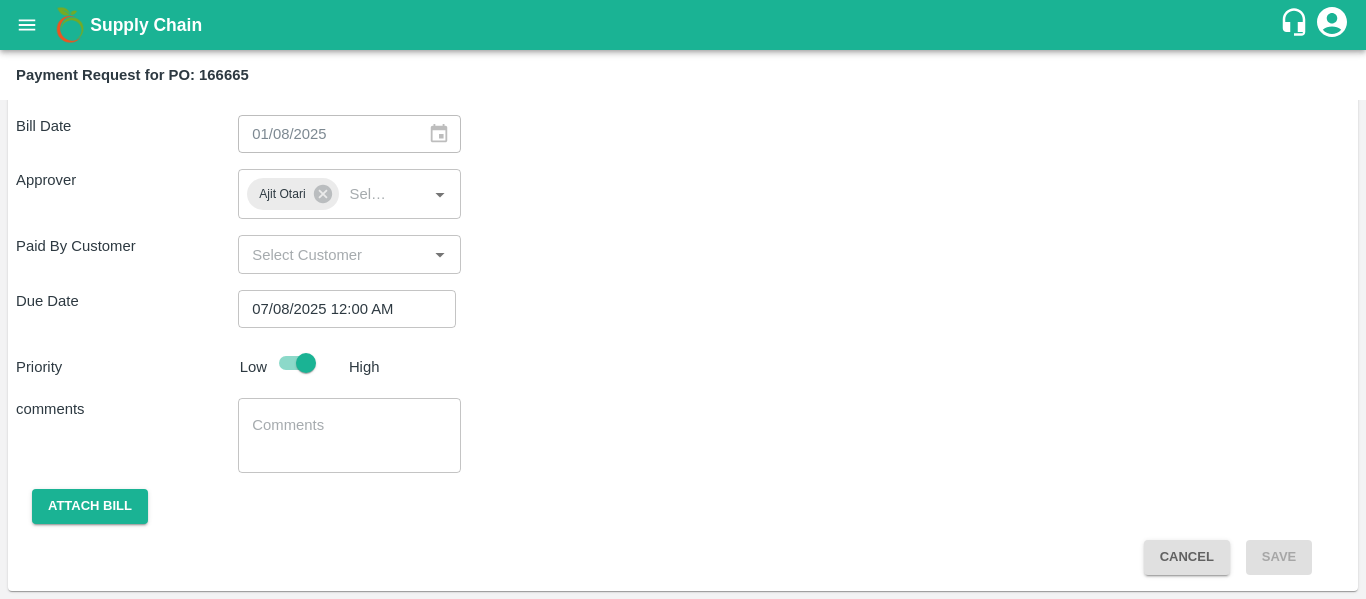 click at bounding box center (349, 436) 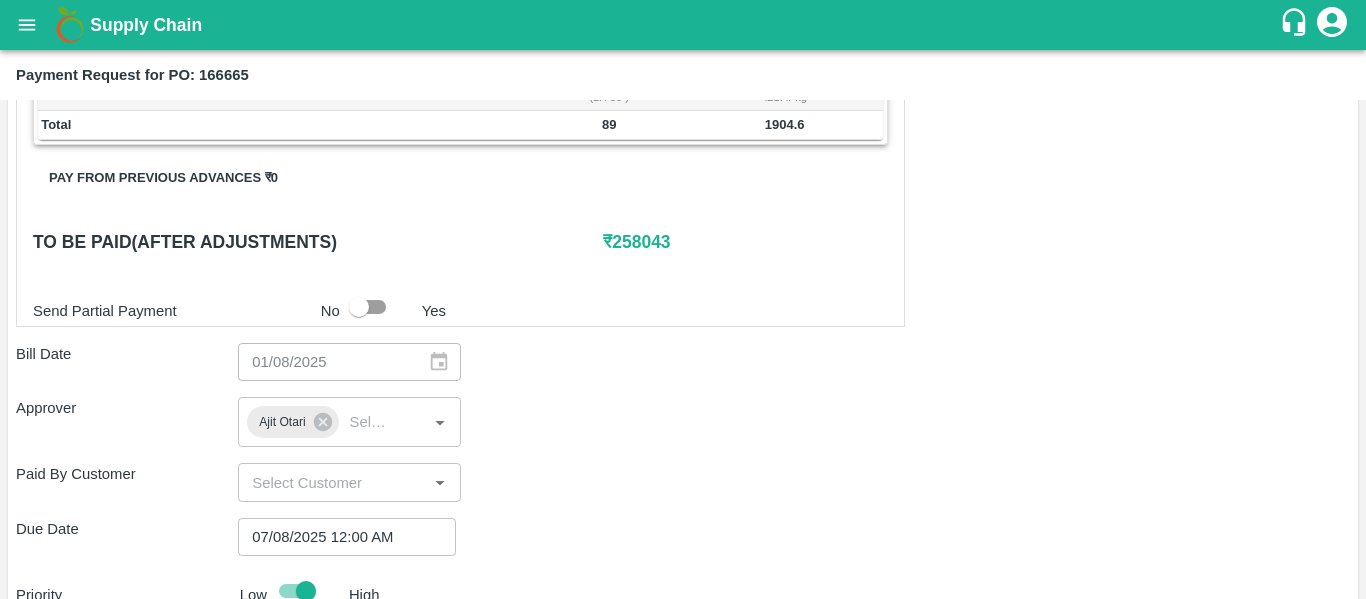 scroll, scrollTop: 898, scrollLeft: 0, axis: vertical 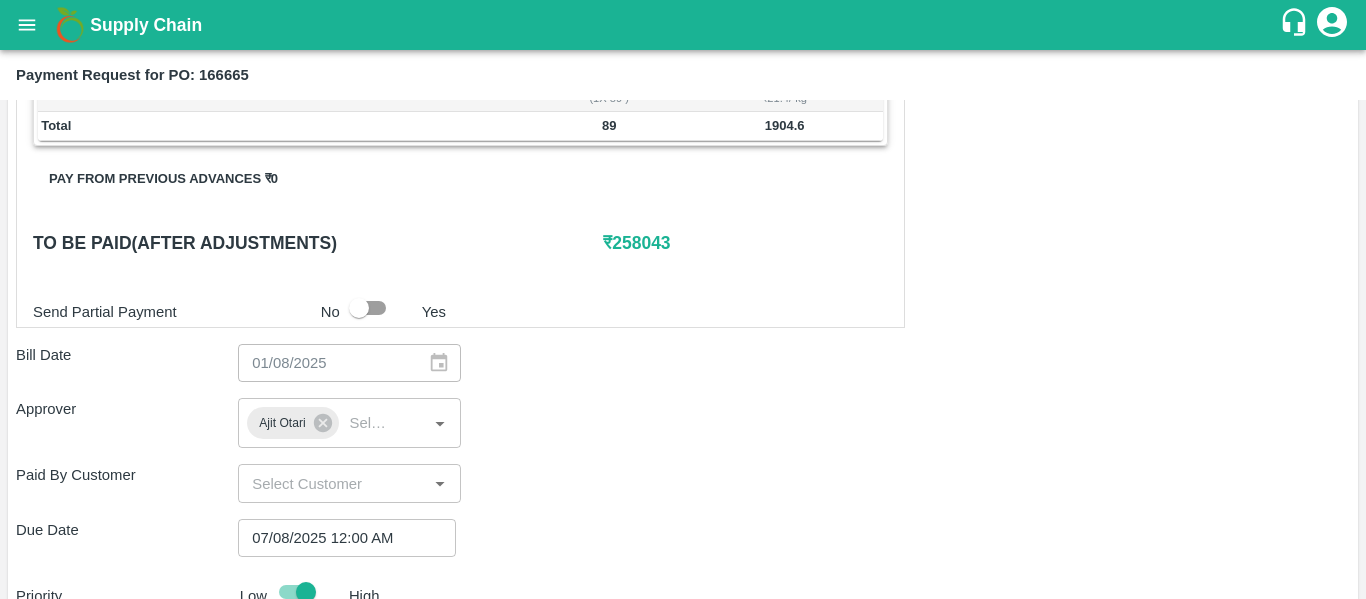 type on "Fruit Bill" 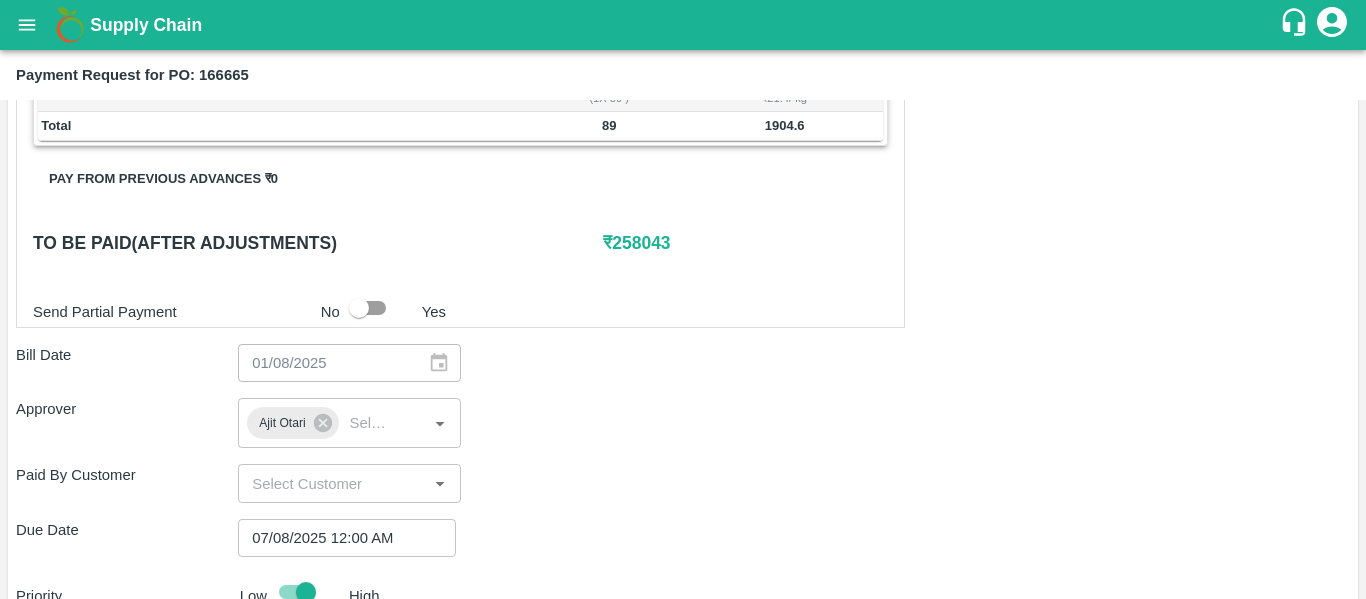 scroll, scrollTop: 1127, scrollLeft: 0, axis: vertical 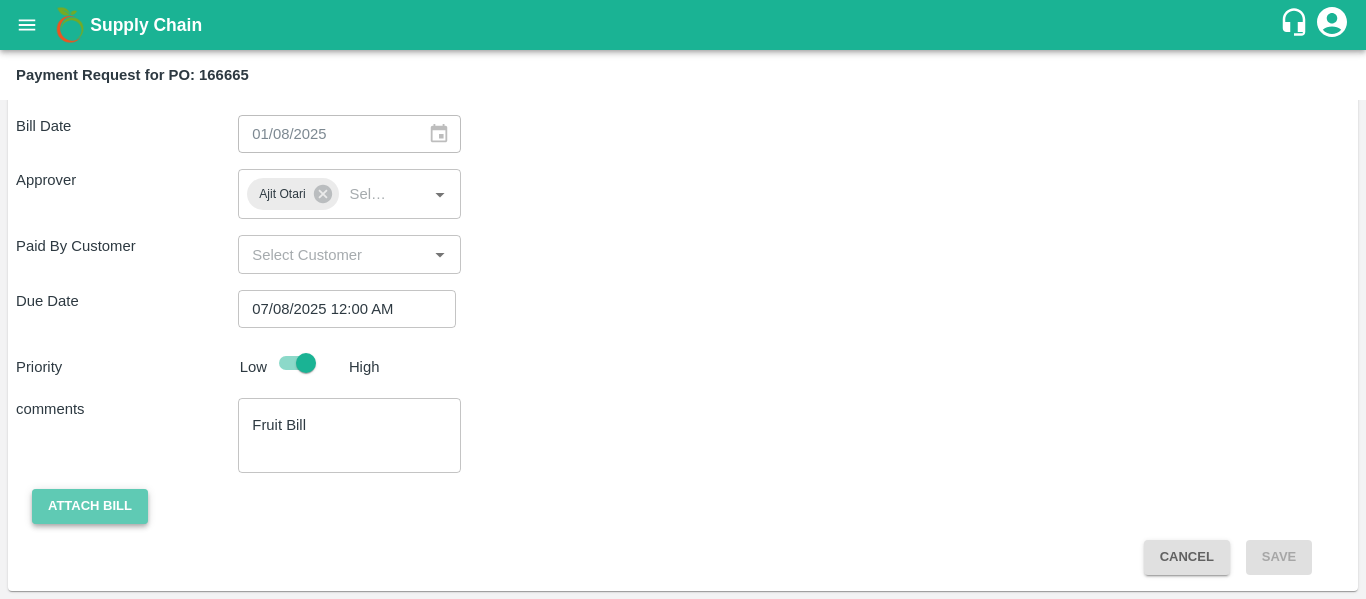 click on "Attach bill" at bounding box center (90, 506) 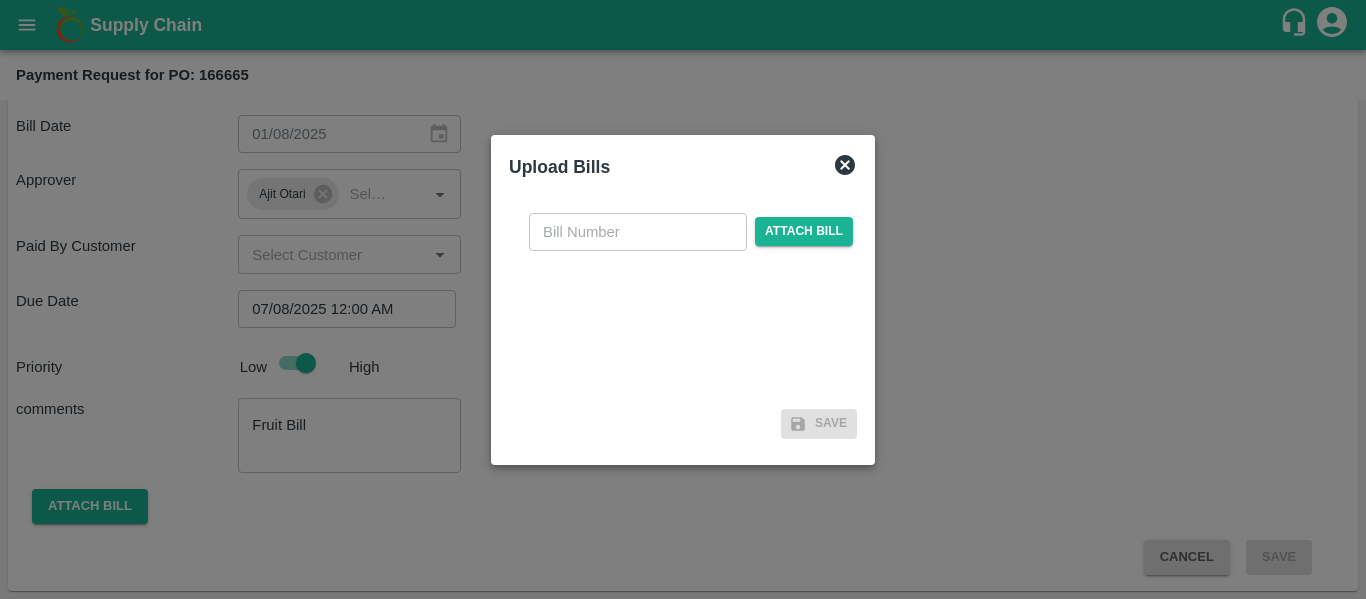 click at bounding box center (638, 232) 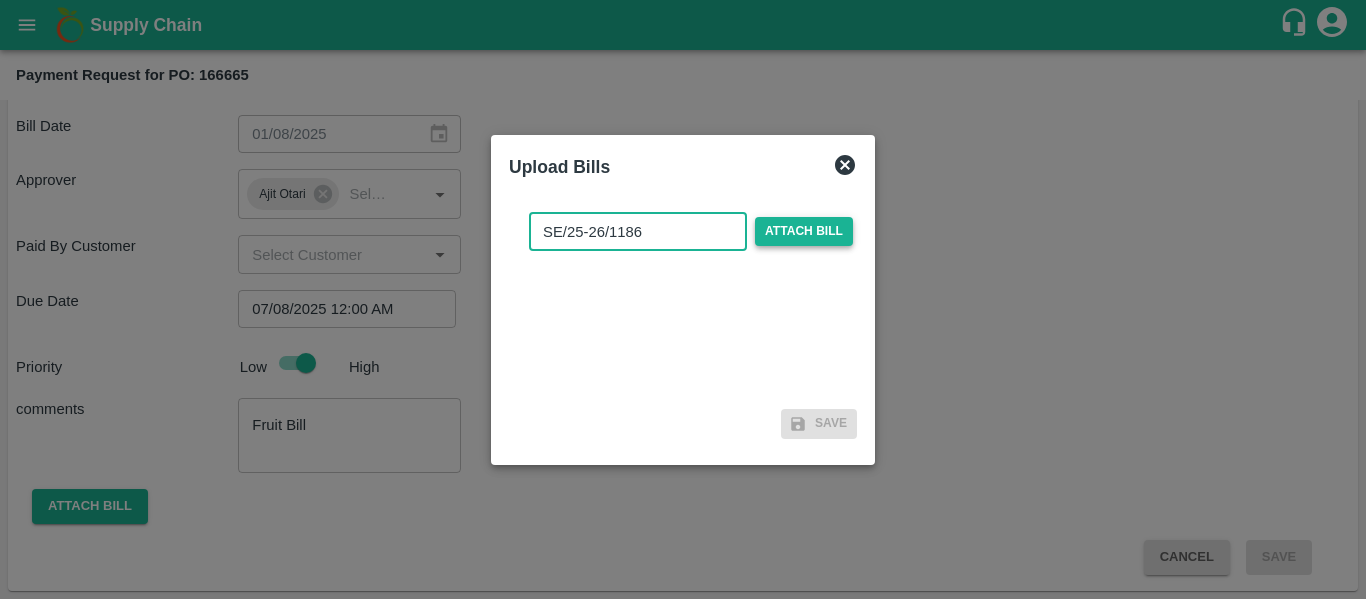 type on "SE/25-26/1186" 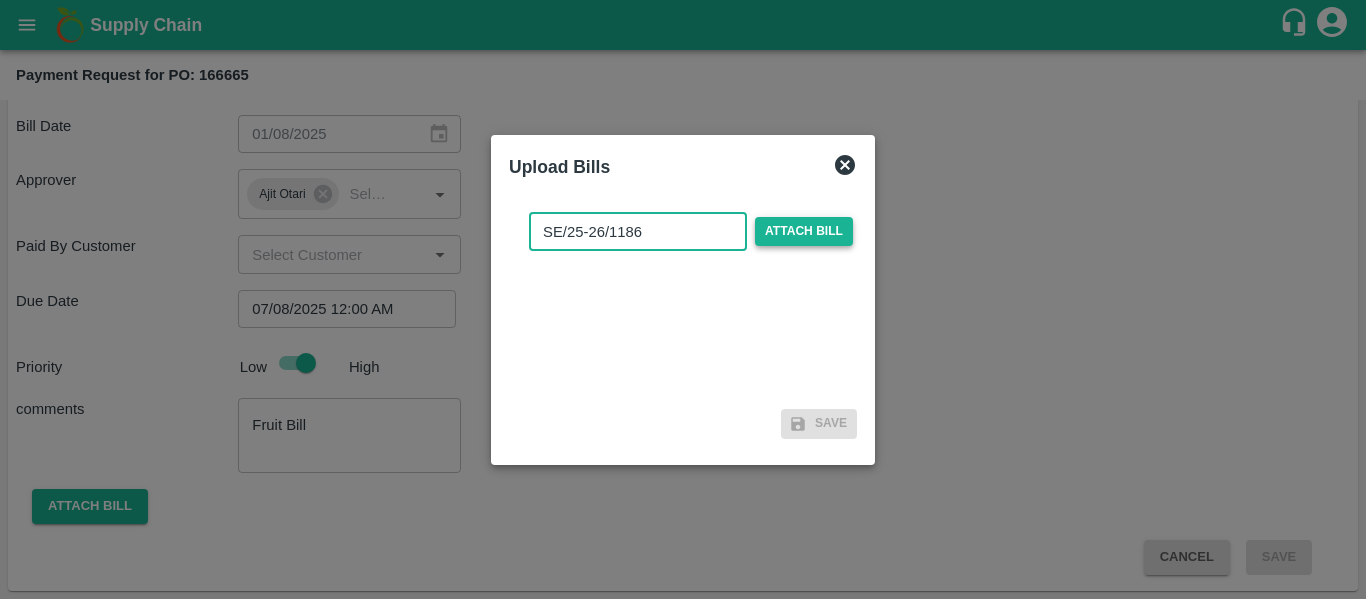 click on "Attach bill" at bounding box center [804, 231] 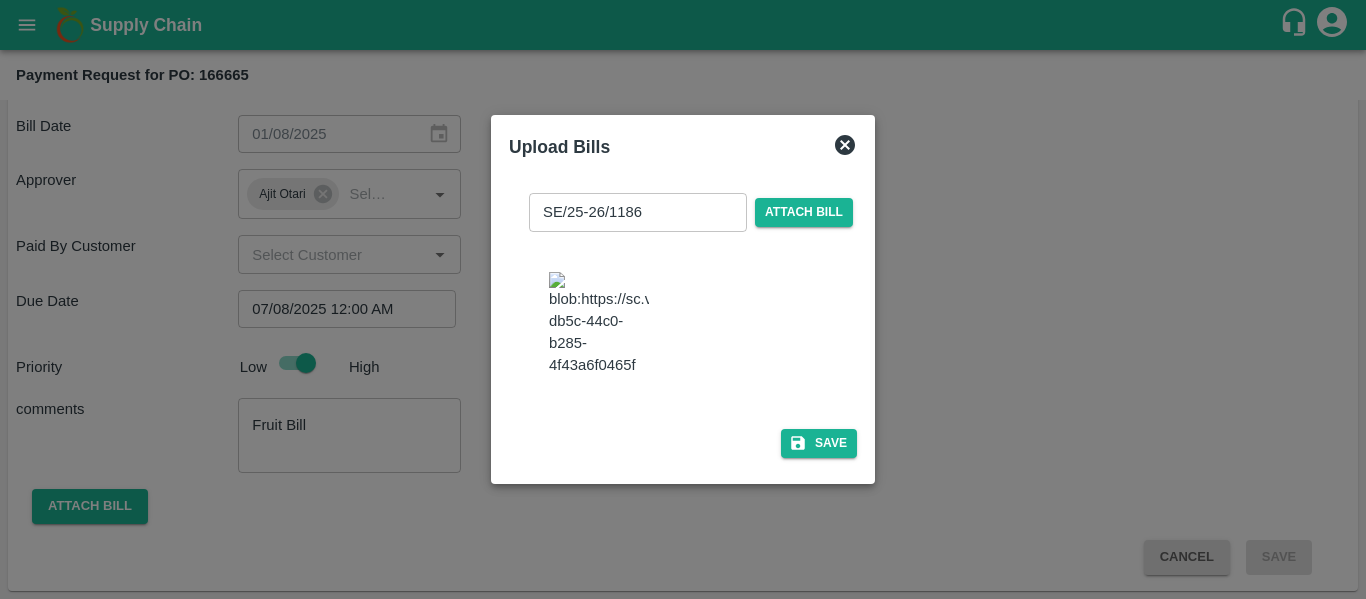 click at bounding box center (599, 324) 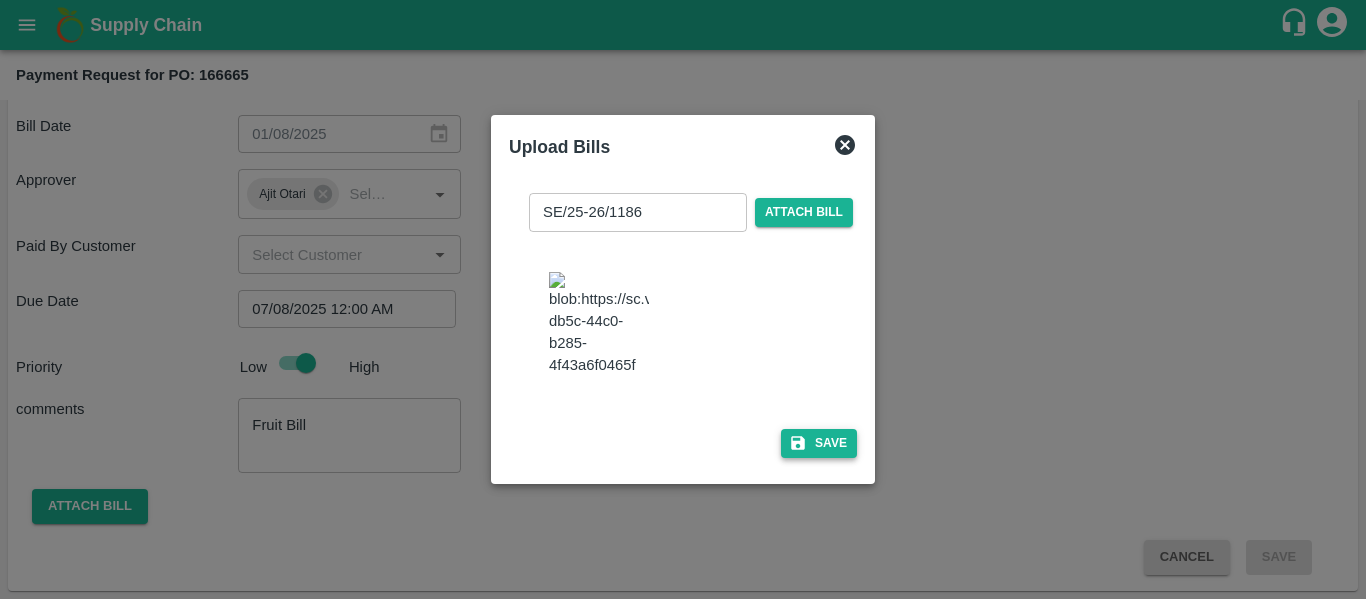 click on "Save" at bounding box center [819, 443] 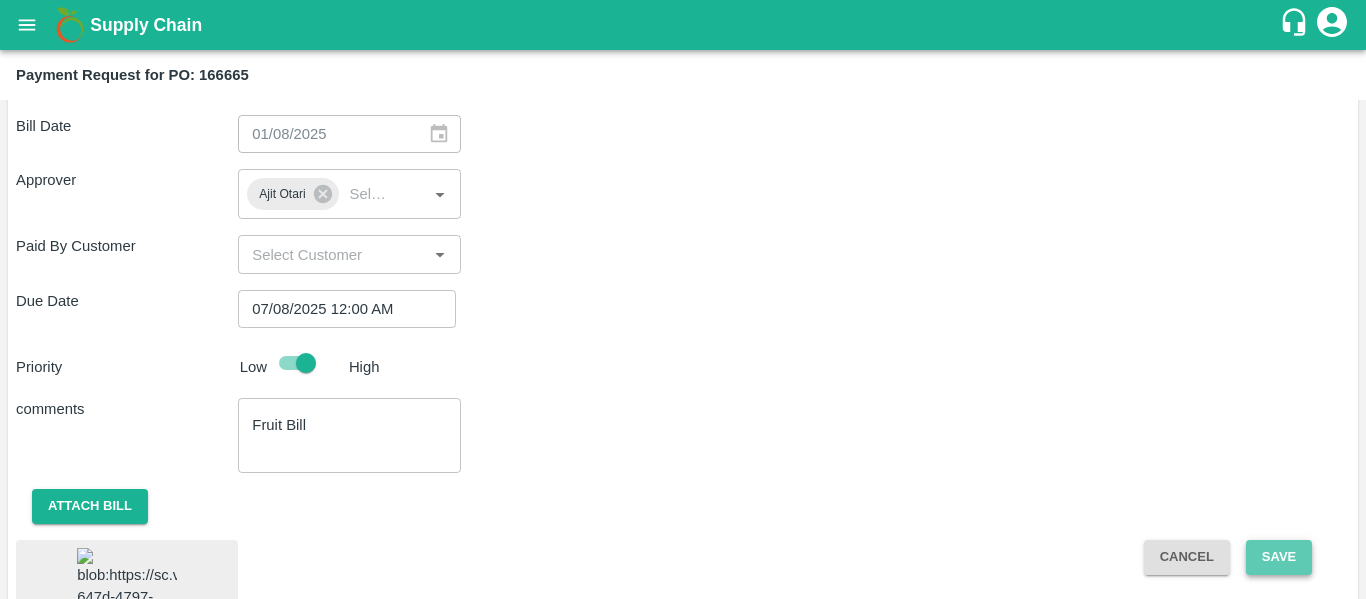 click on "Save" at bounding box center (1279, 557) 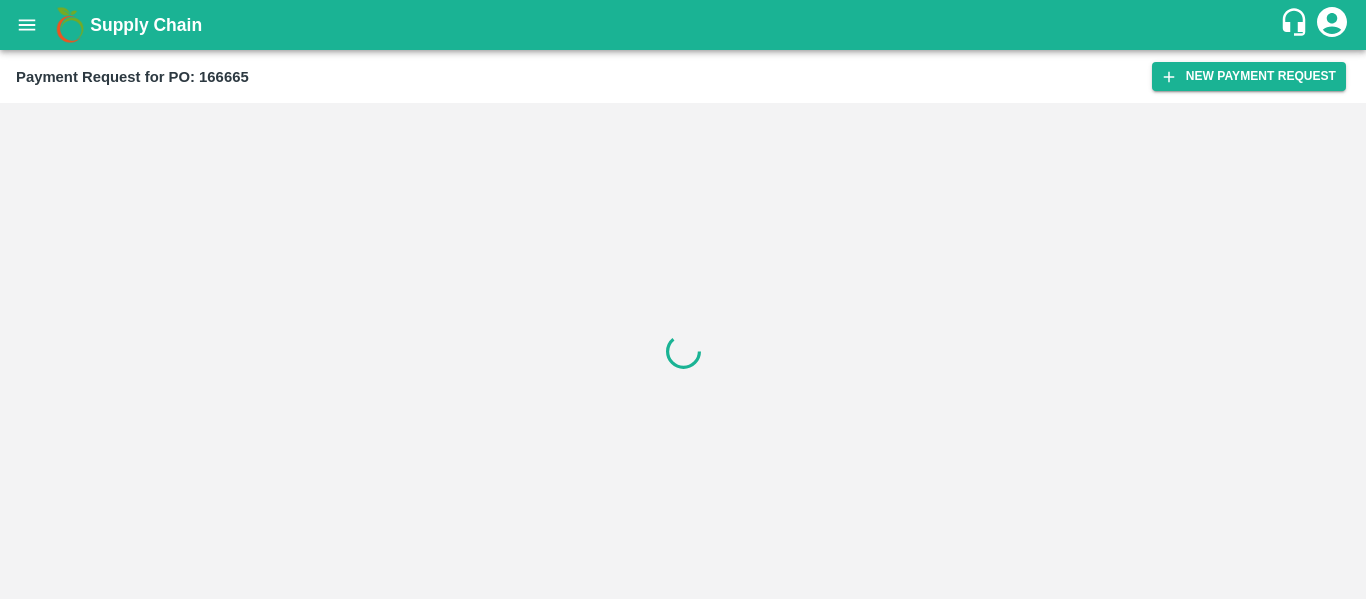click 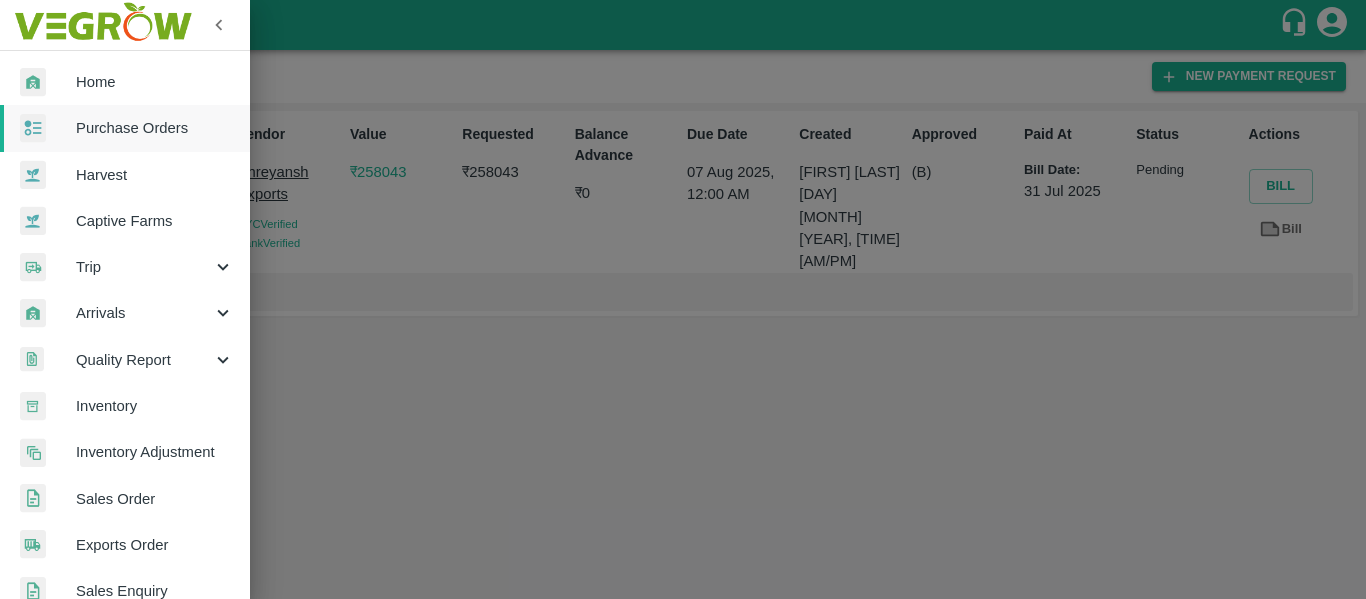 click on "Purchase Orders" at bounding box center [155, 128] 